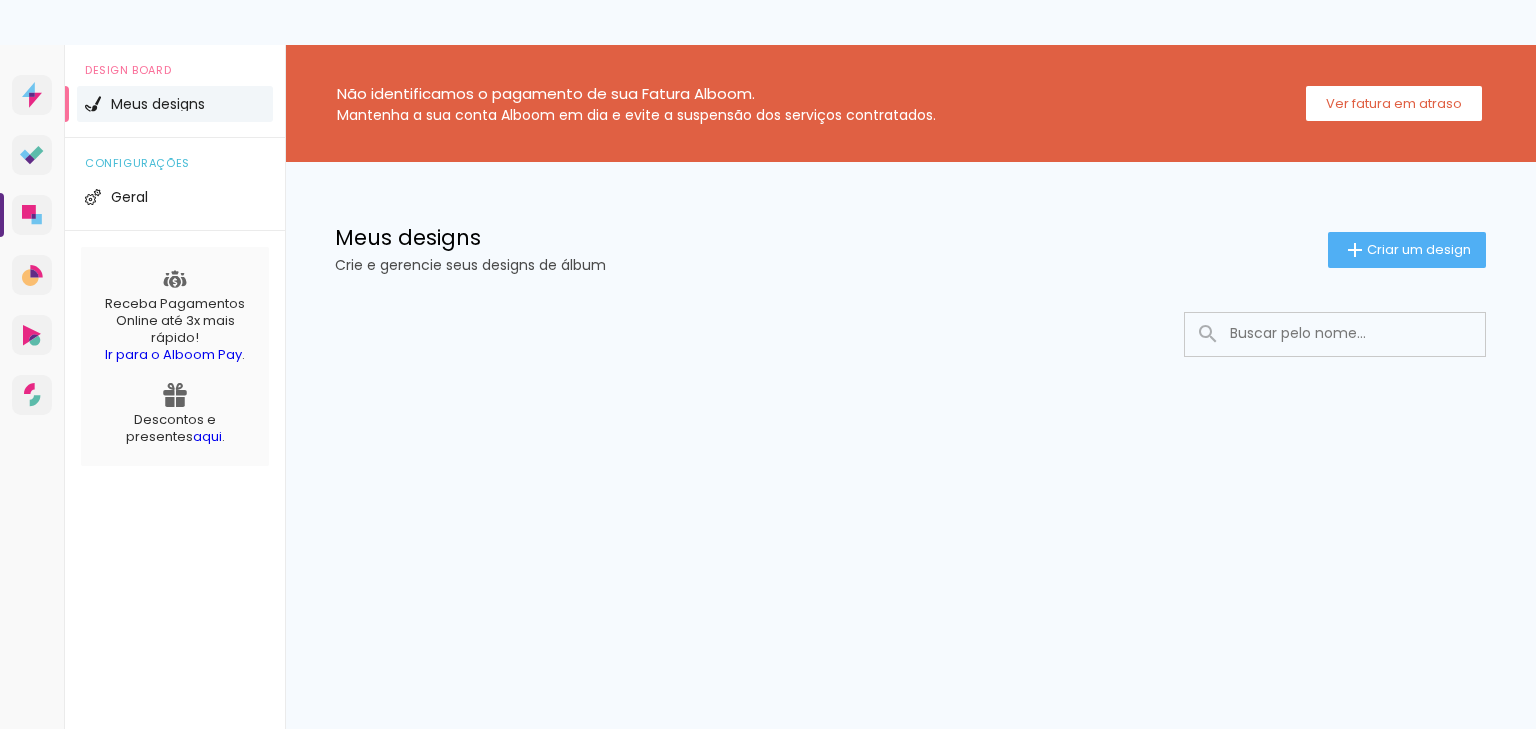 scroll, scrollTop: 0, scrollLeft: 0, axis: both 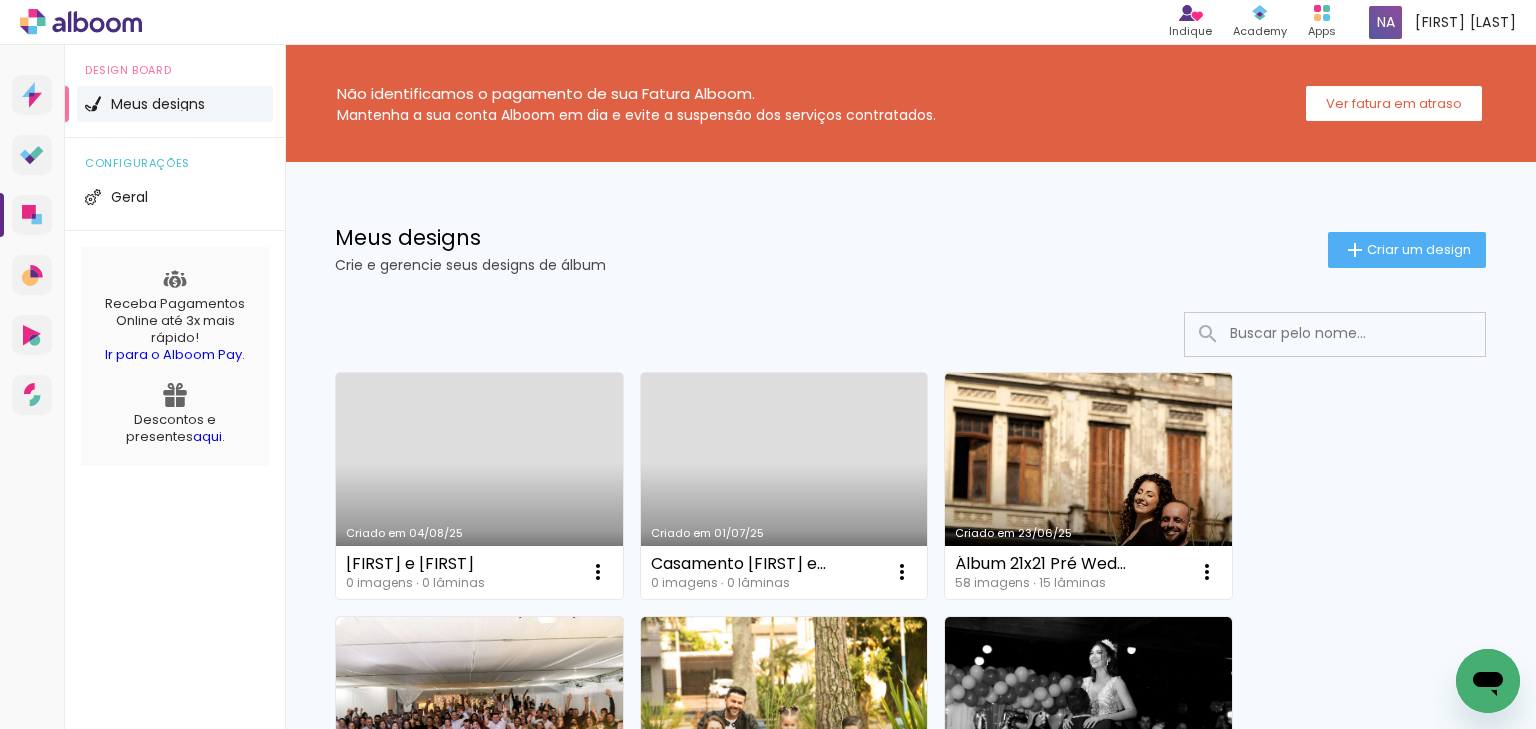 click on "Criado em 04/08/25" at bounding box center (479, 486) 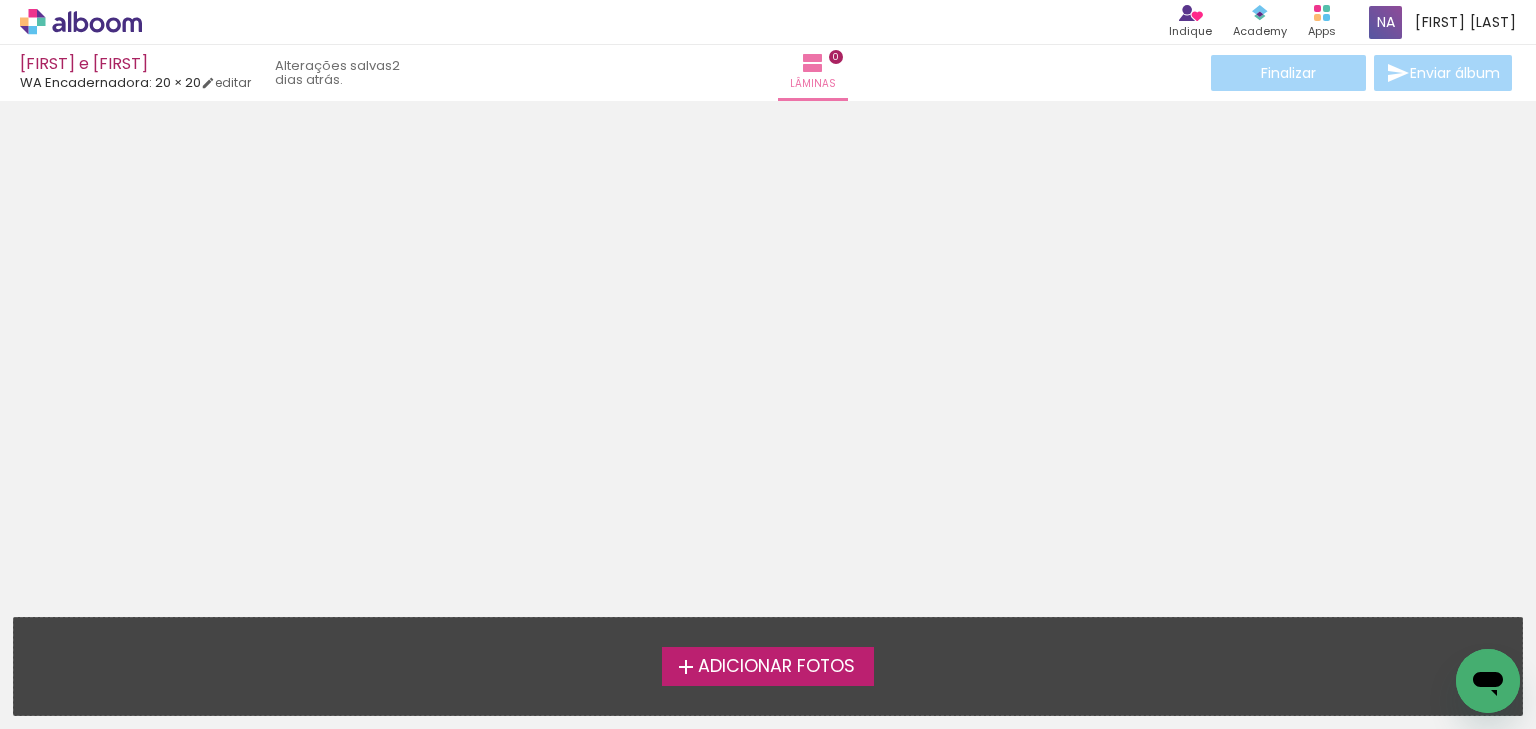 click on "Adicionar Fotos" at bounding box center (776, 667) 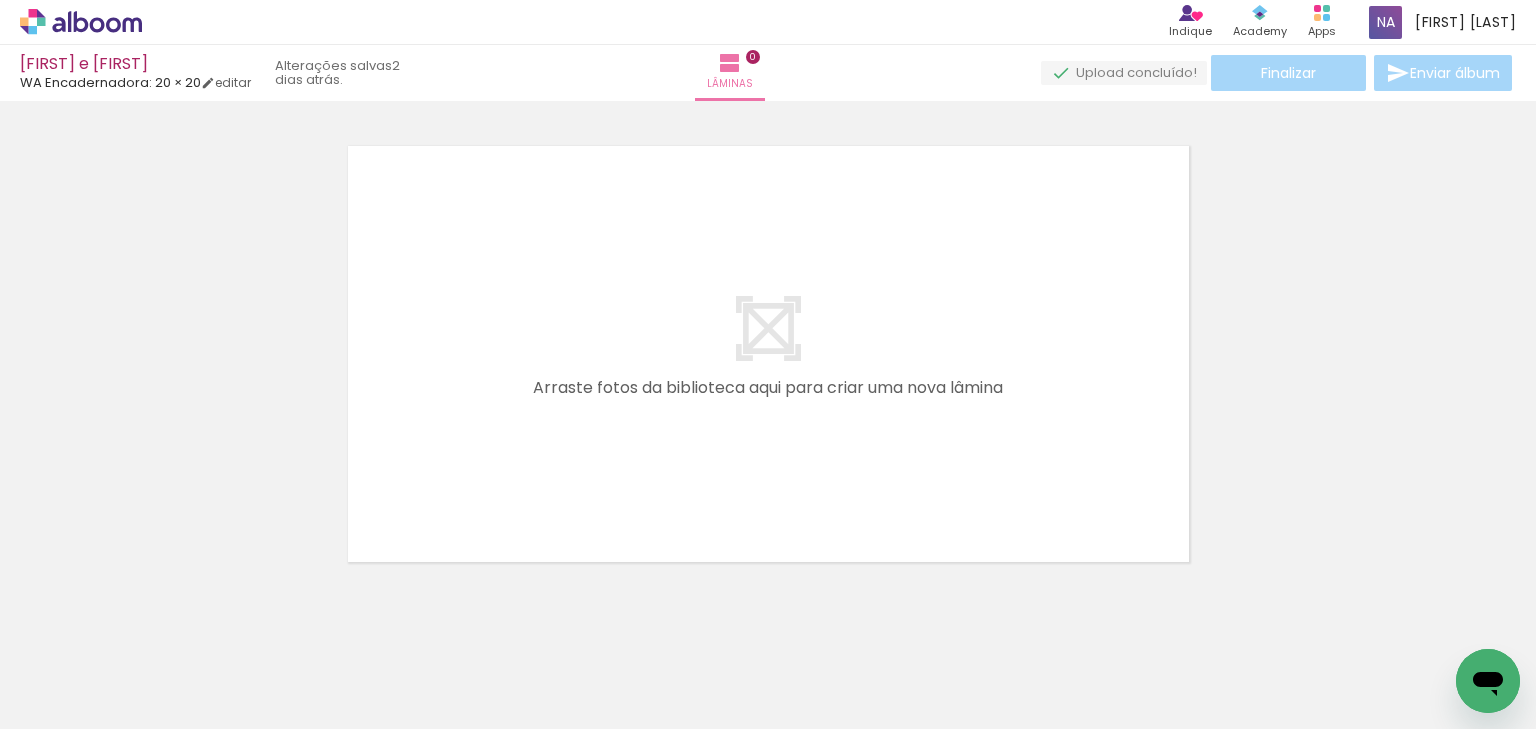 scroll, scrollTop: 25, scrollLeft: 0, axis: vertical 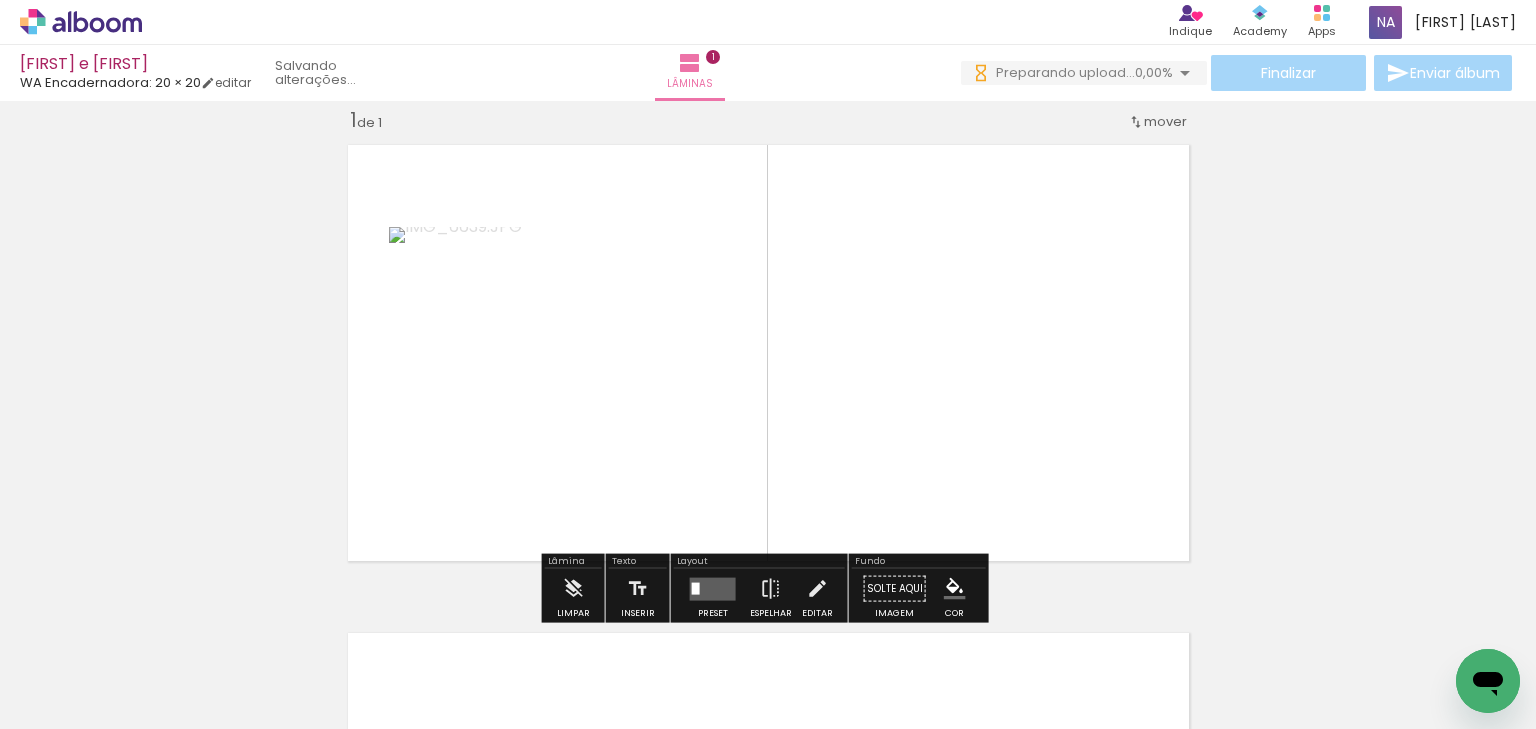 click on "Confirmar Cancelar" at bounding box center (0, 0) 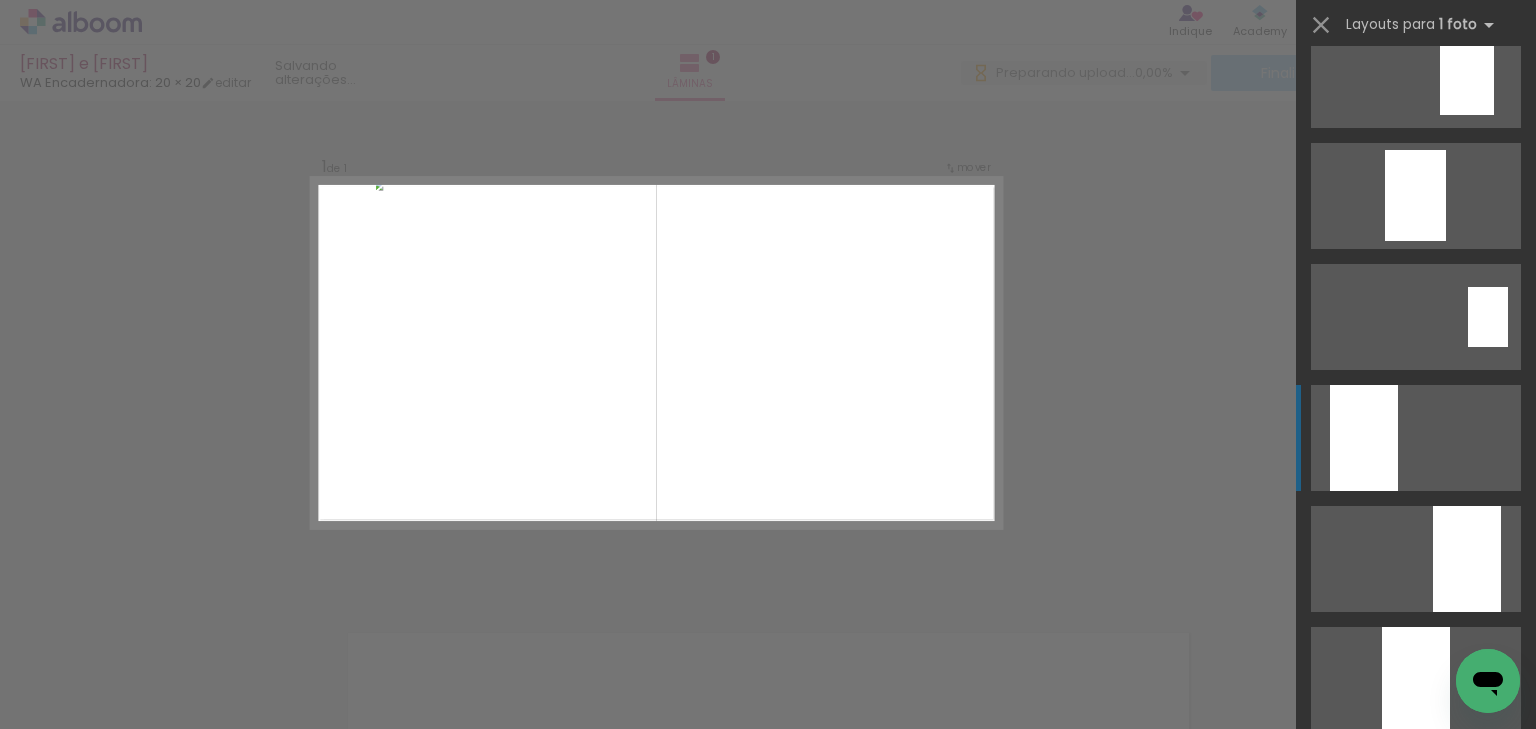 scroll, scrollTop: 528, scrollLeft: 0, axis: vertical 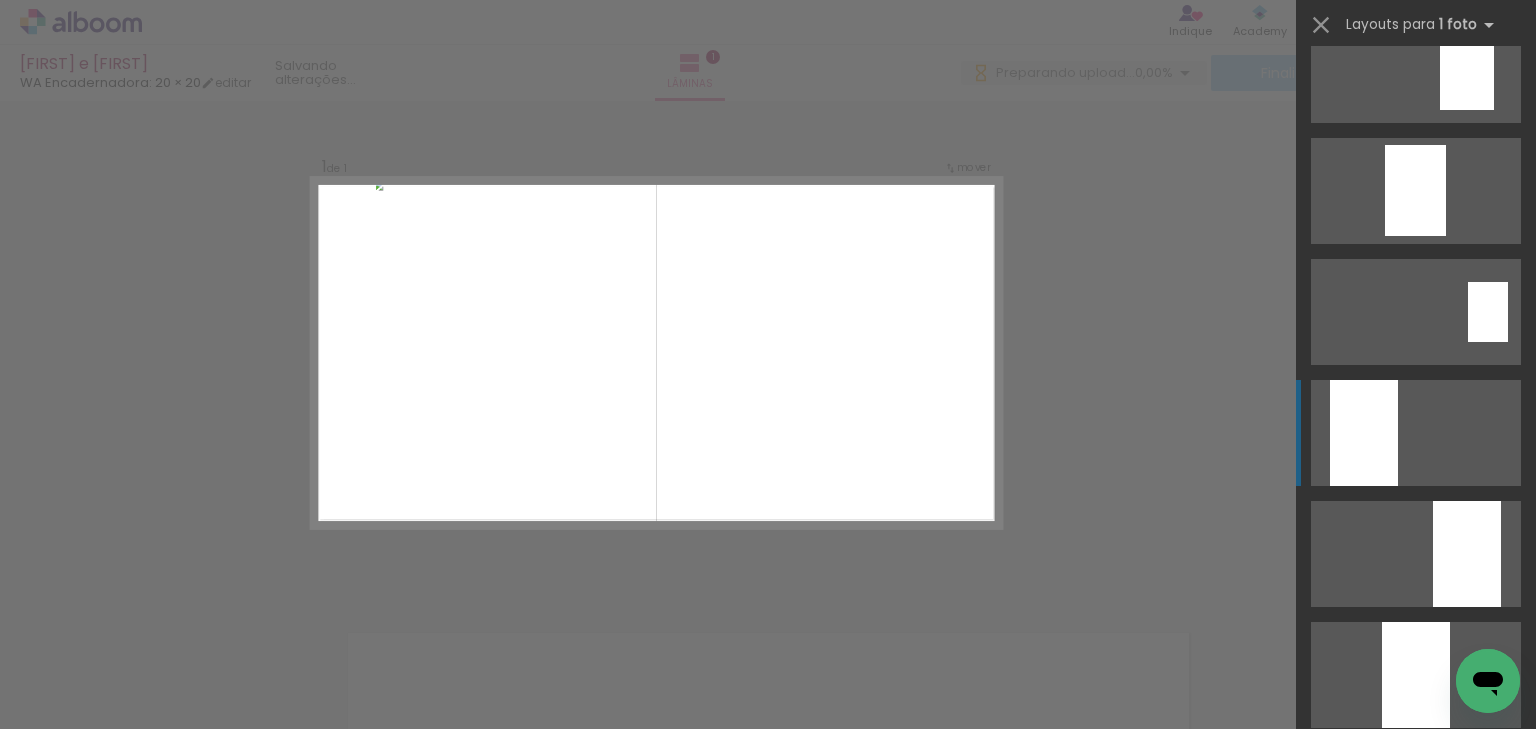 click at bounding box center [1416, -10414] 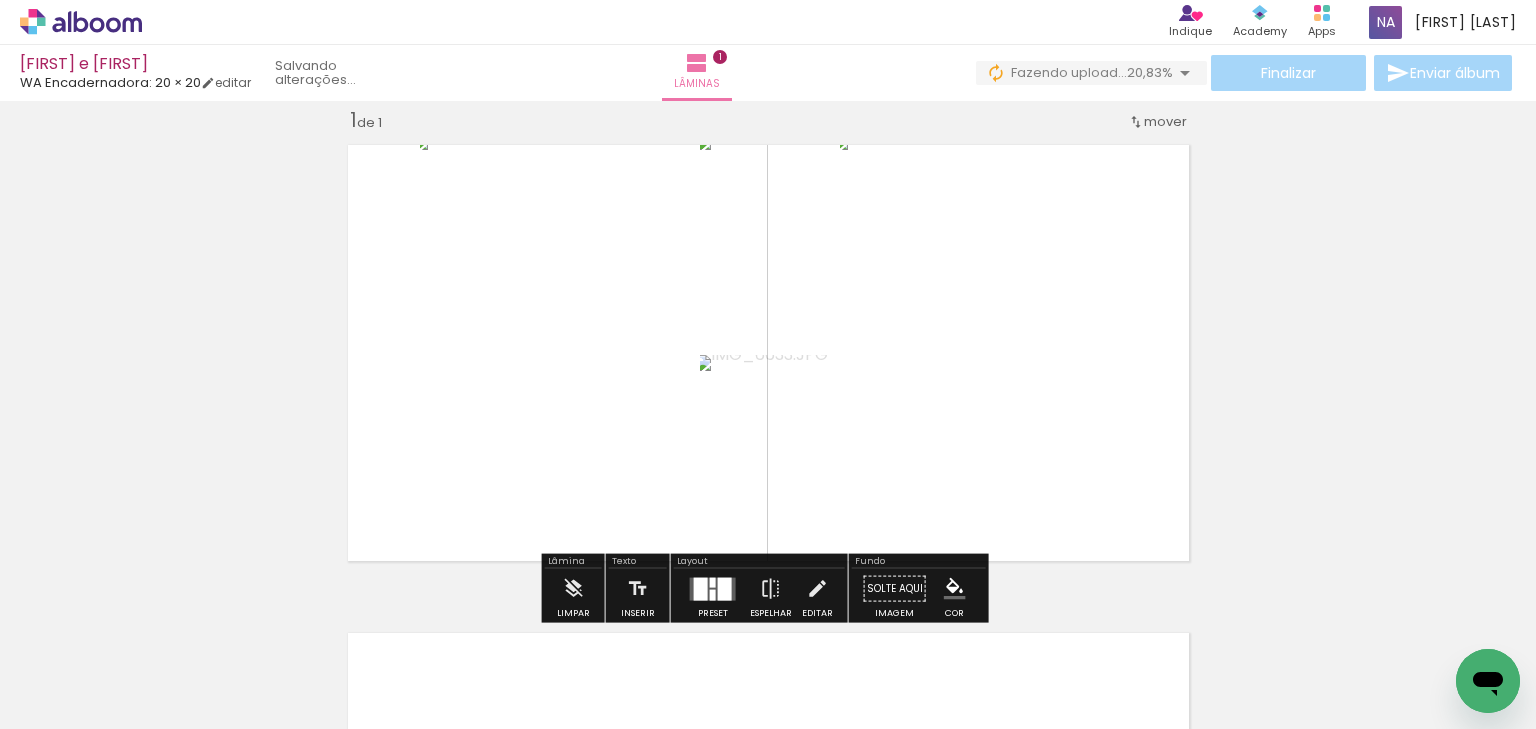 click on "Confirmar Cancelar" at bounding box center (0, 0) 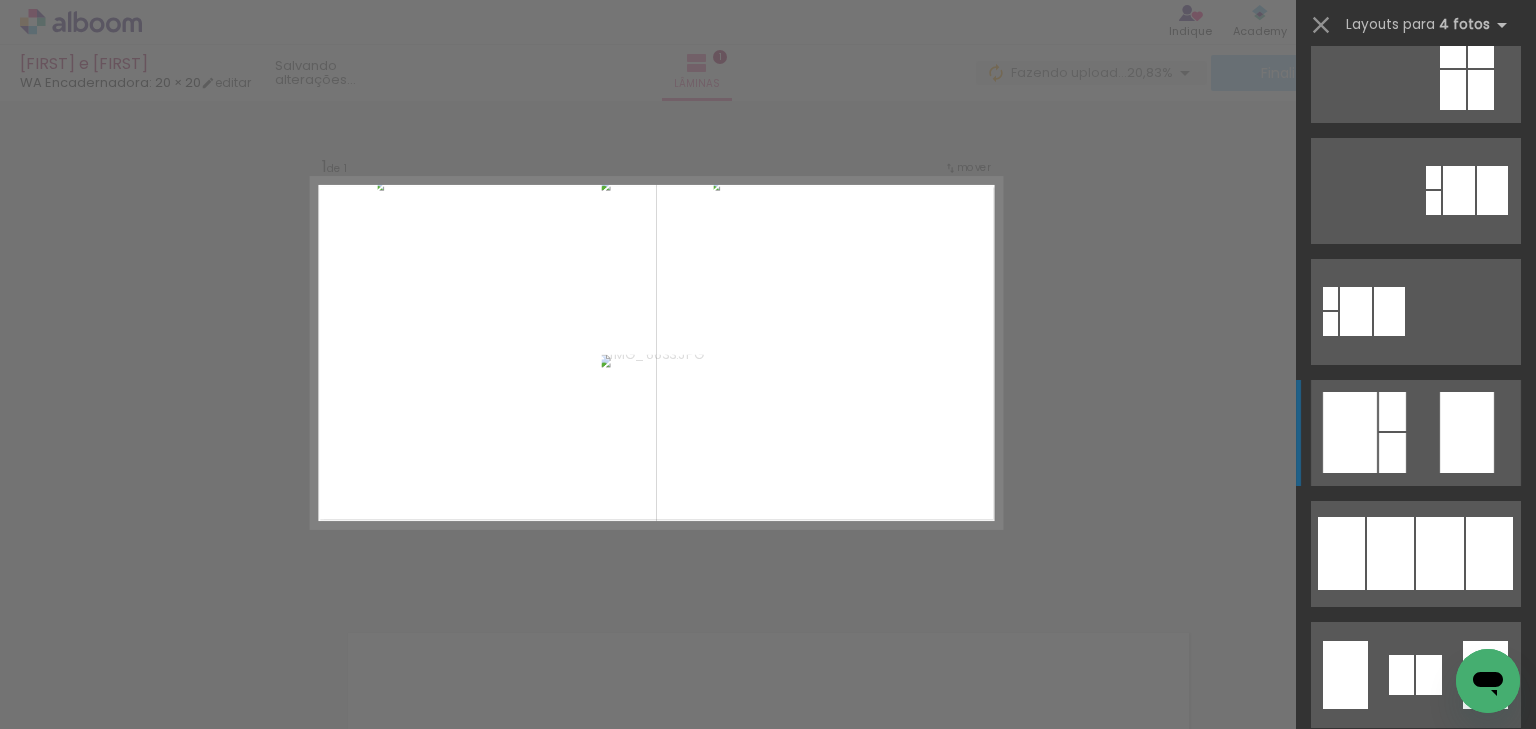 scroll, scrollTop: 0, scrollLeft: 0, axis: both 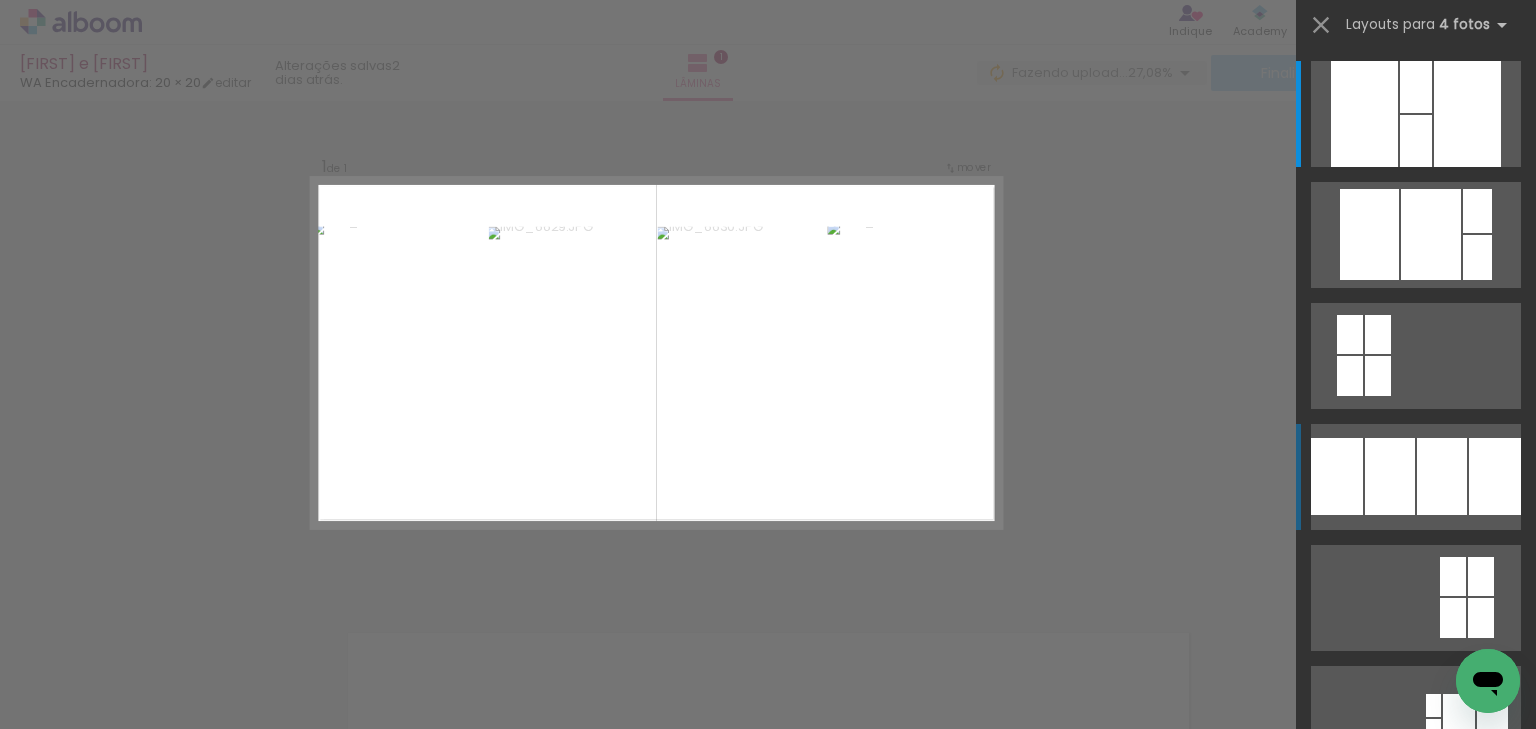 click at bounding box center (1431, 234) 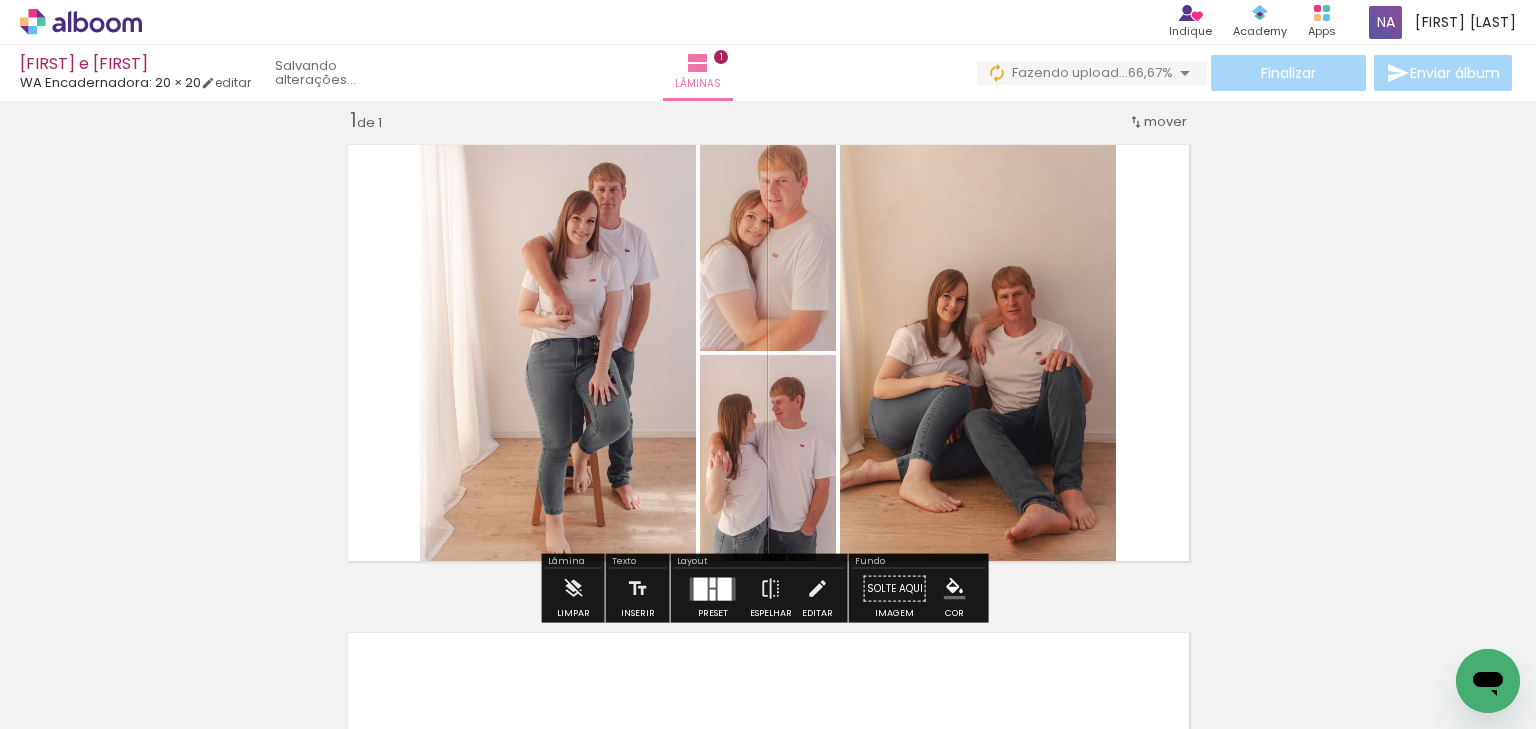click on "Confirmar Cancelar" at bounding box center (0, 0) 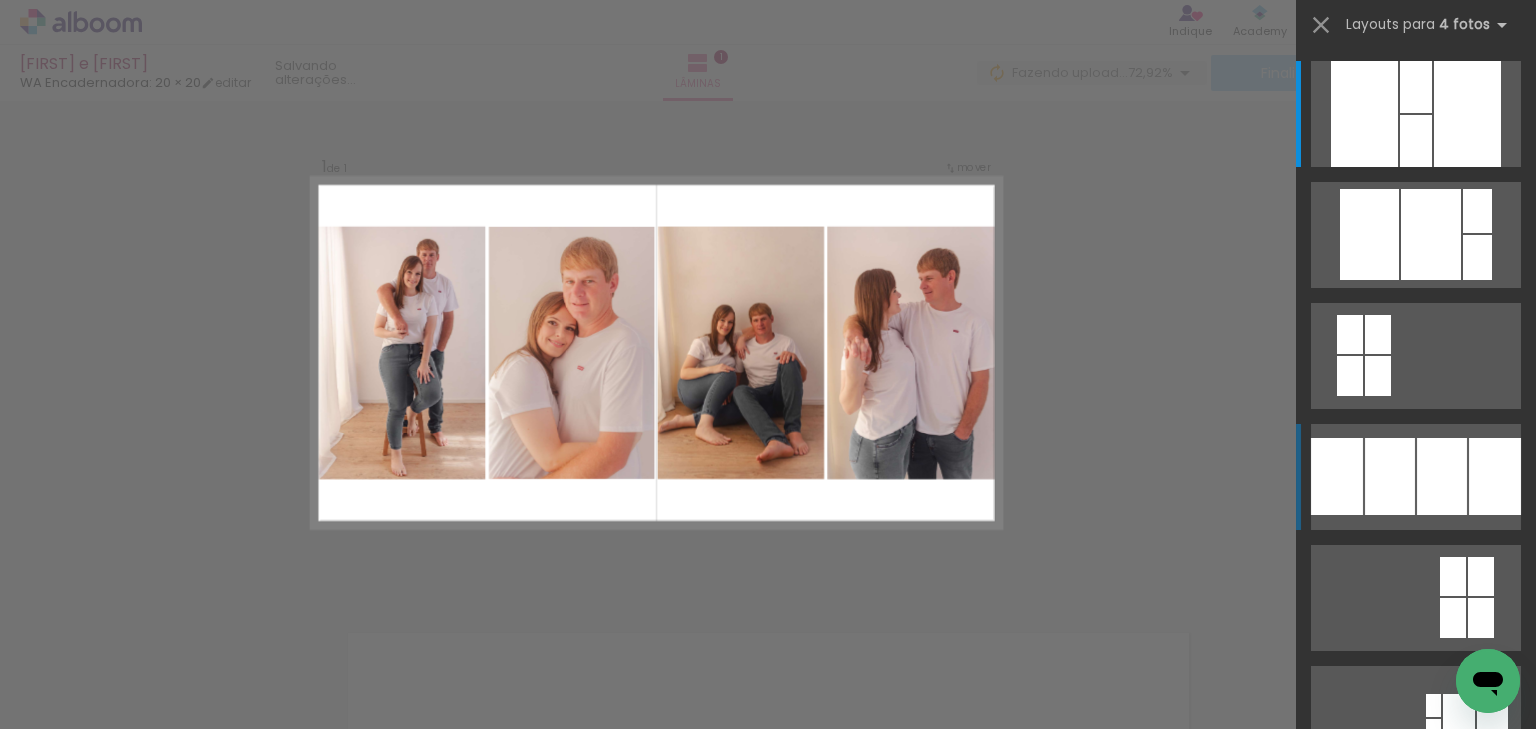 click at bounding box center [1431, 234] 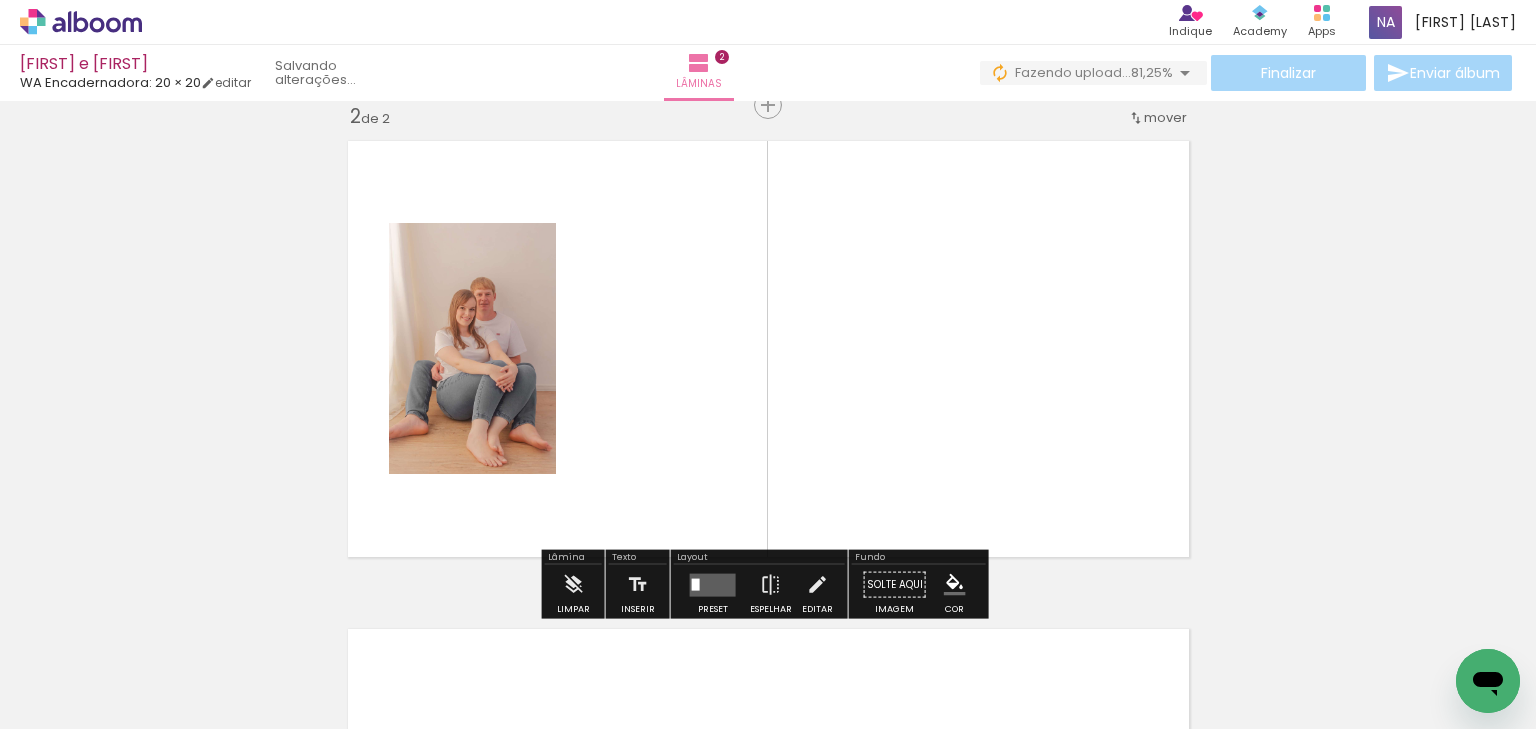 scroll, scrollTop: 513, scrollLeft: 0, axis: vertical 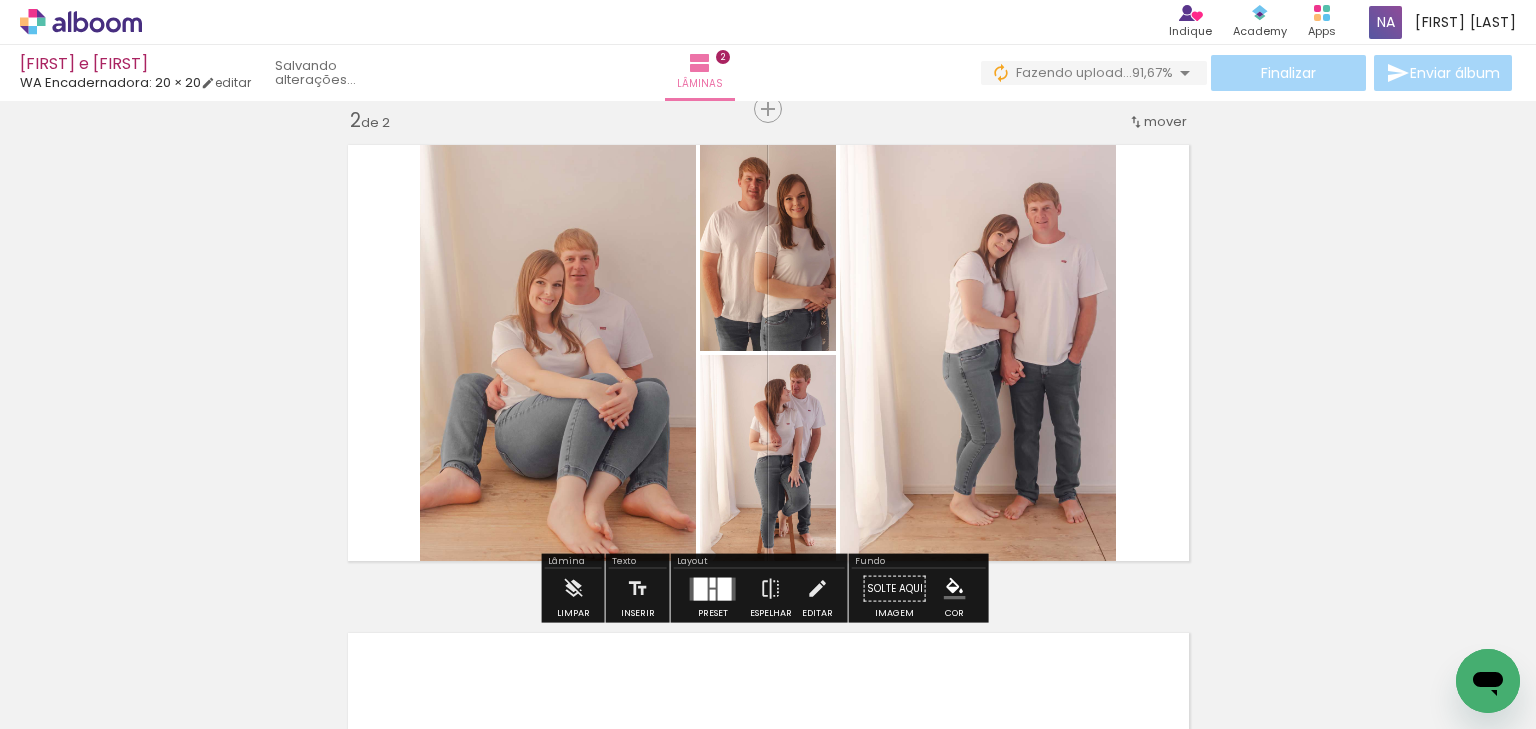 click on "Confirmar Cancelar" at bounding box center (0, 0) 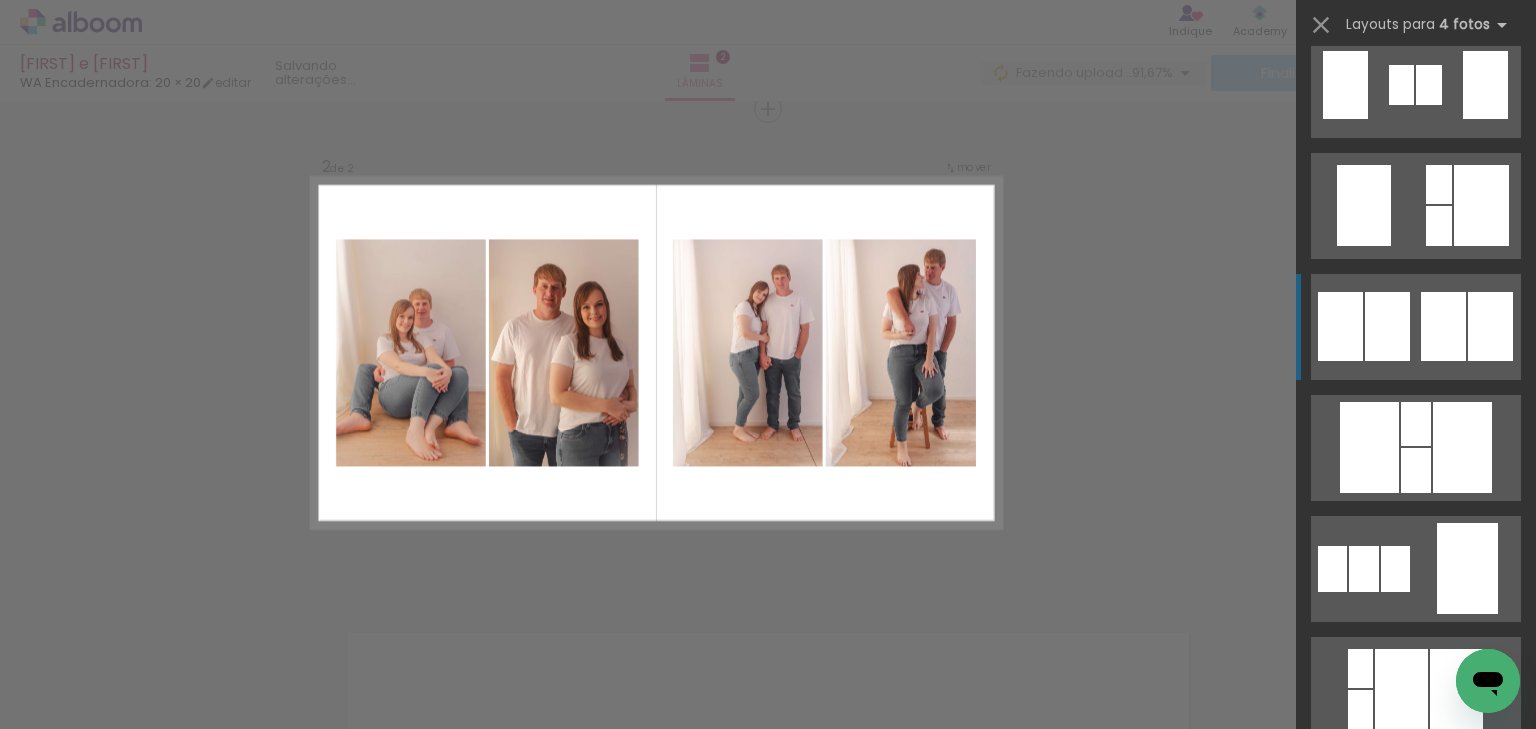 scroll, scrollTop: 1131, scrollLeft: 0, axis: vertical 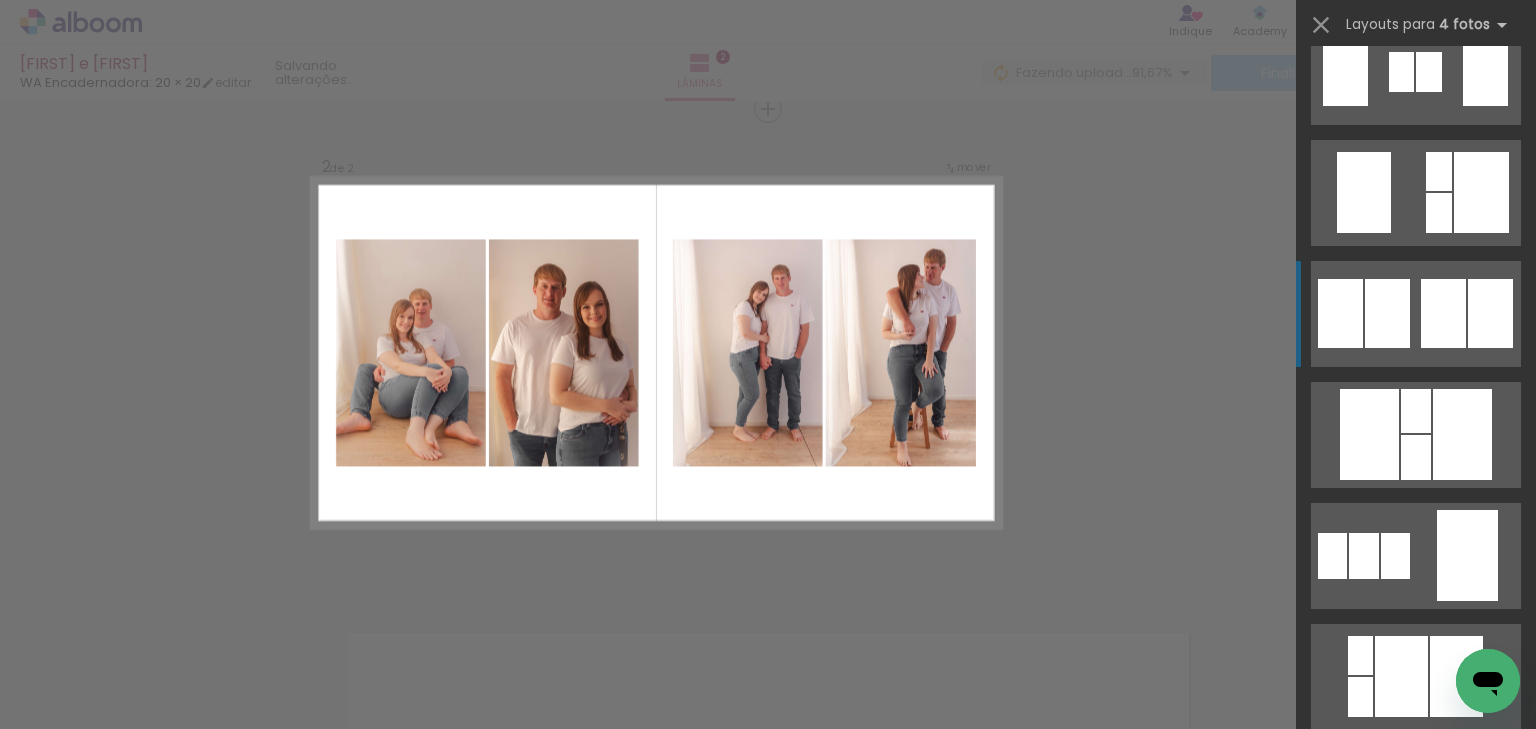 click at bounding box center [1416, 556] 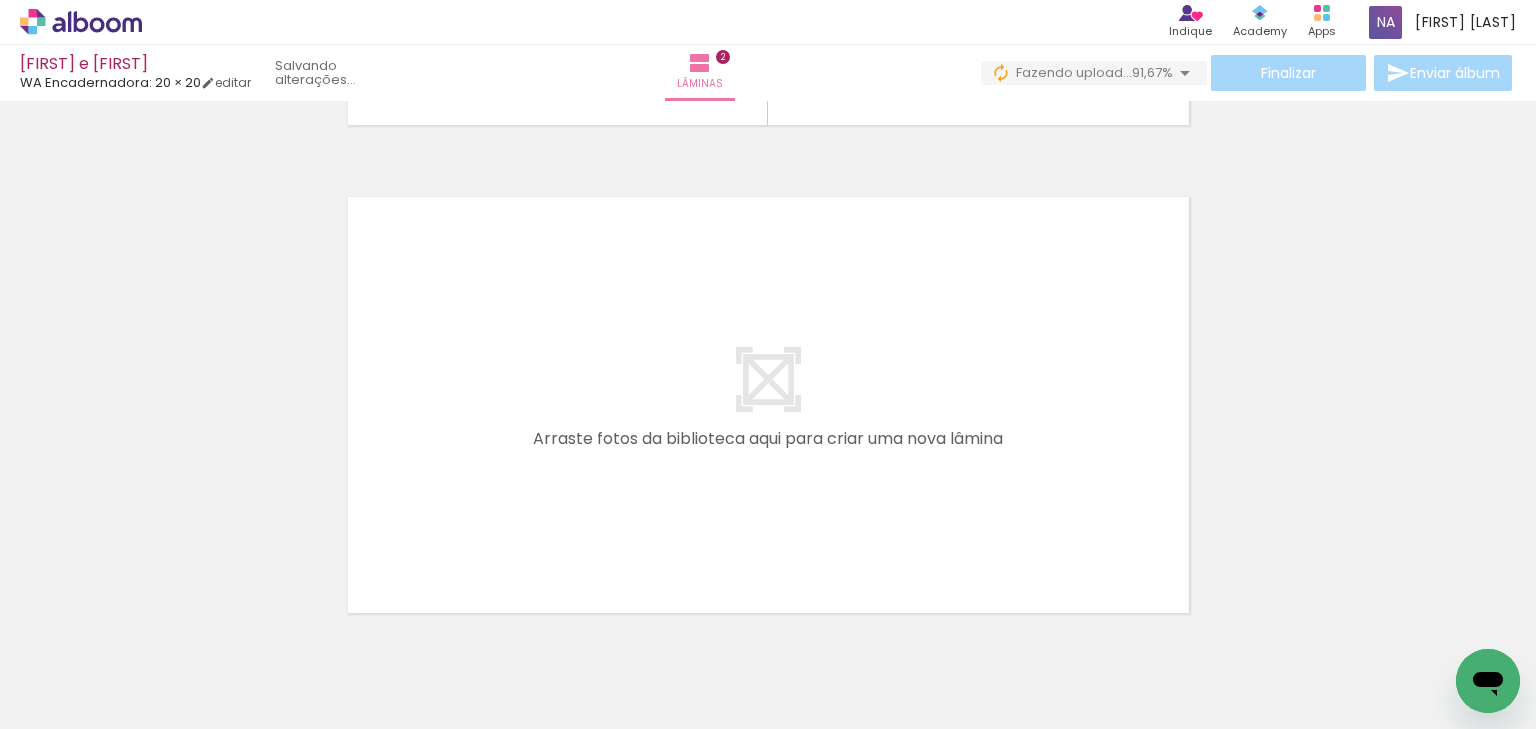 scroll, scrollTop: 1039, scrollLeft: 0, axis: vertical 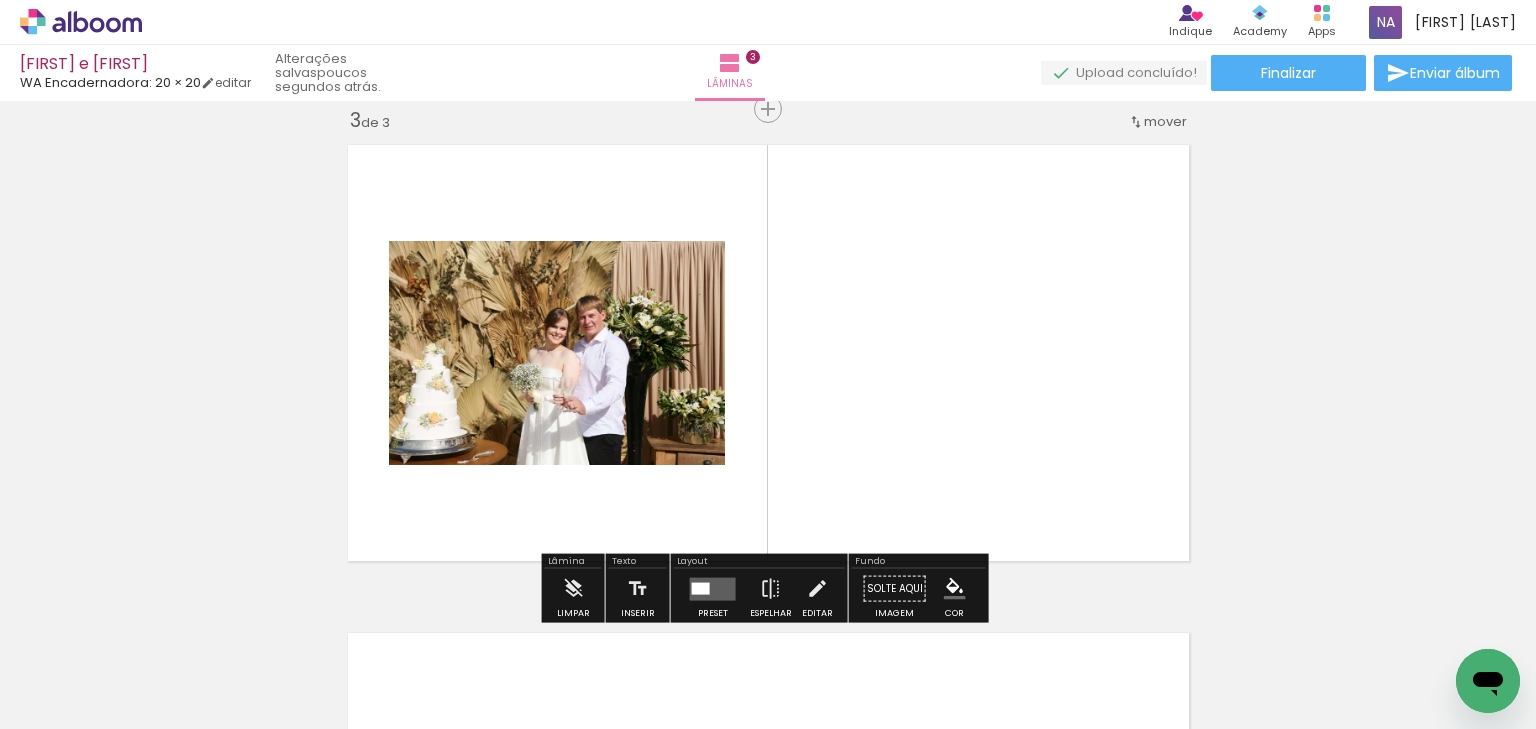 click on "Confirmar Cancelar" at bounding box center (0, 0) 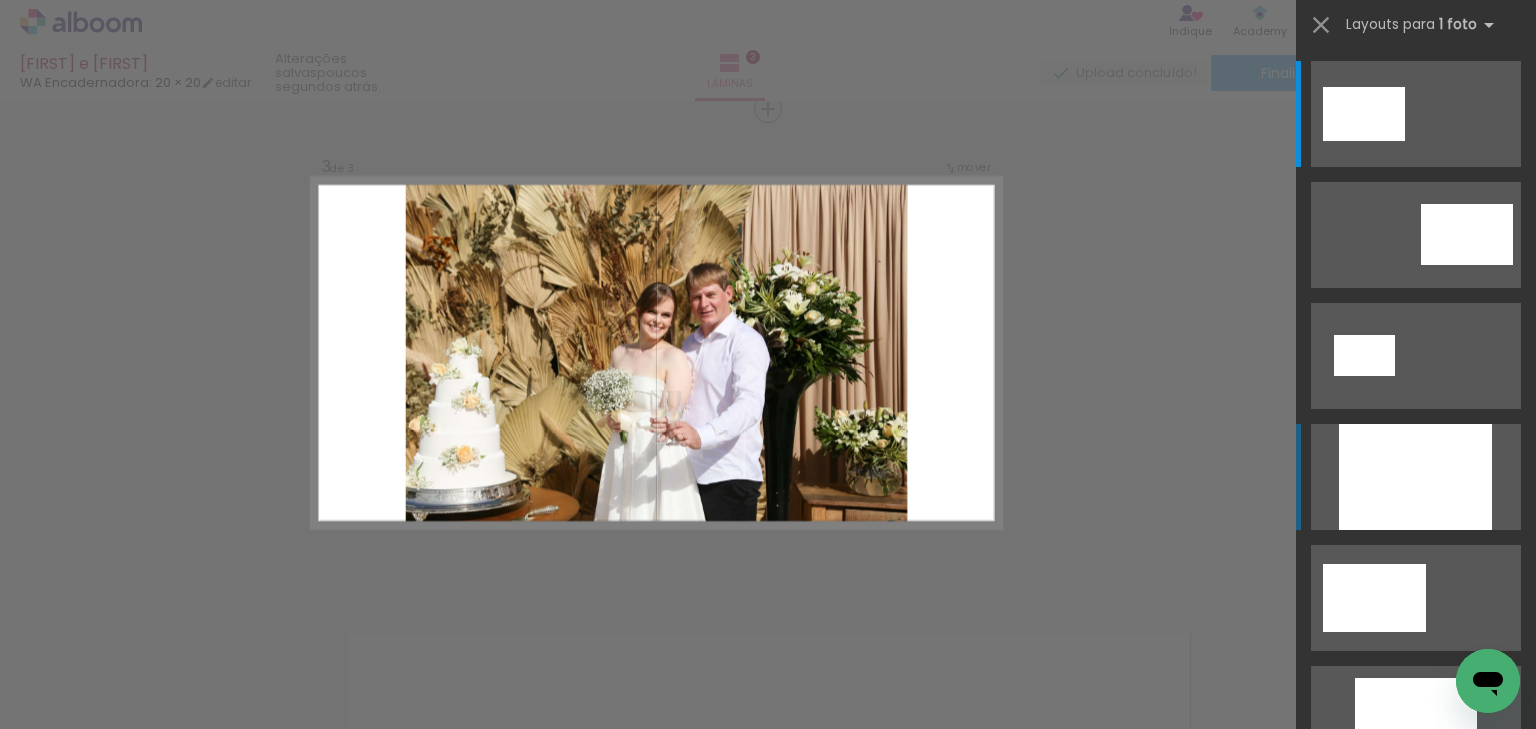 click at bounding box center (1415, 477) 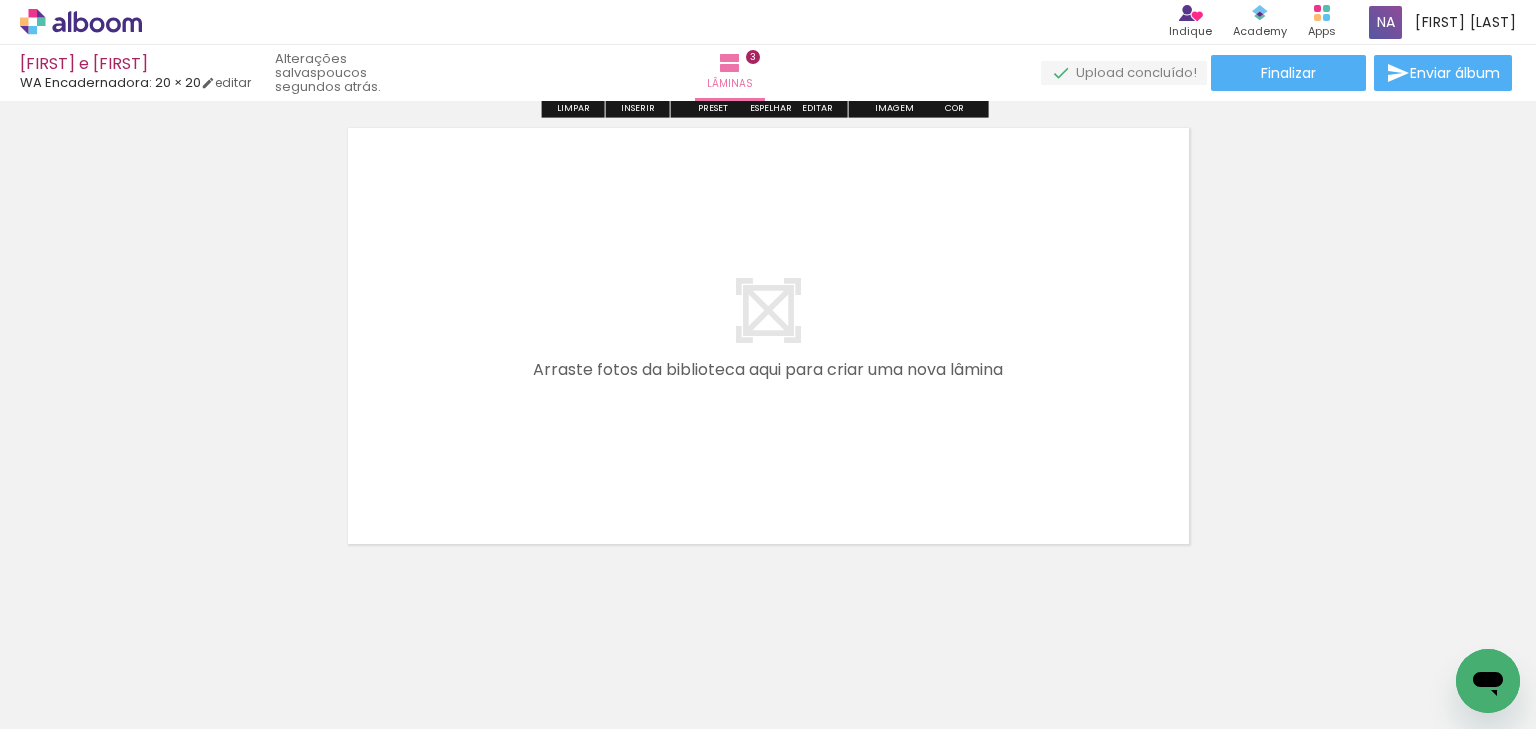 scroll, scrollTop: 1527, scrollLeft: 0, axis: vertical 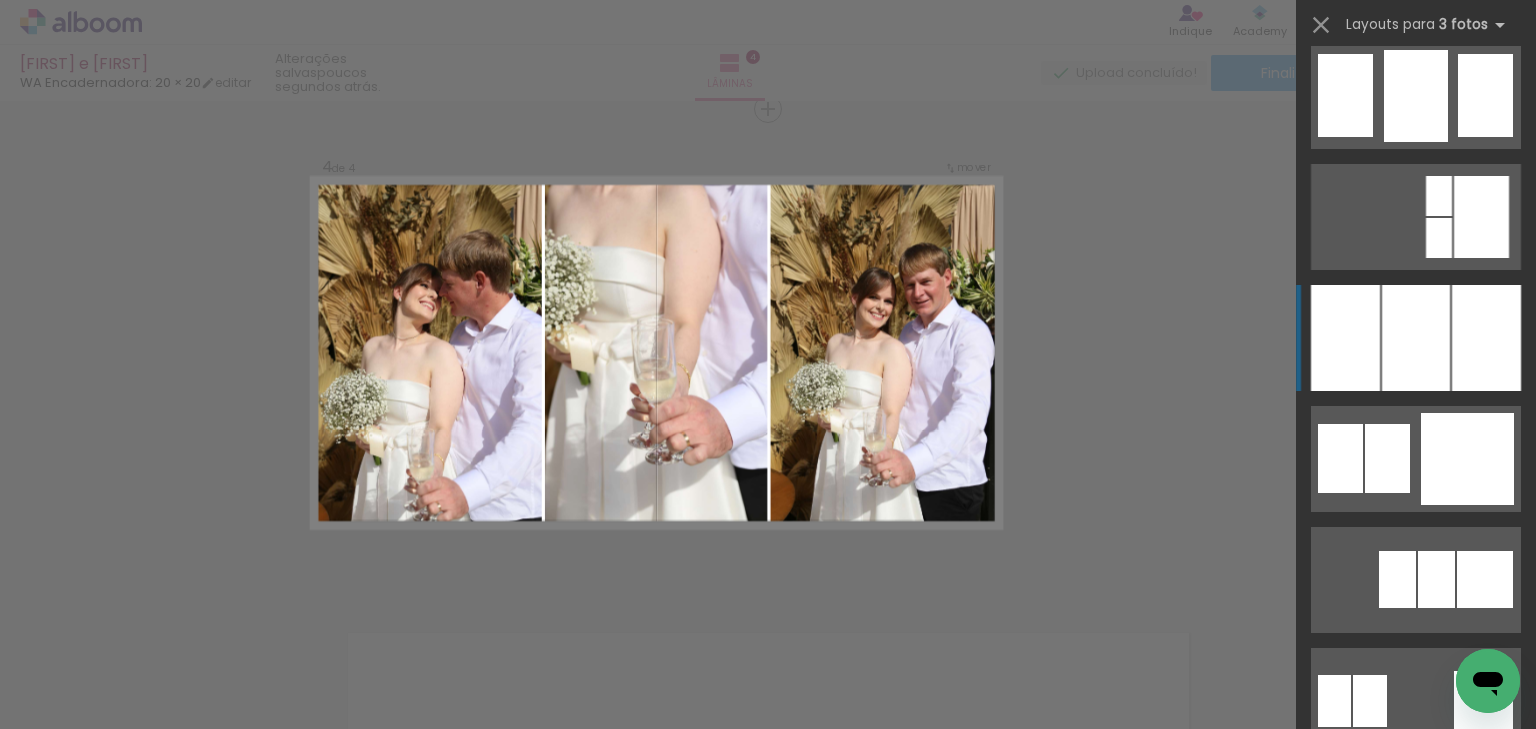 click at bounding box center (1416, 338) 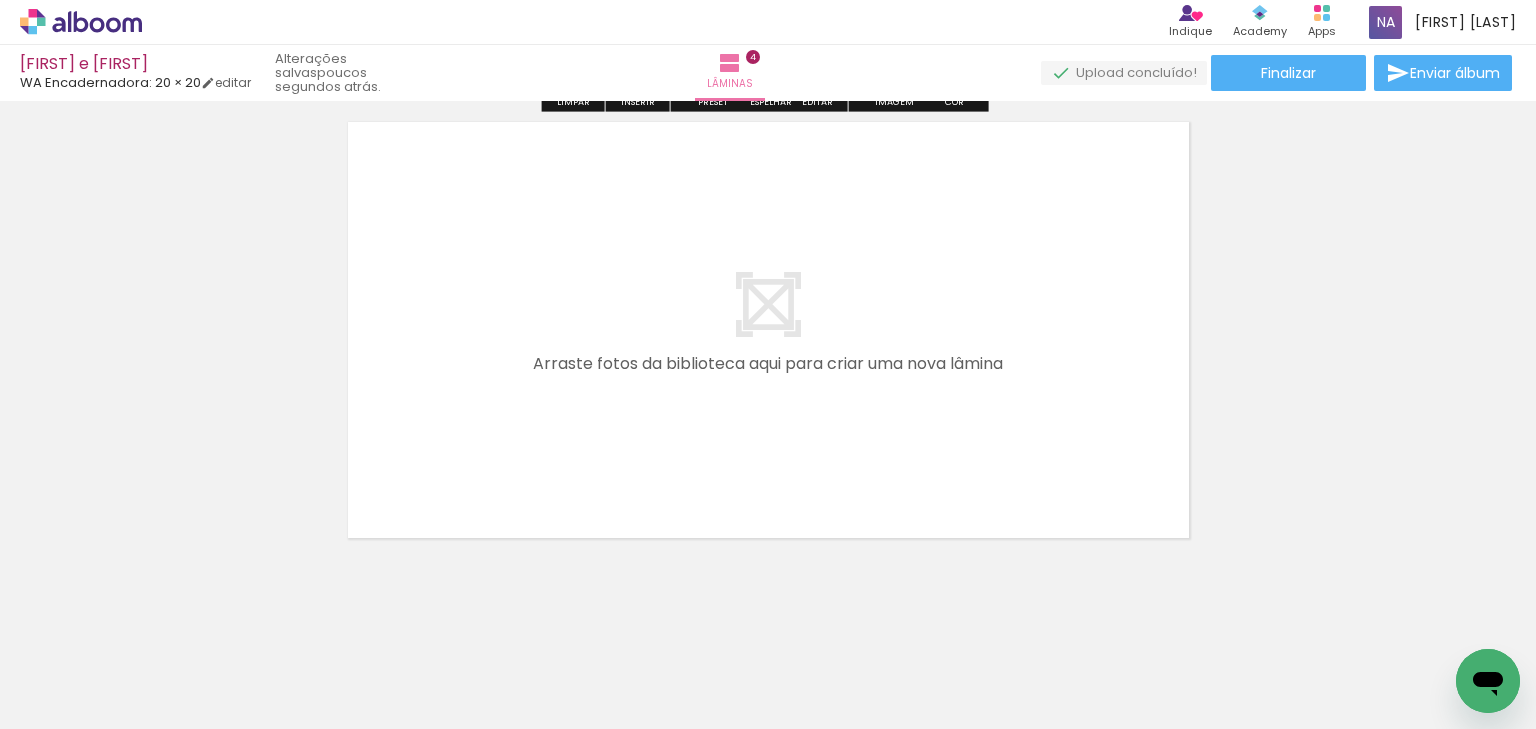 scroll, scrollTop: 2012, scrollLeft: 0, axis: vertical 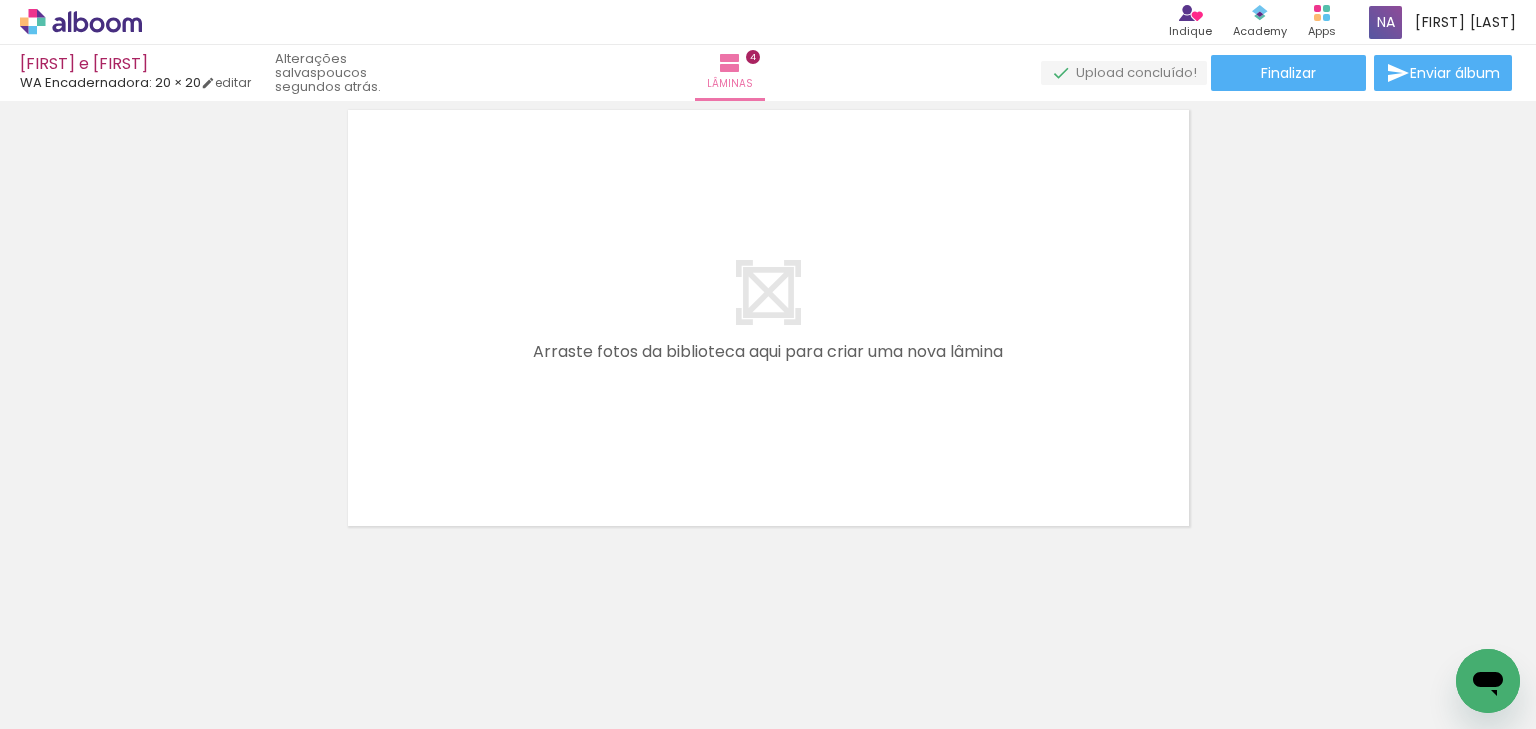 click at bounding box center [1115, 661] 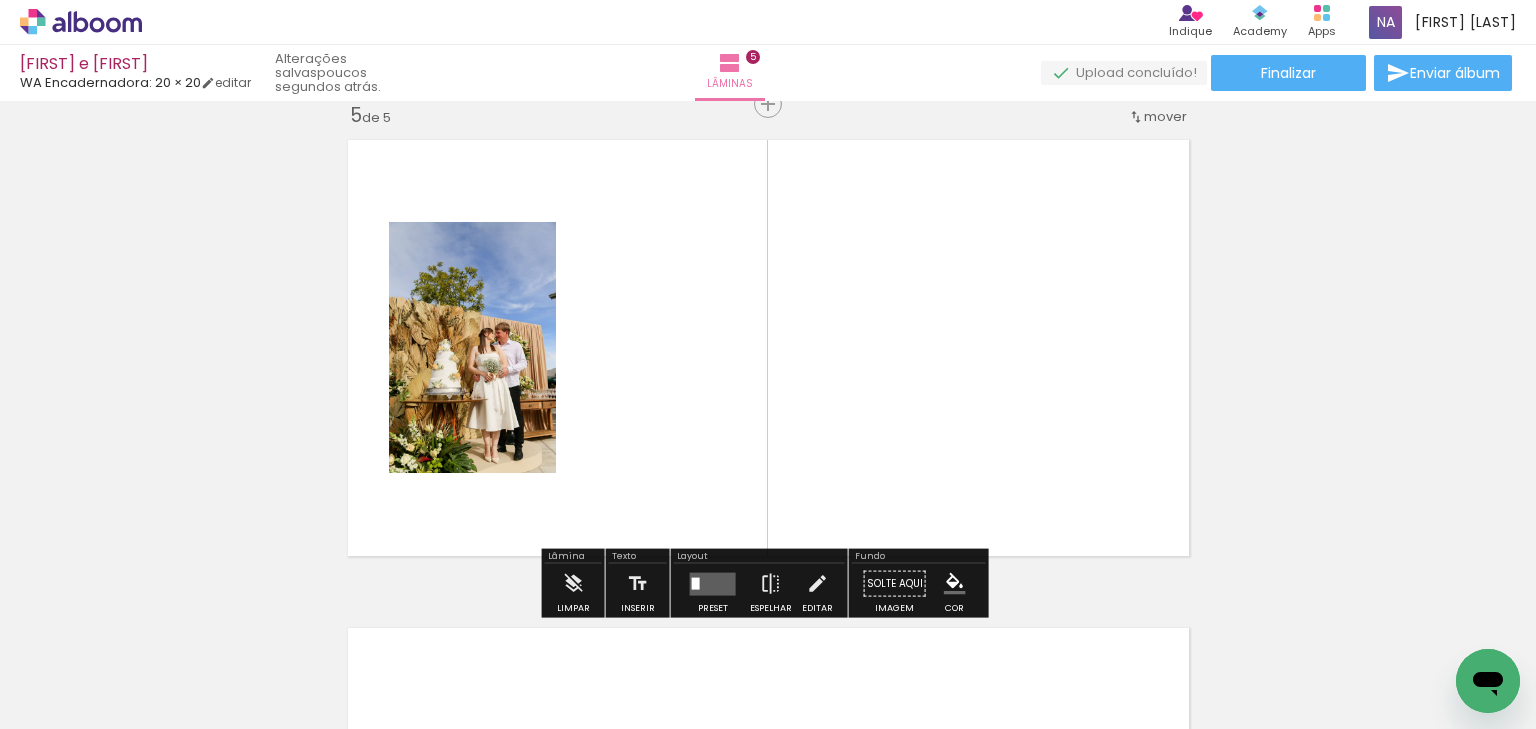 scroll, scrollTop: 1977, scrollLeft: 0, axis: vertical 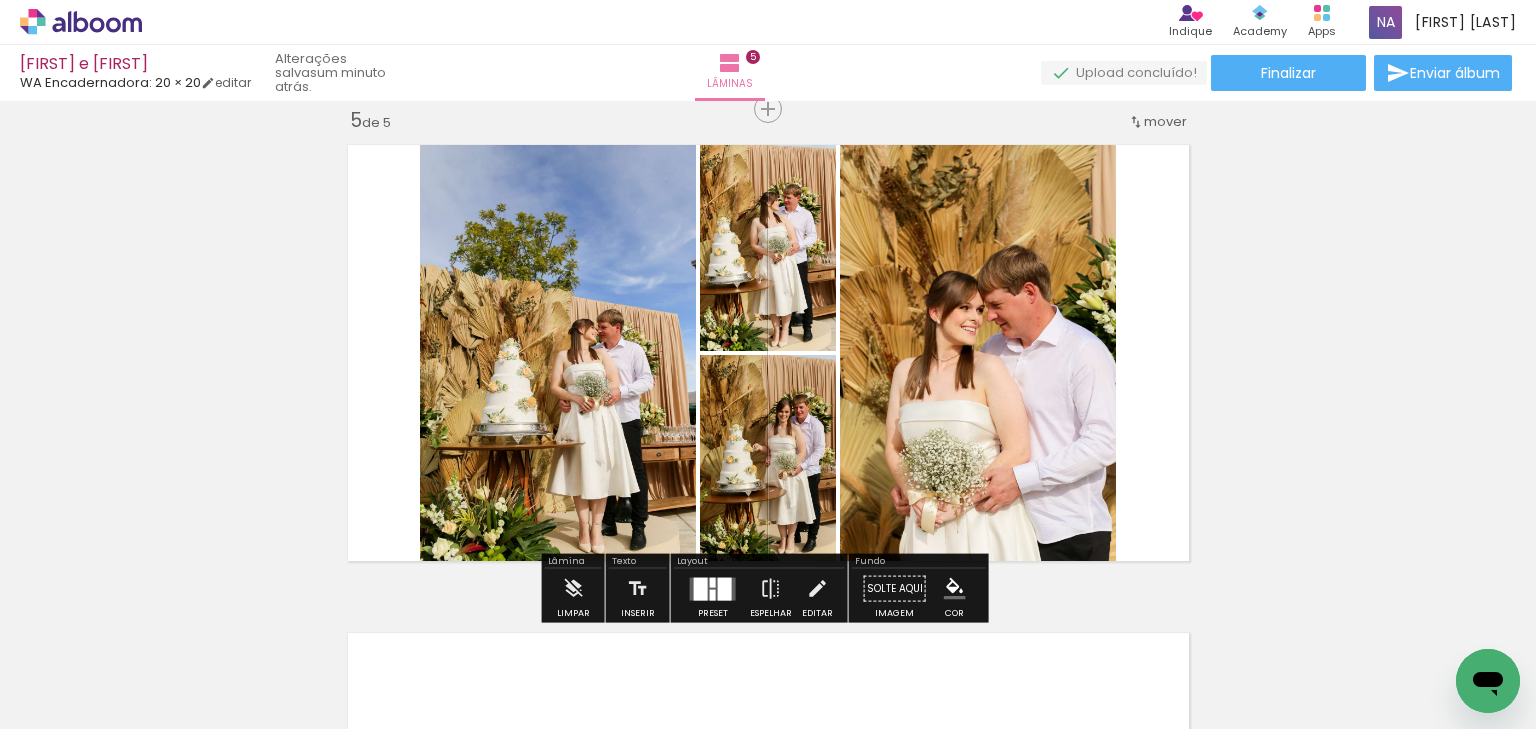 click on "Confirmar Cancelar" at bounding box center [0, 0] 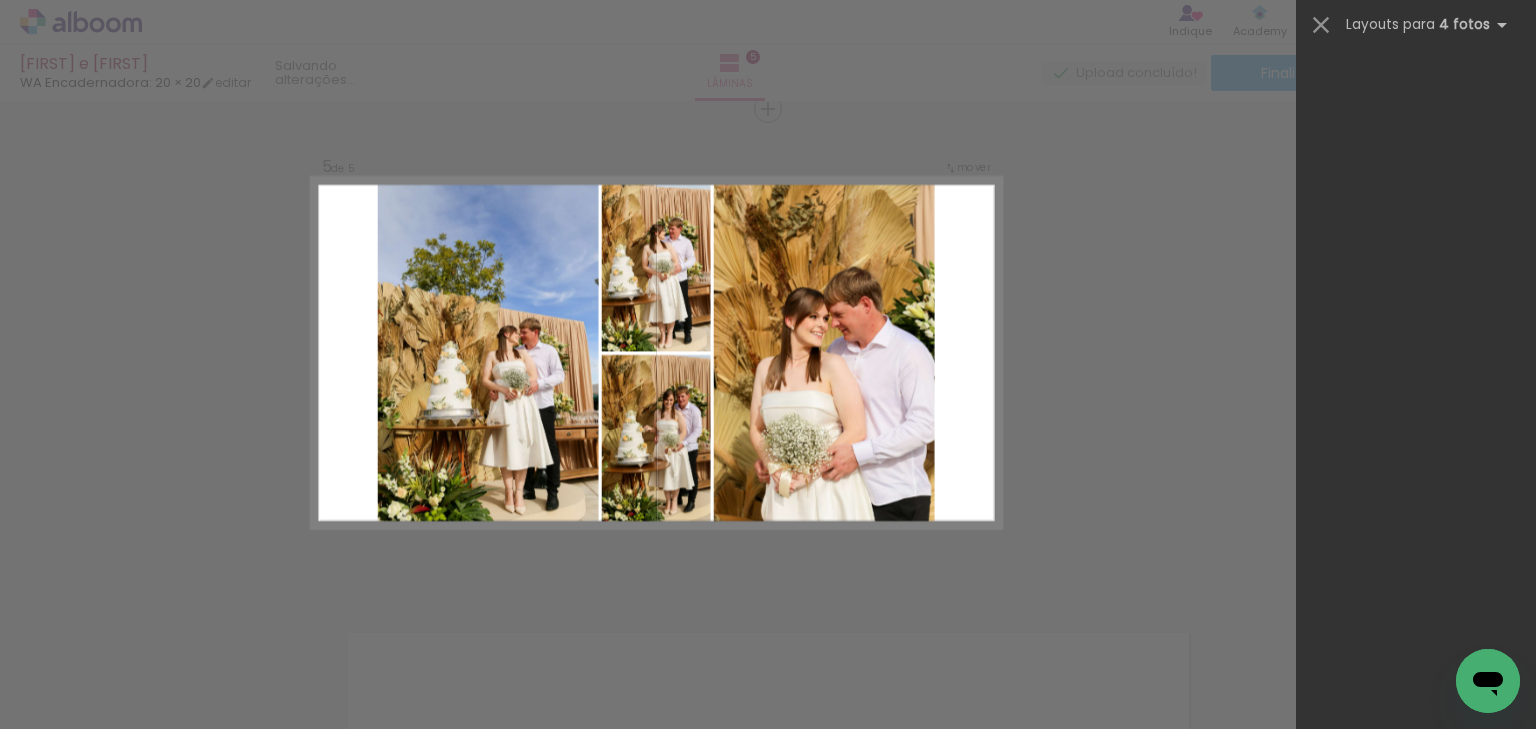 scroll, scrollTop: 0, scrollLeft: 0, axis: both 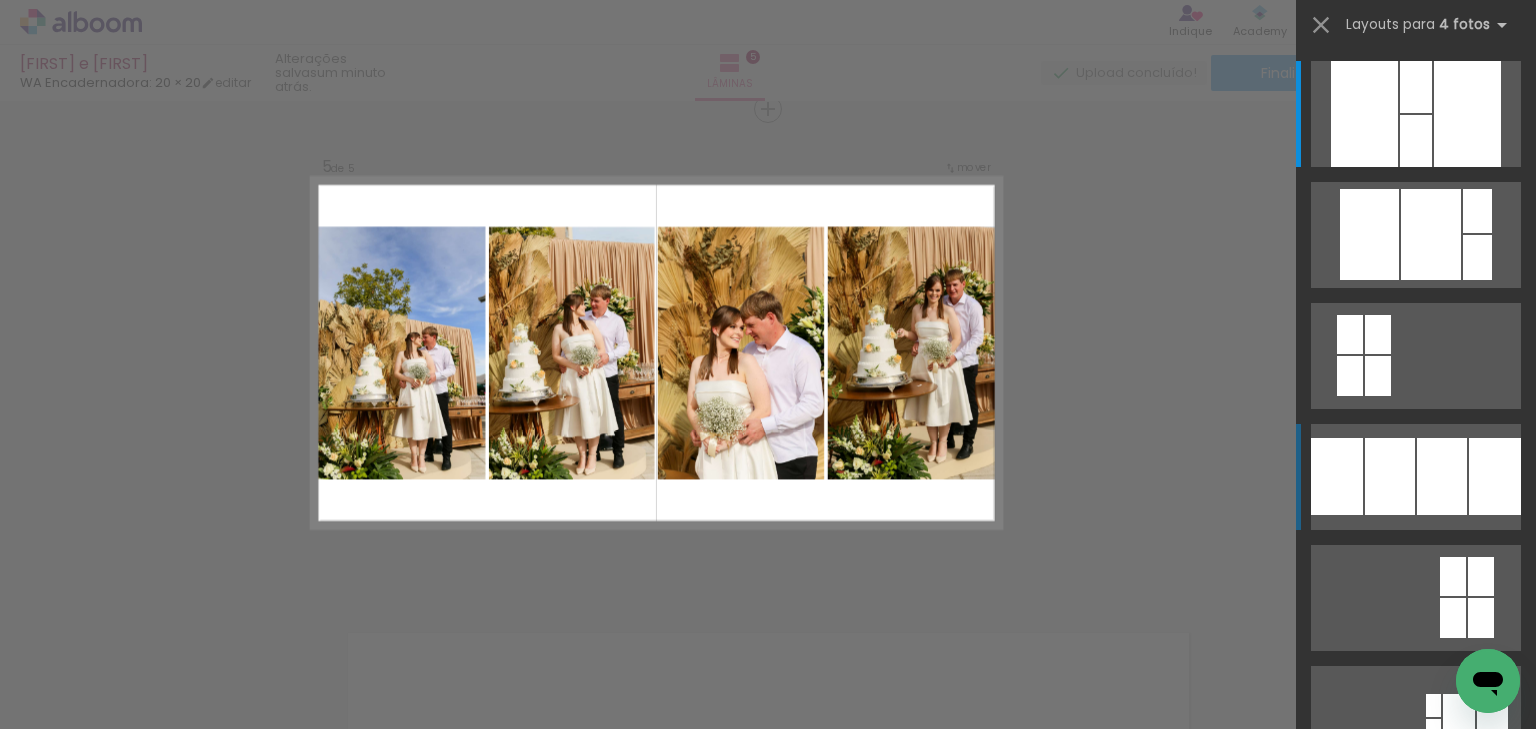click at bounding box center (1416, 235) 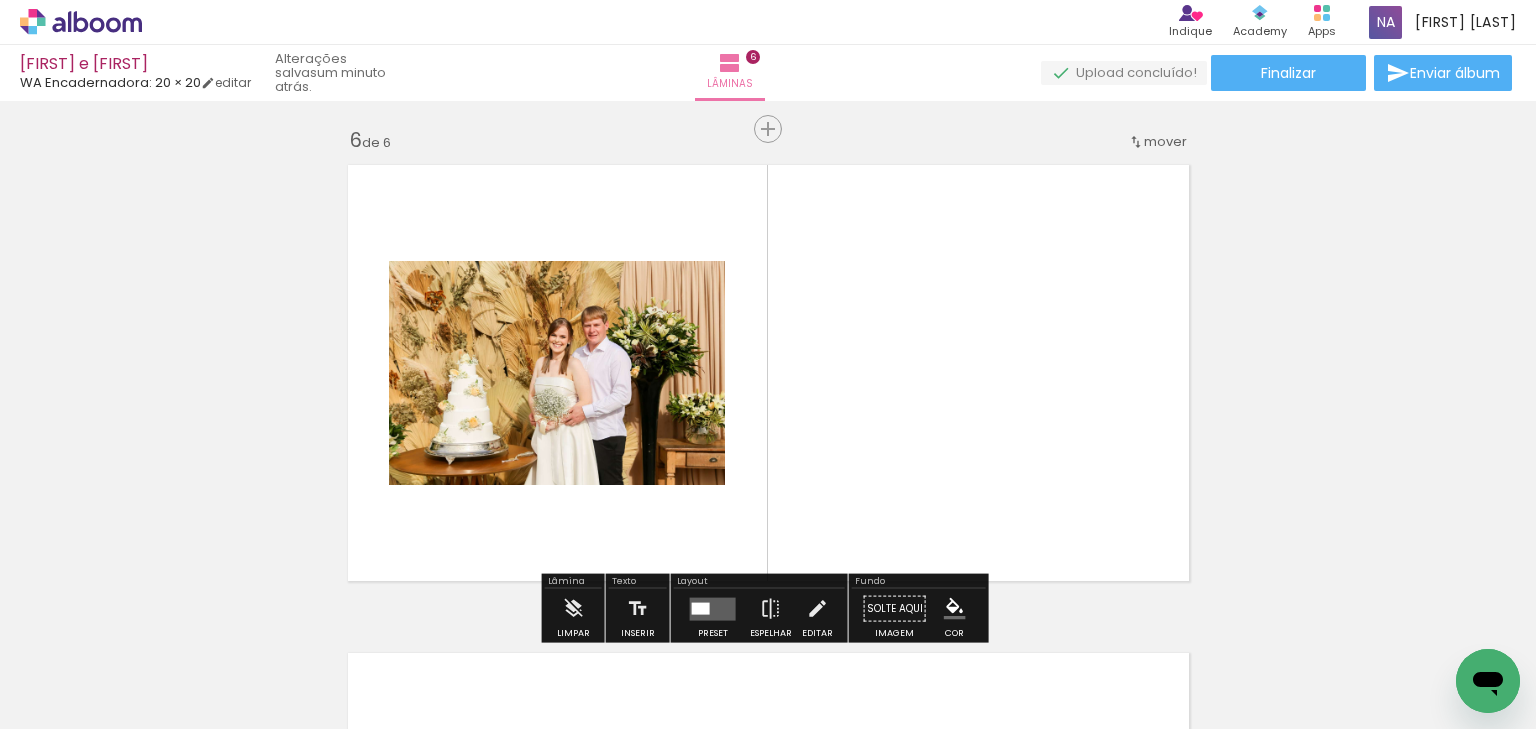 scroll, scrollTop: 2465, scrollLeft: 0, axis: vertical 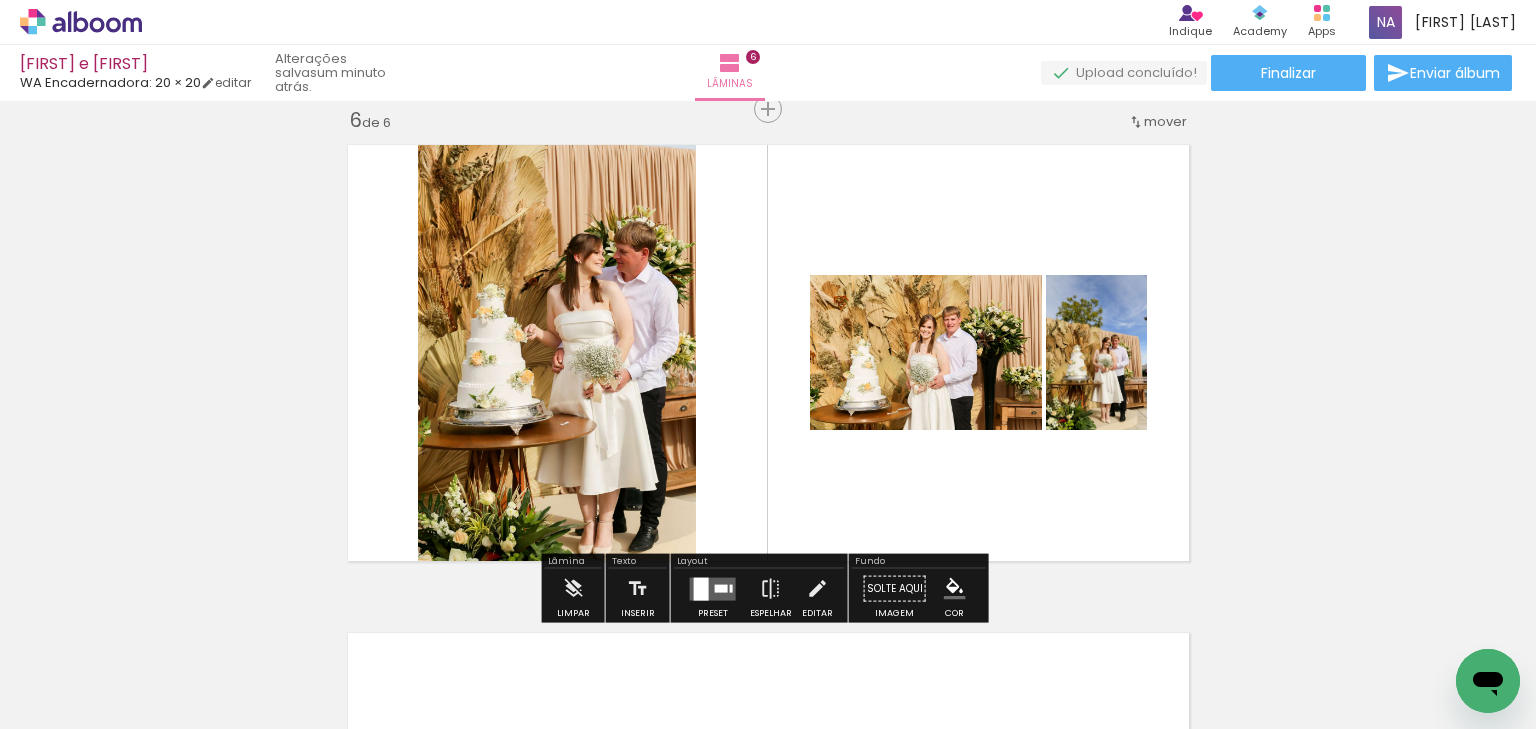 click on "Confirmar Cancelar" at bounding box center (0, 0) 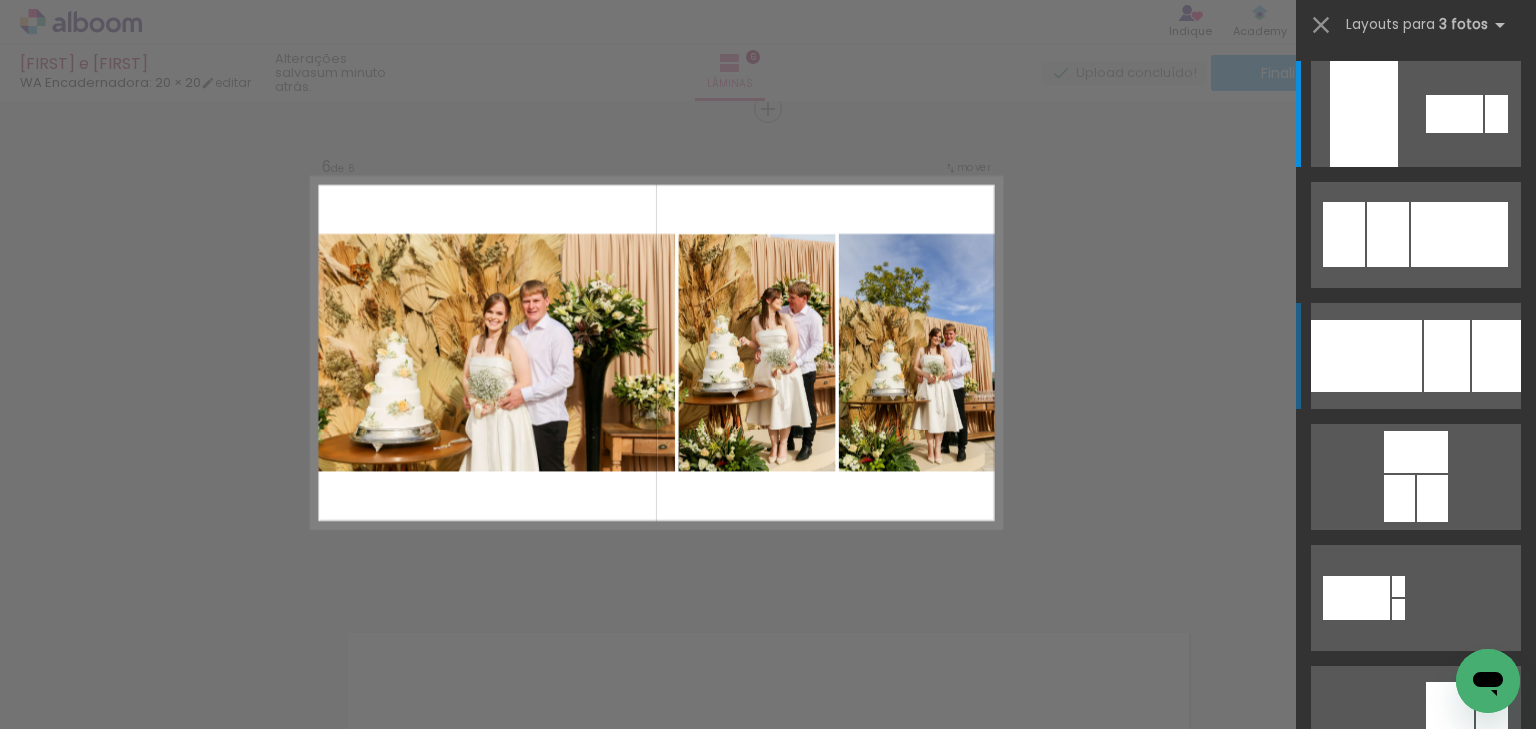 click at bounding box center (1366, 356) 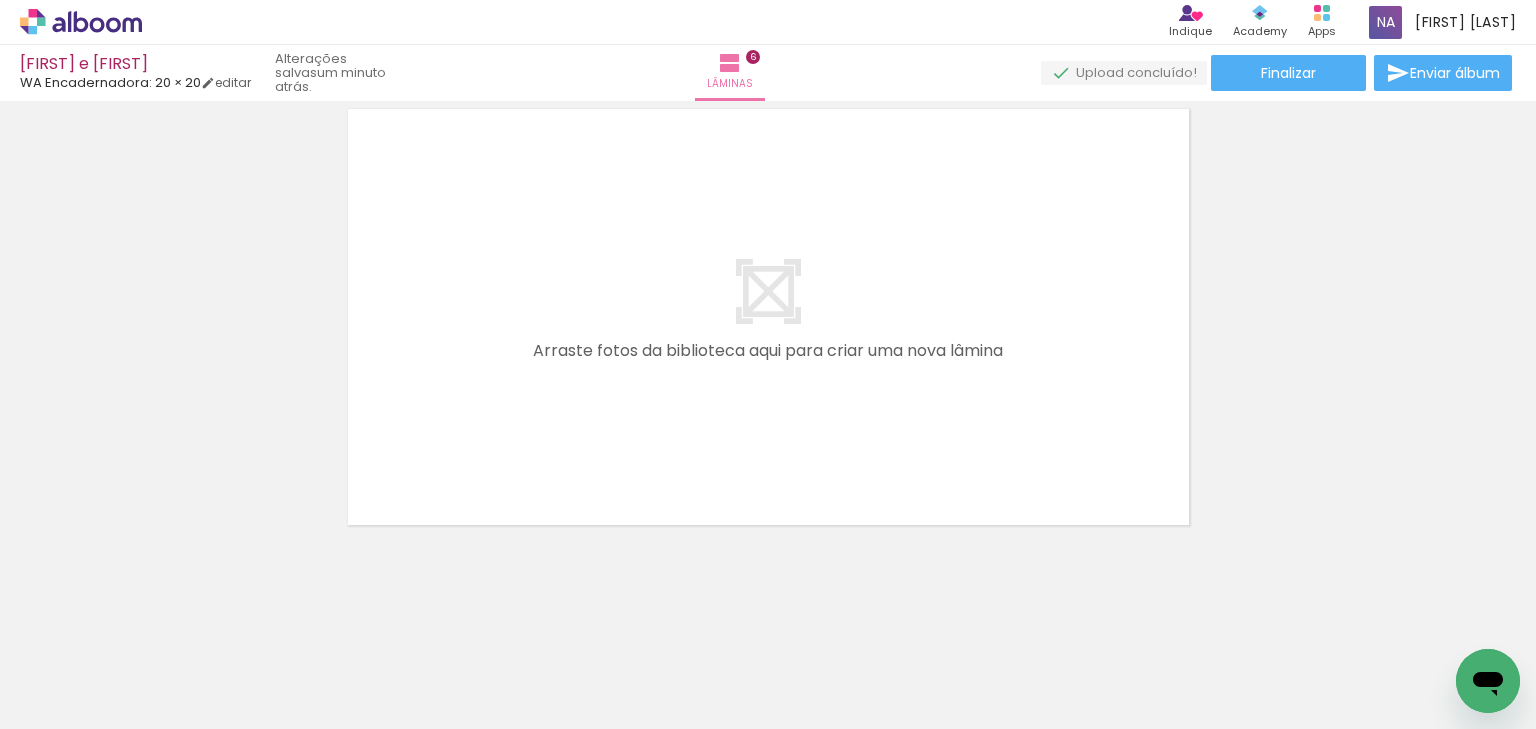 scroll, scrollTop: 2991, scrollLeft: 0, axis: vertical 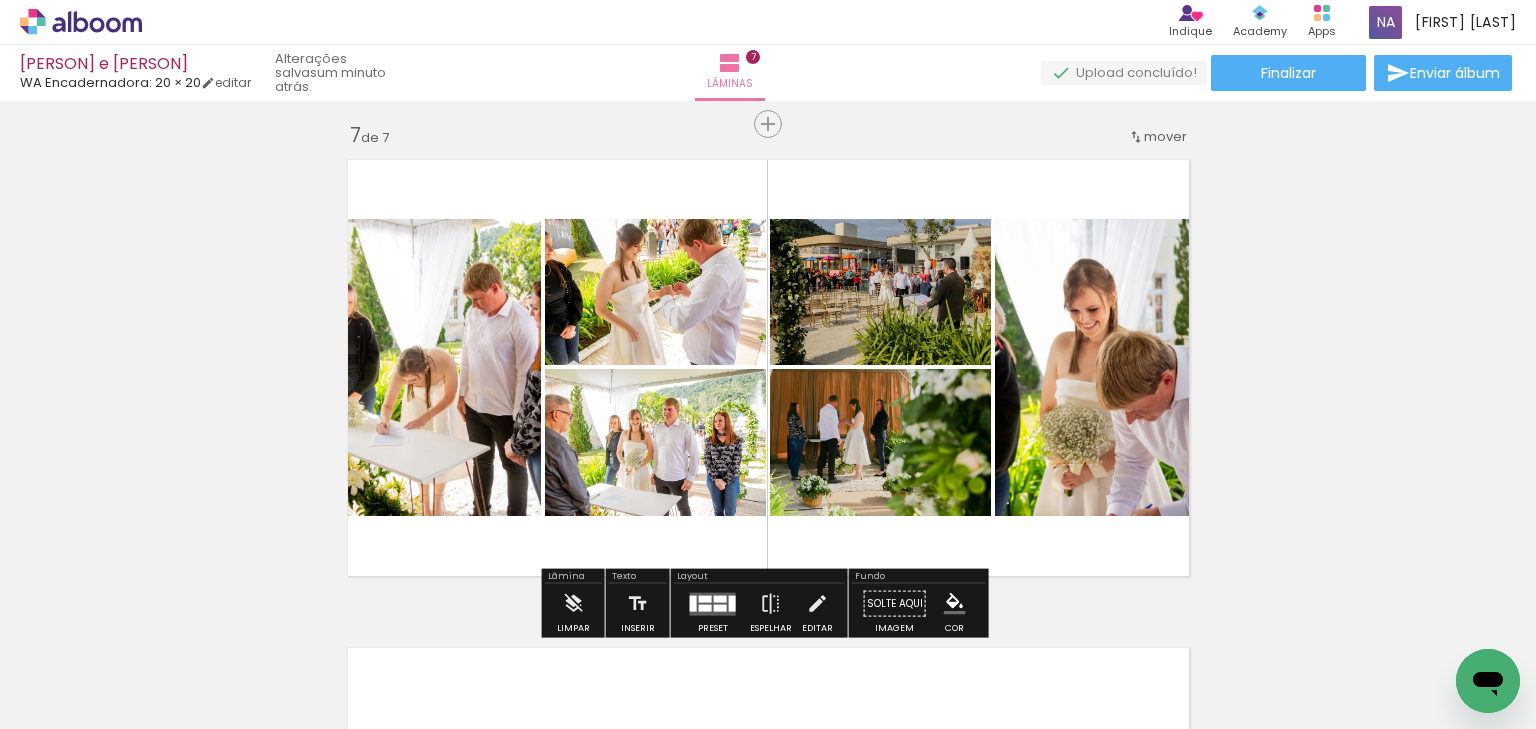 click on "Confirmar Cancelar" at bounding box center [0, 0] 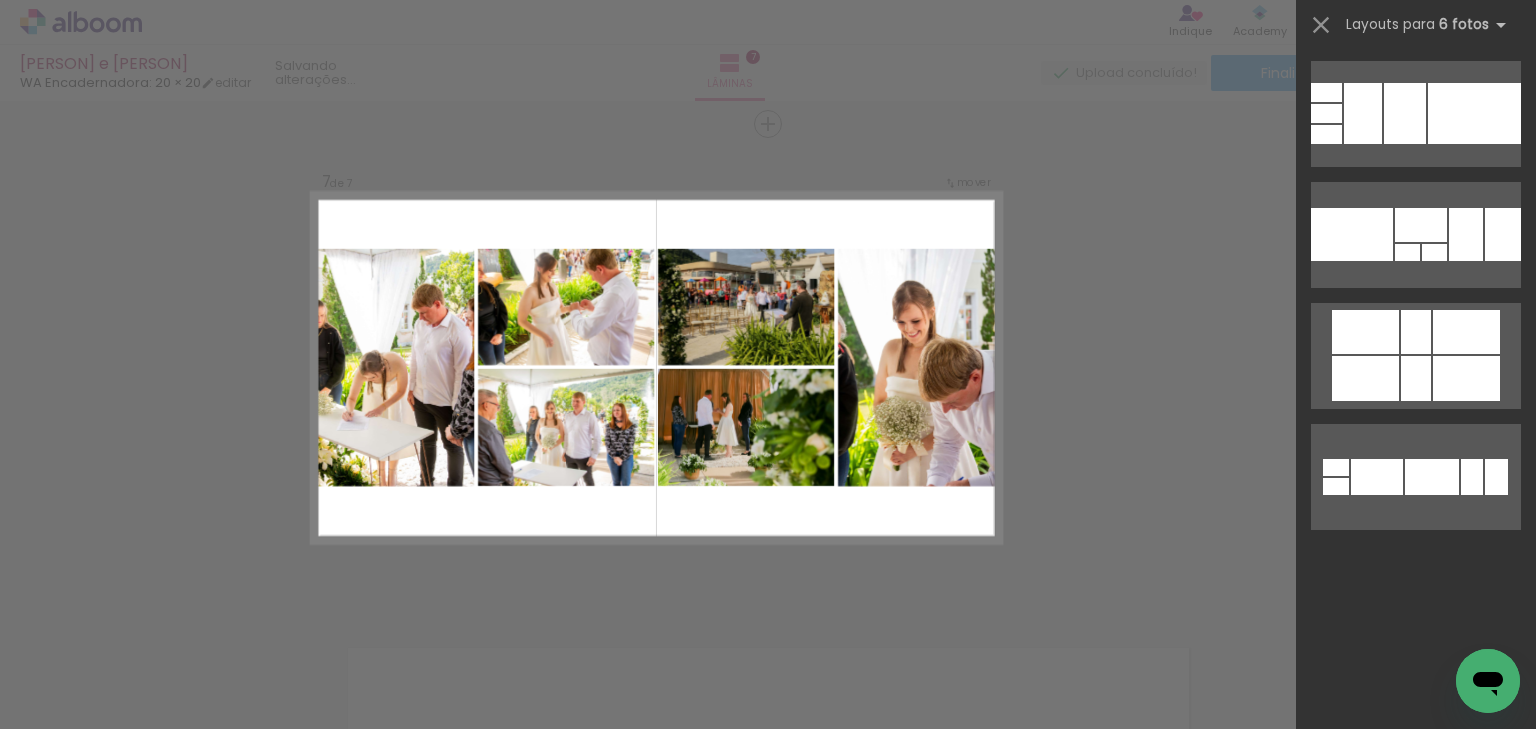 scroll, scrollTop: 0, scrollLeft: 0, axis: both 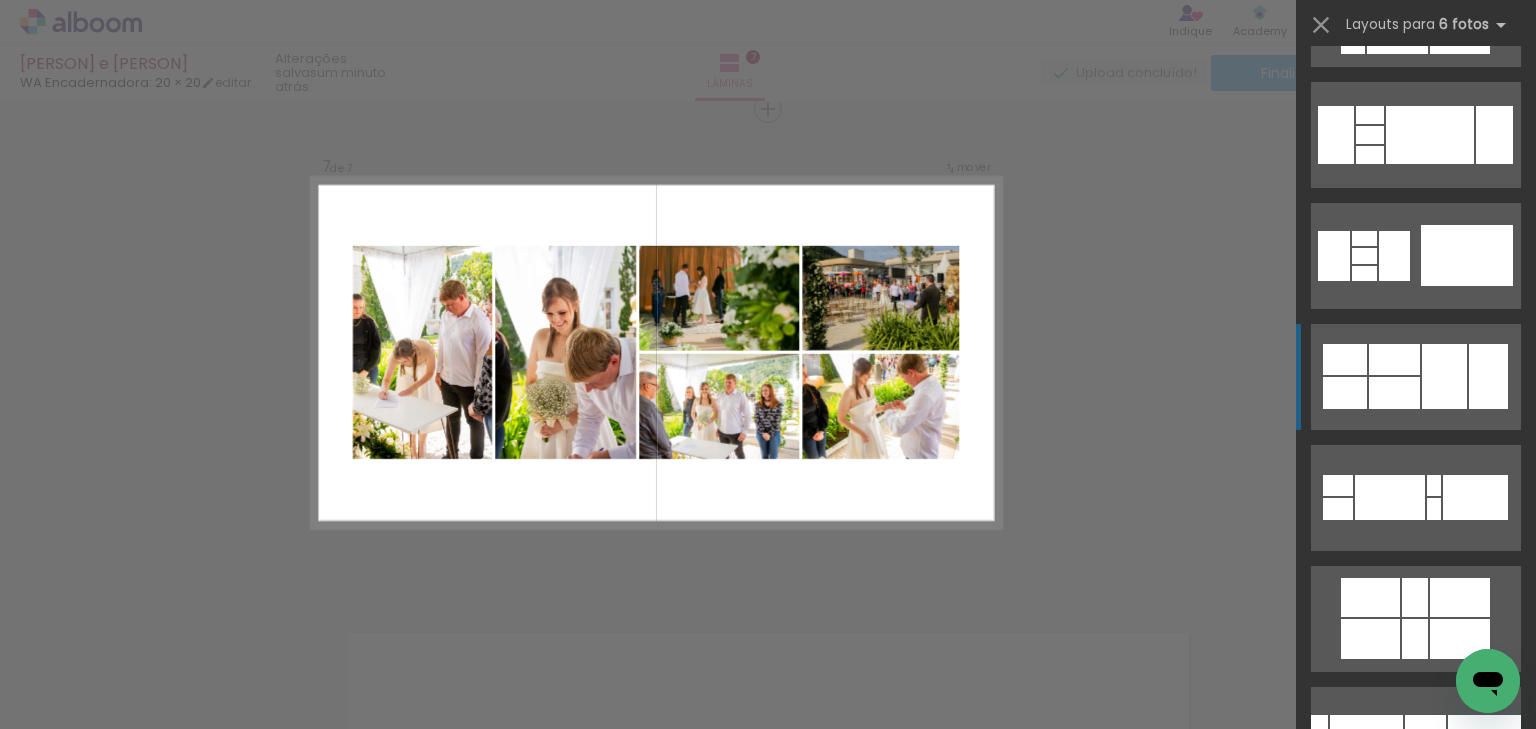 click at bounding box center [1425, -592] 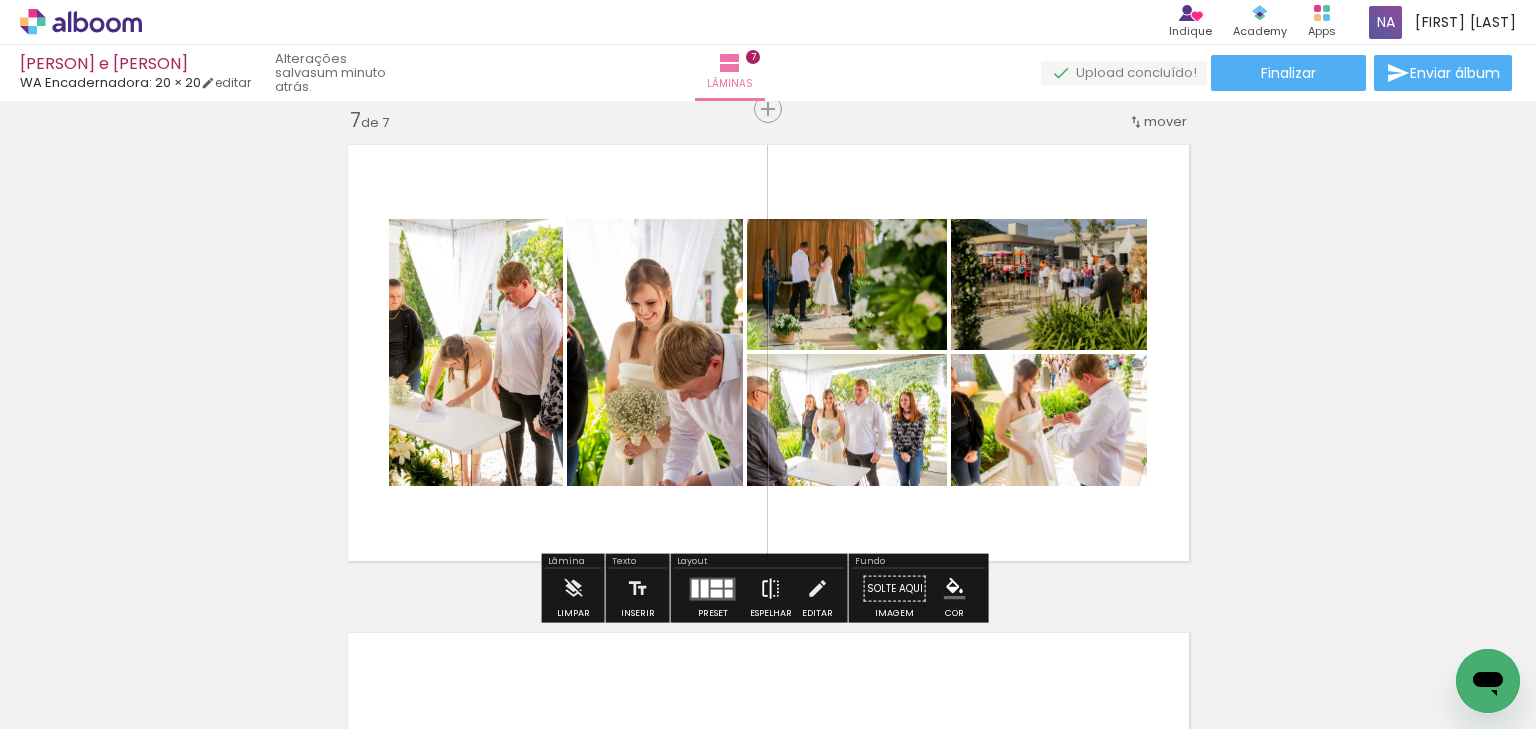 type 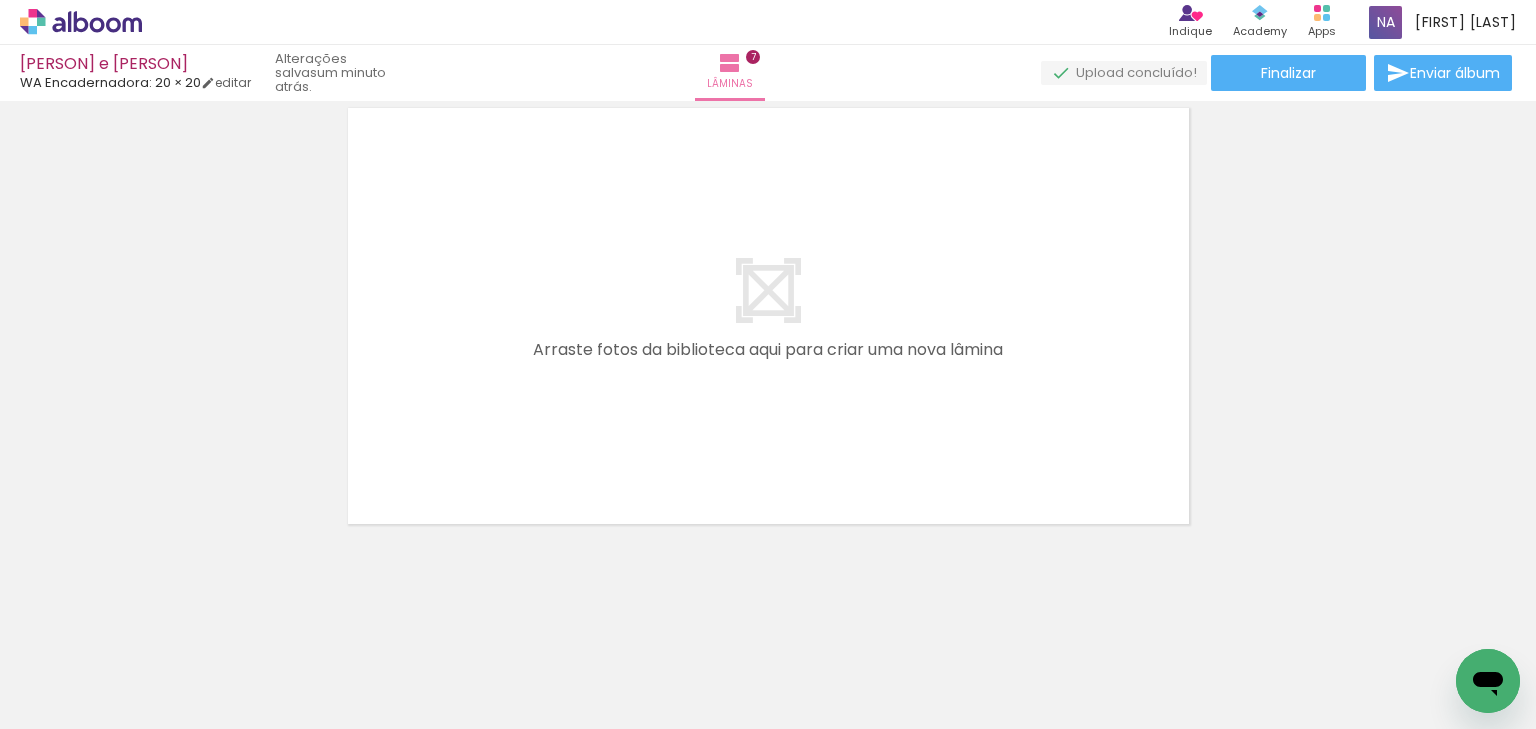 scroll, scrollTop: 3479, scrollLeft: 0, axis: vertical 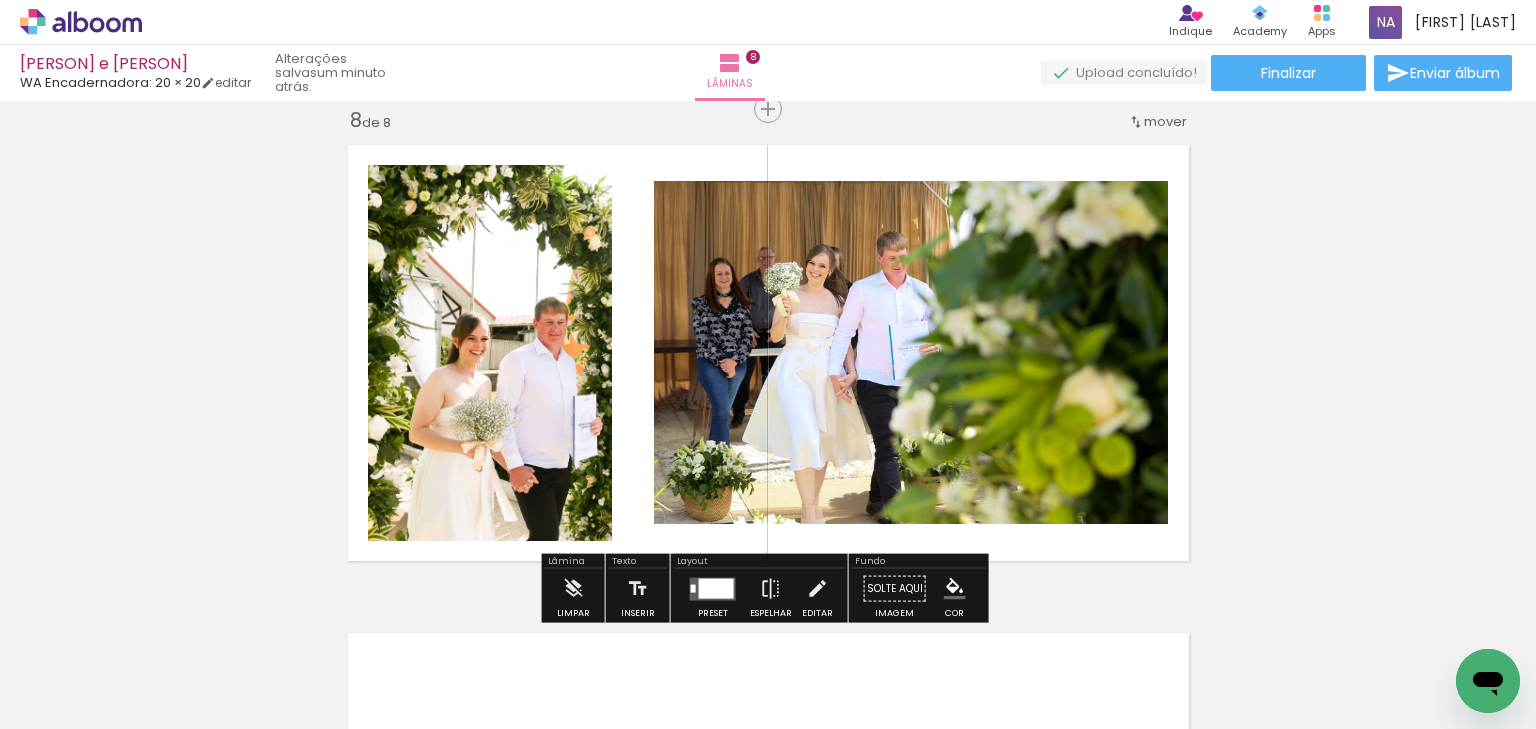 click on "Confirmar Cancelar" at bounding box center (0, 0) 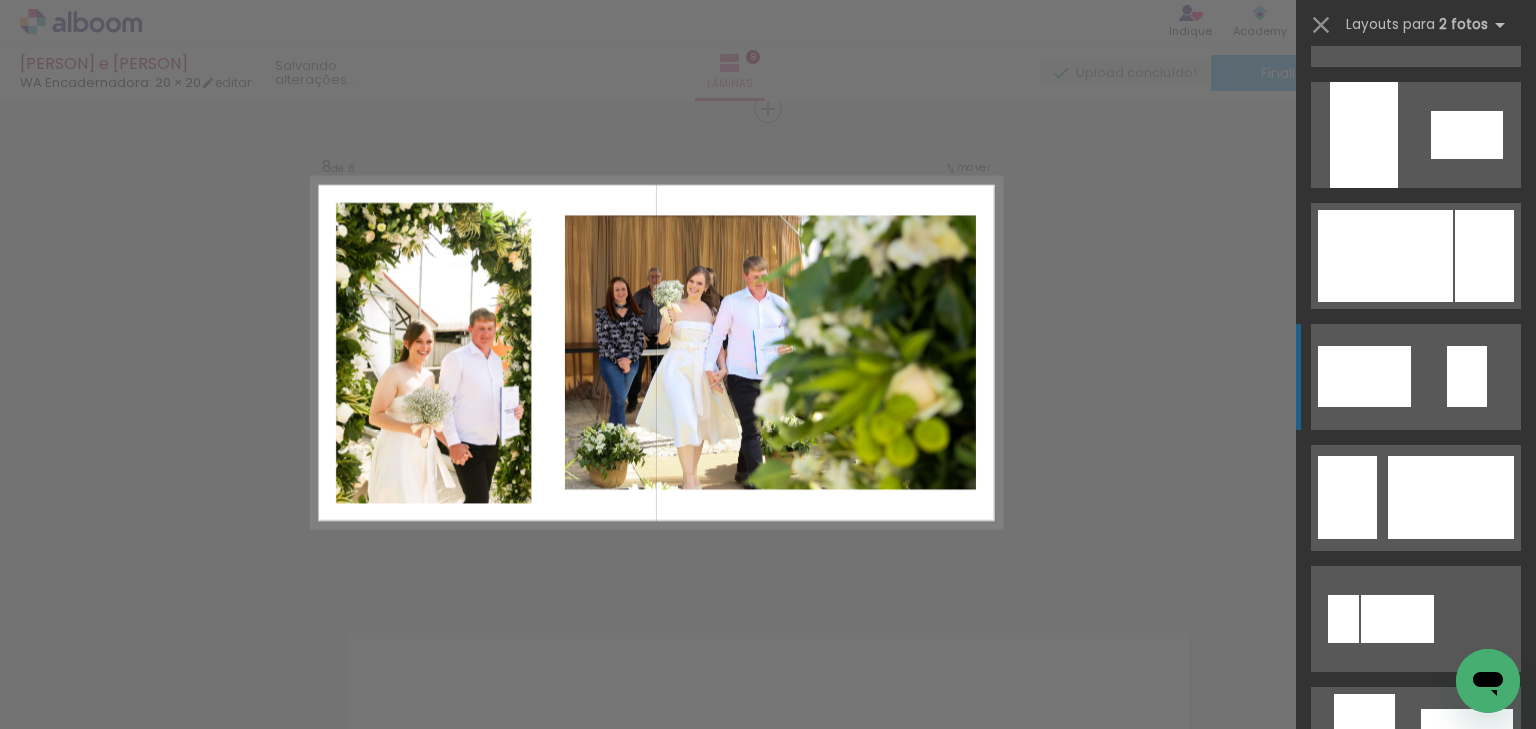 scroll, scrollTop: 0, scrollLeft: 0, axis: both 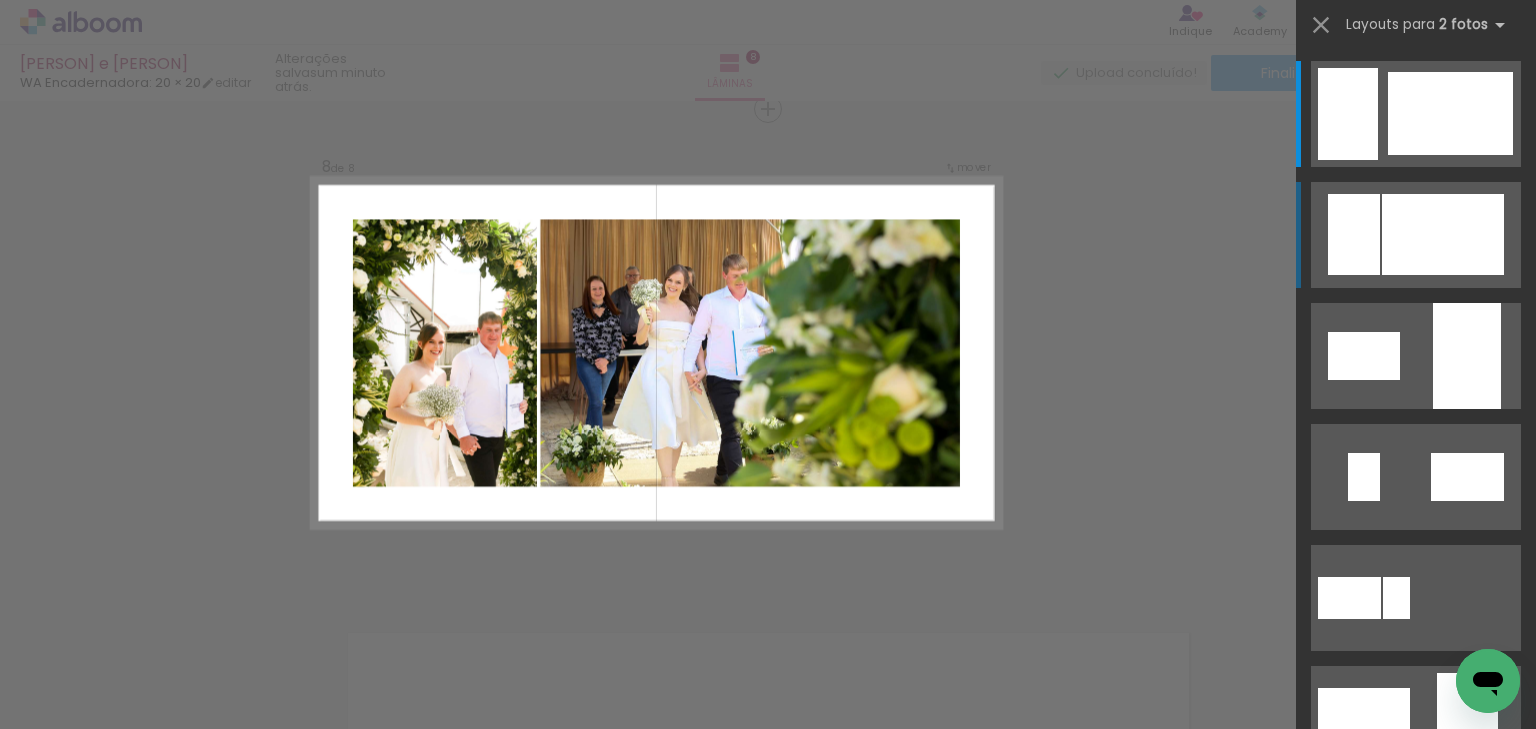 click at bounding box center (1443, 234) 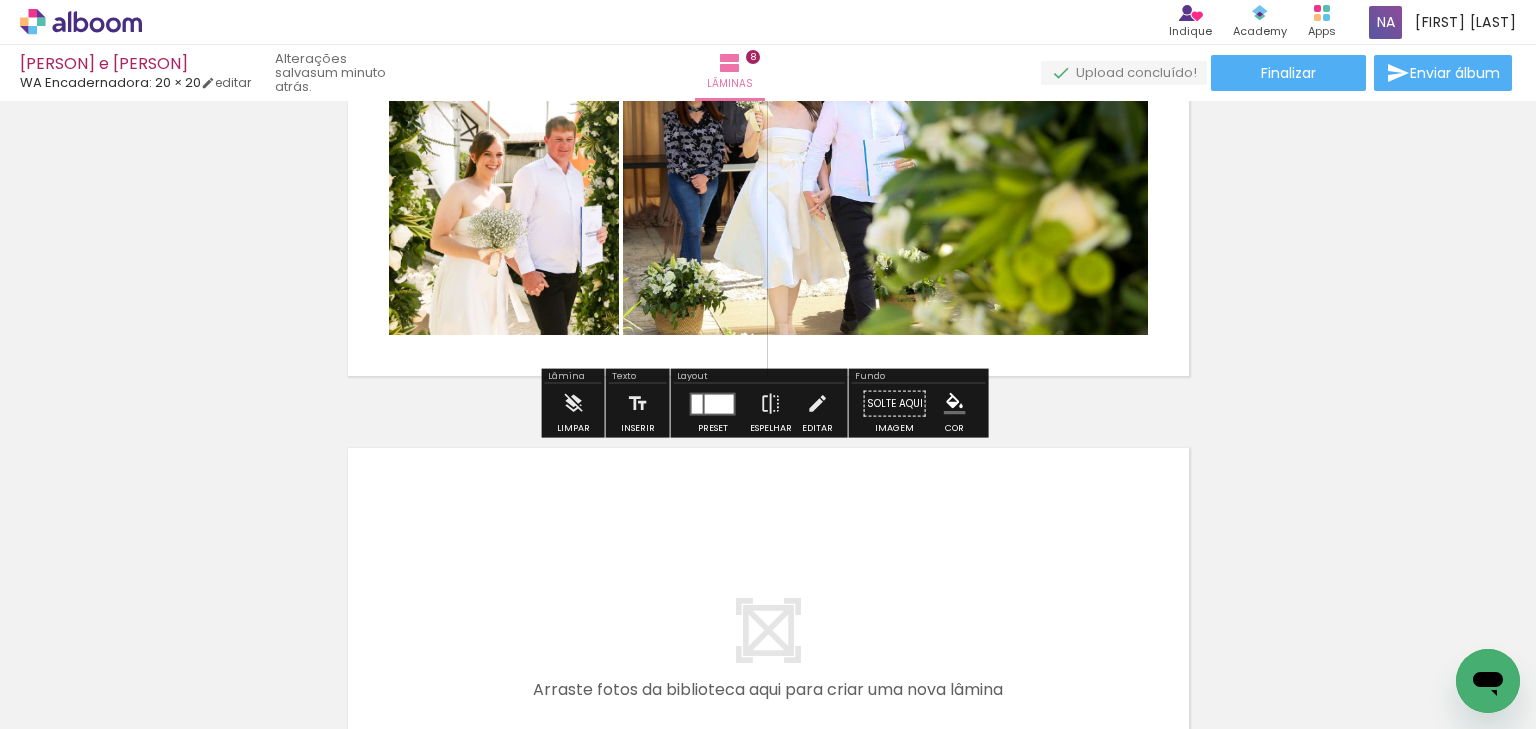 scroll, scrollTop: 3620, scrollLeft: 0, axis: vertical 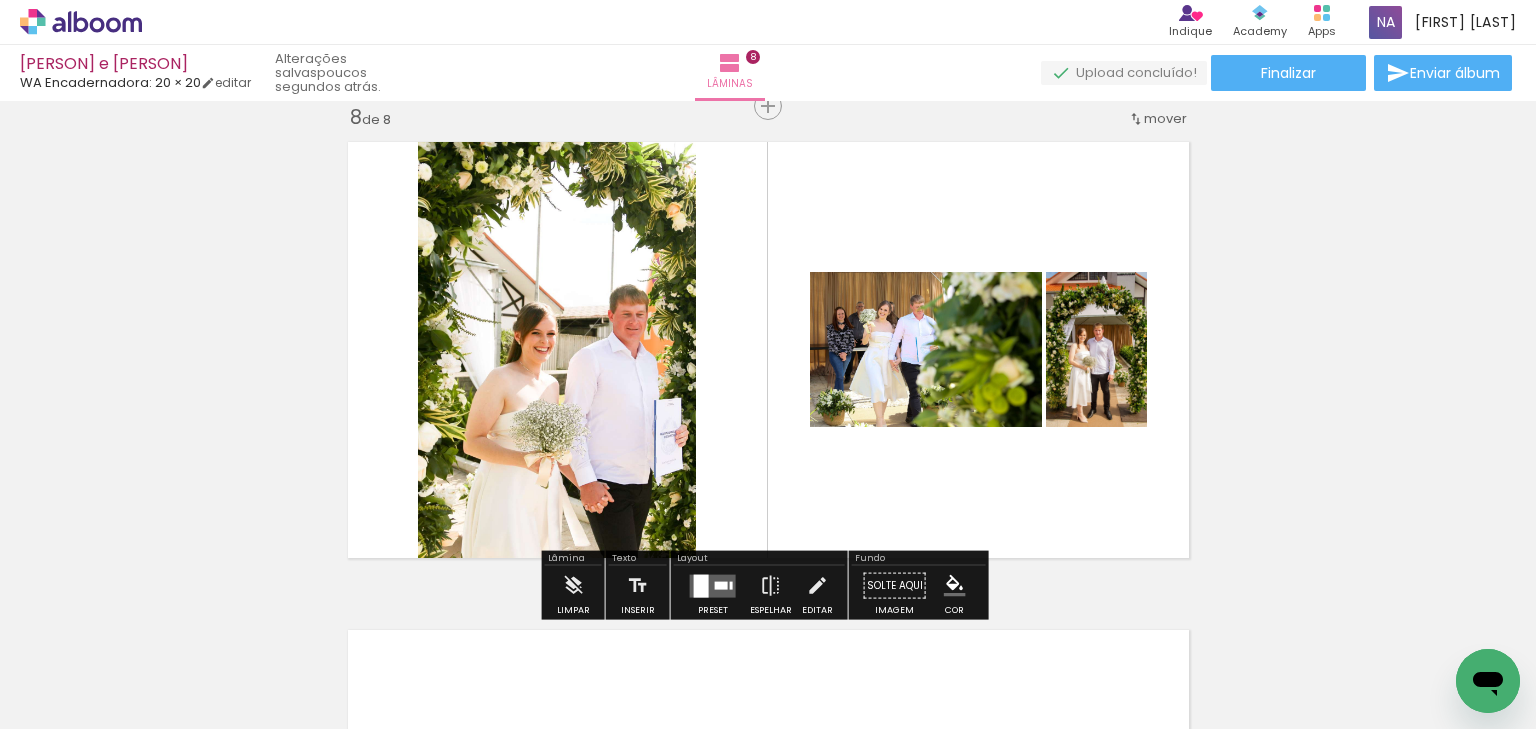 click on "Confirmar Cancelar" at bounding box center [0, 0] 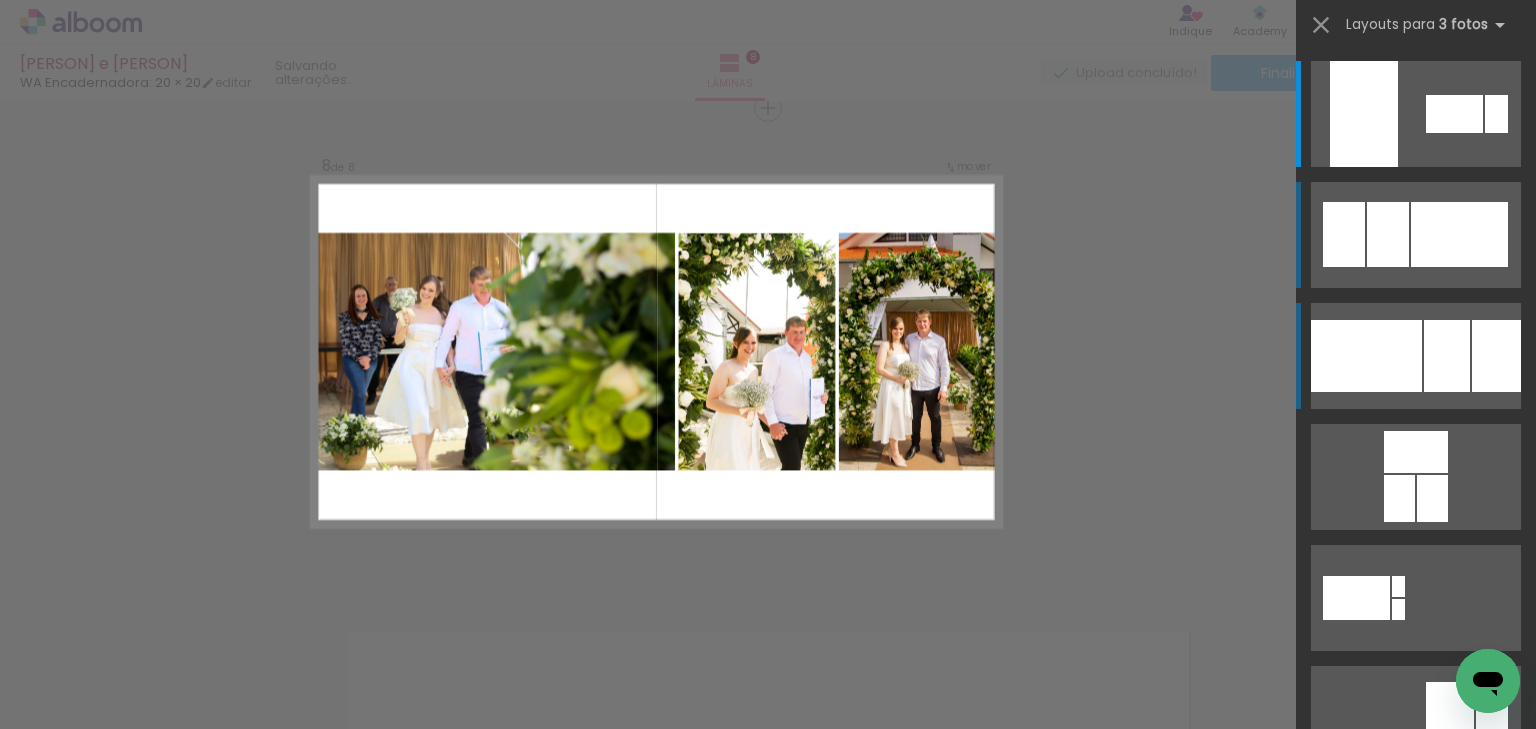 scroll, scrollTop: 3441, scrollLeft: 0, axis: vertical 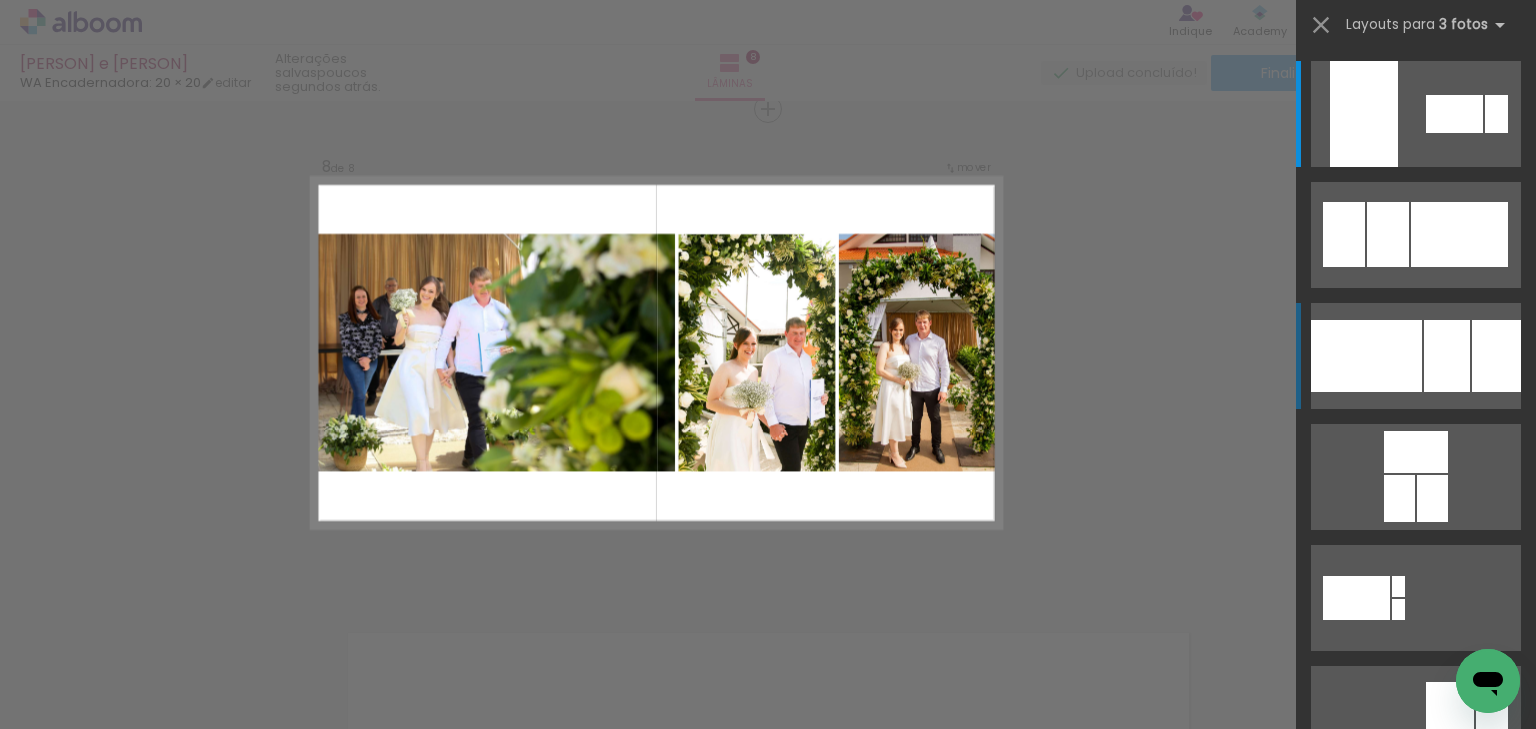 click at bounding box center (1366, 356) 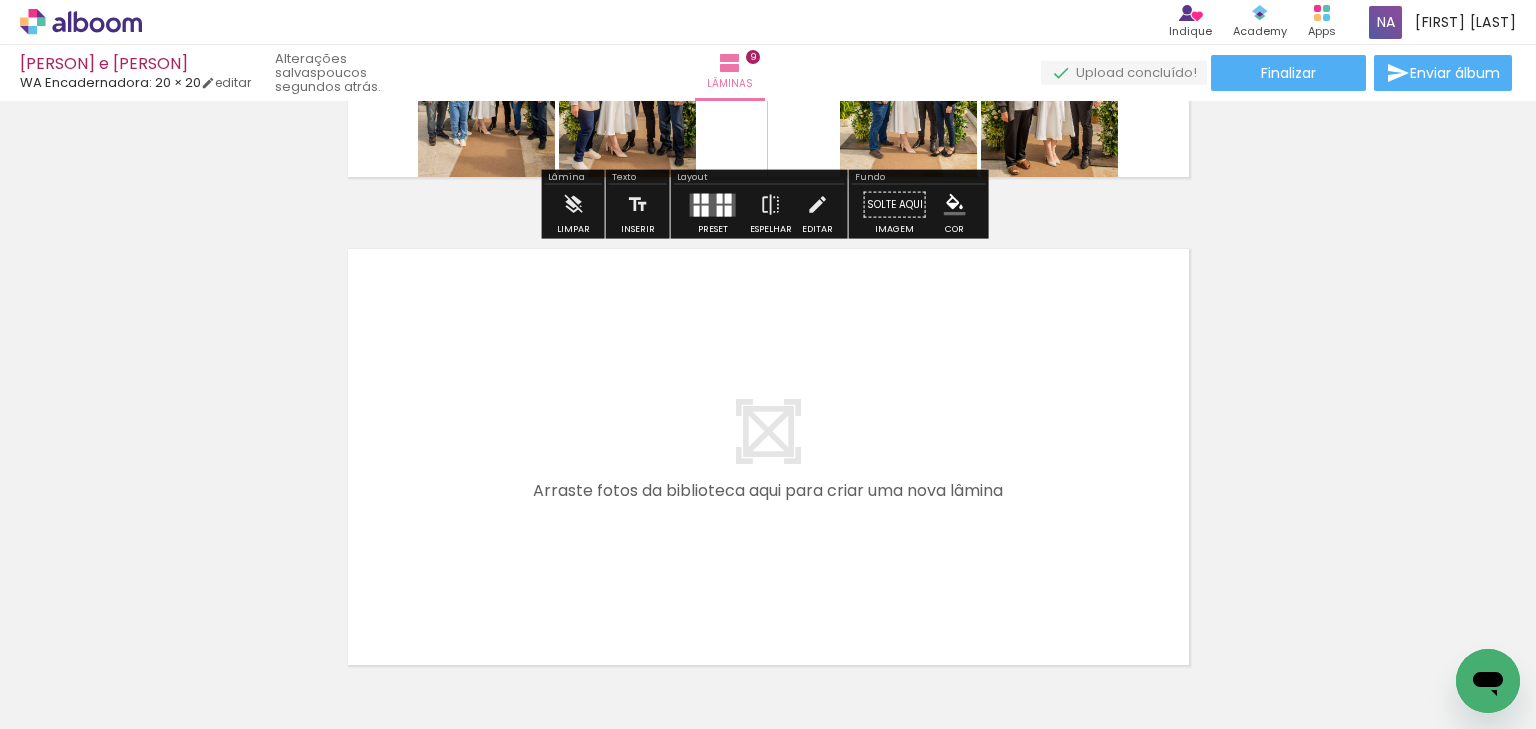 scroll, scrollTop: 4417, scrollLeft: 0, axis: vertical 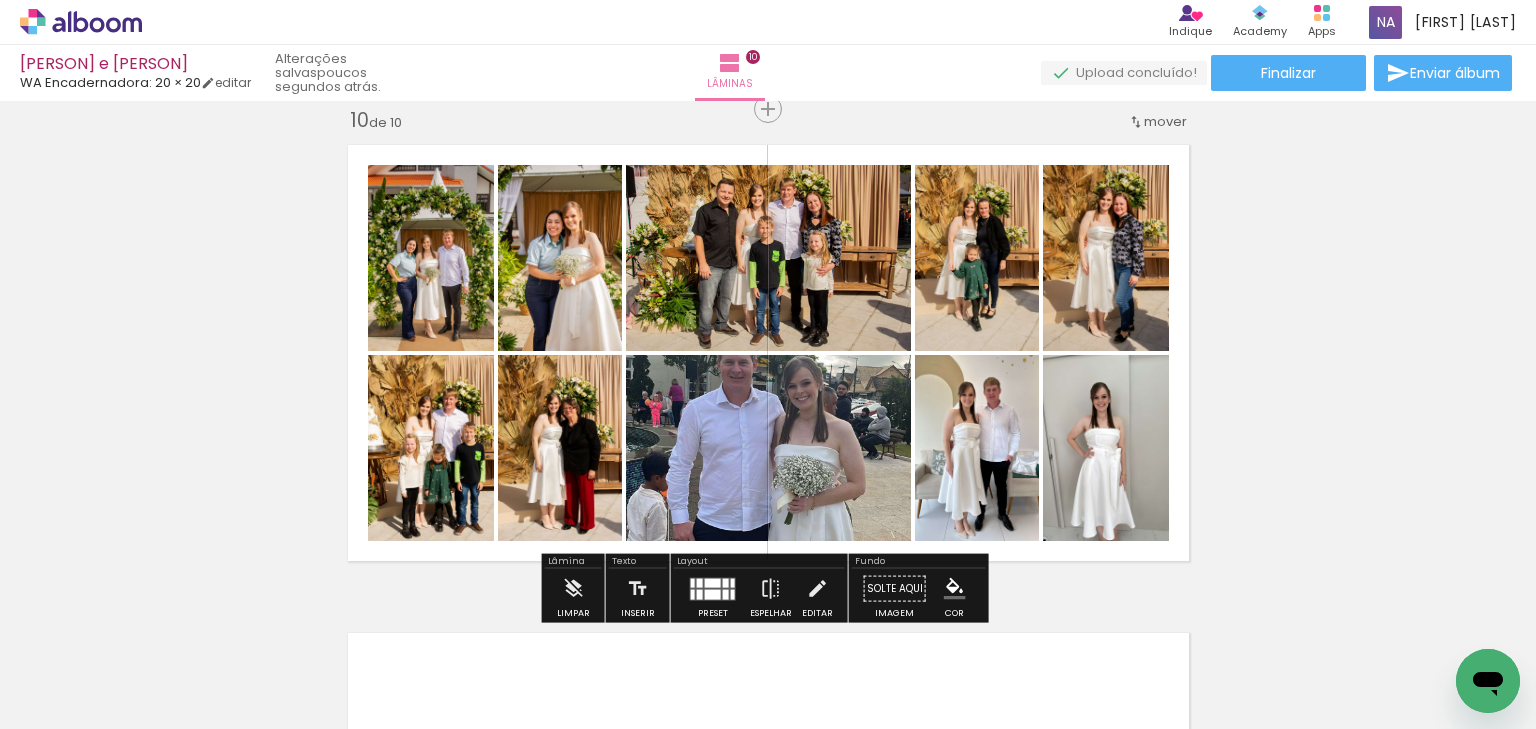 click on "Confirmar Cancelar" at bounding box center [0, 0] 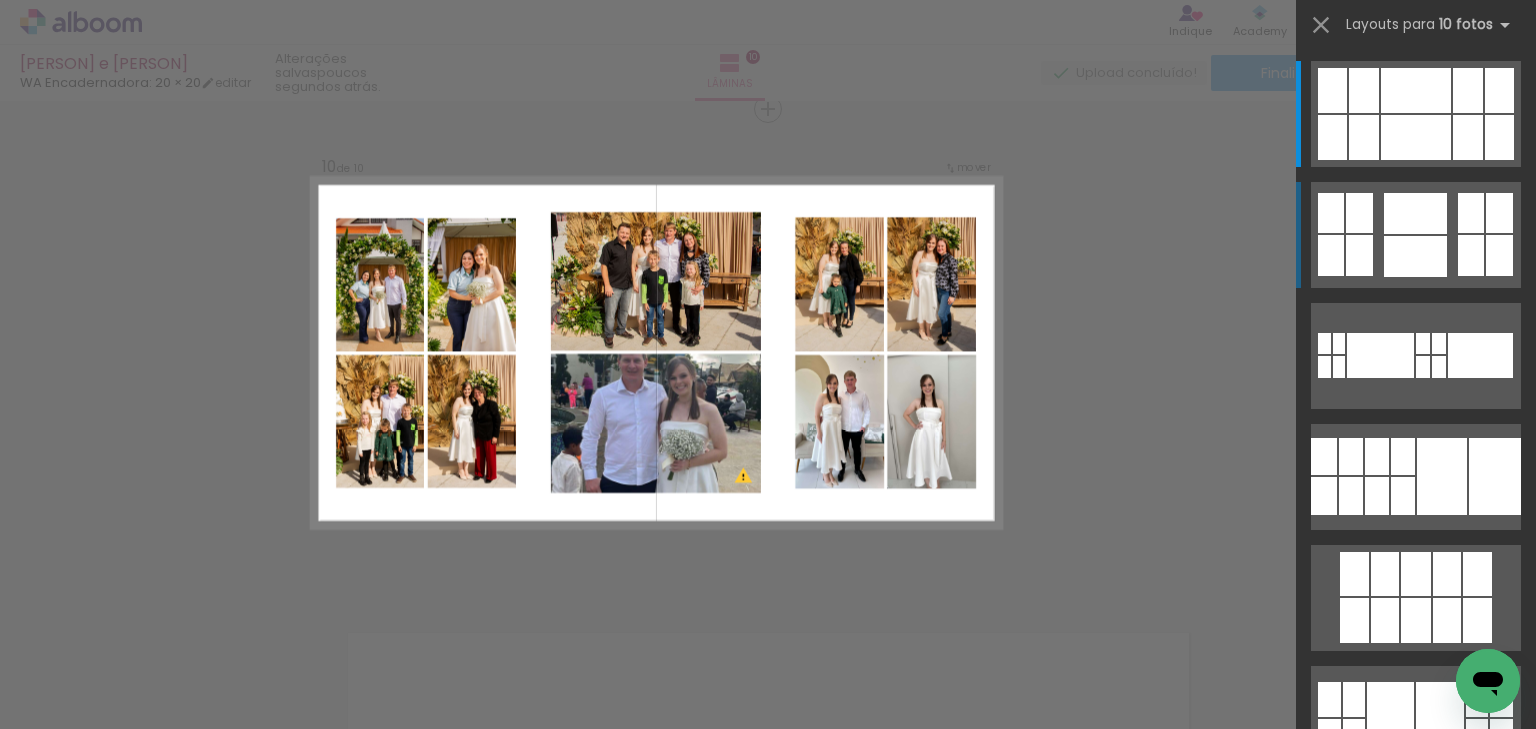 click at bounding box center [1415, 213] 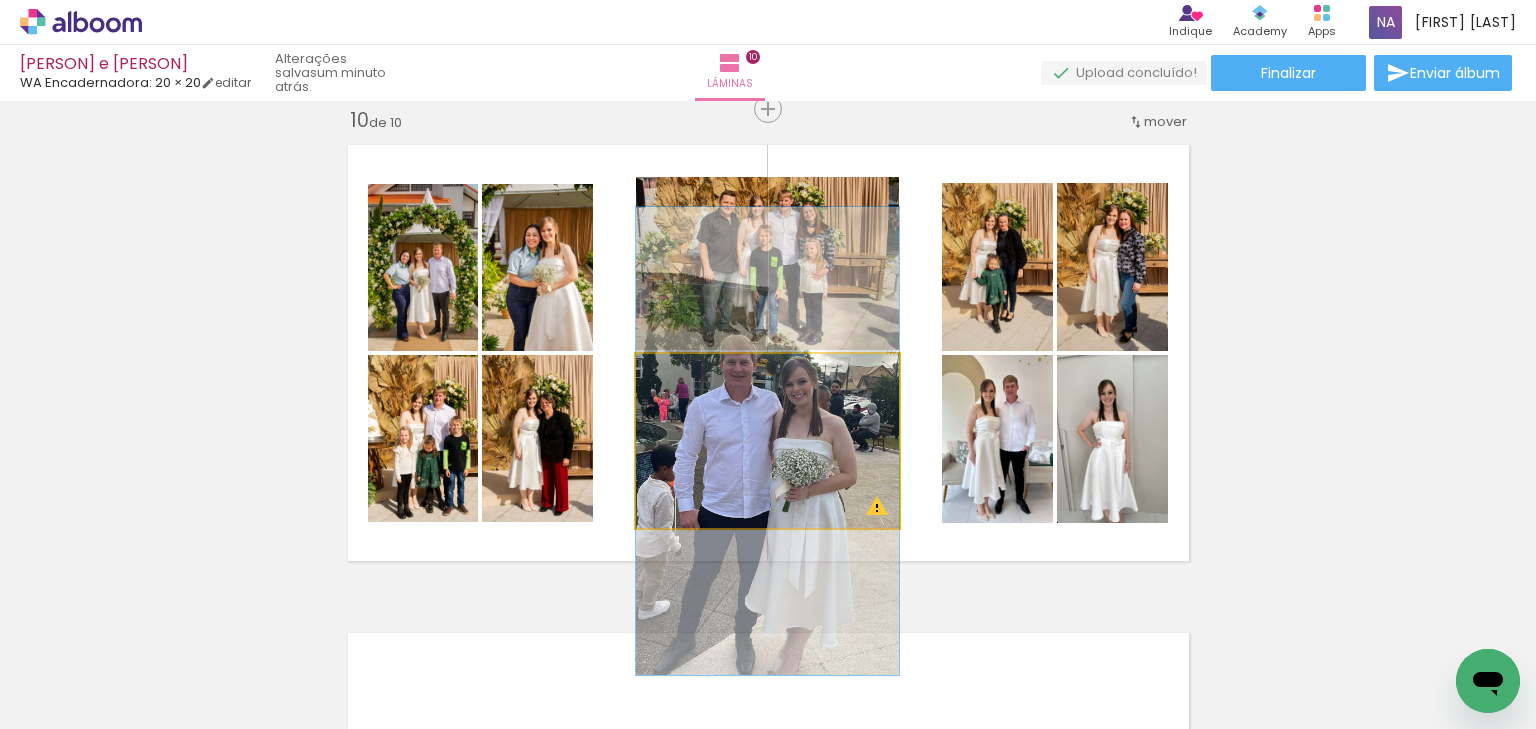 click at bounding box center [767, 441] 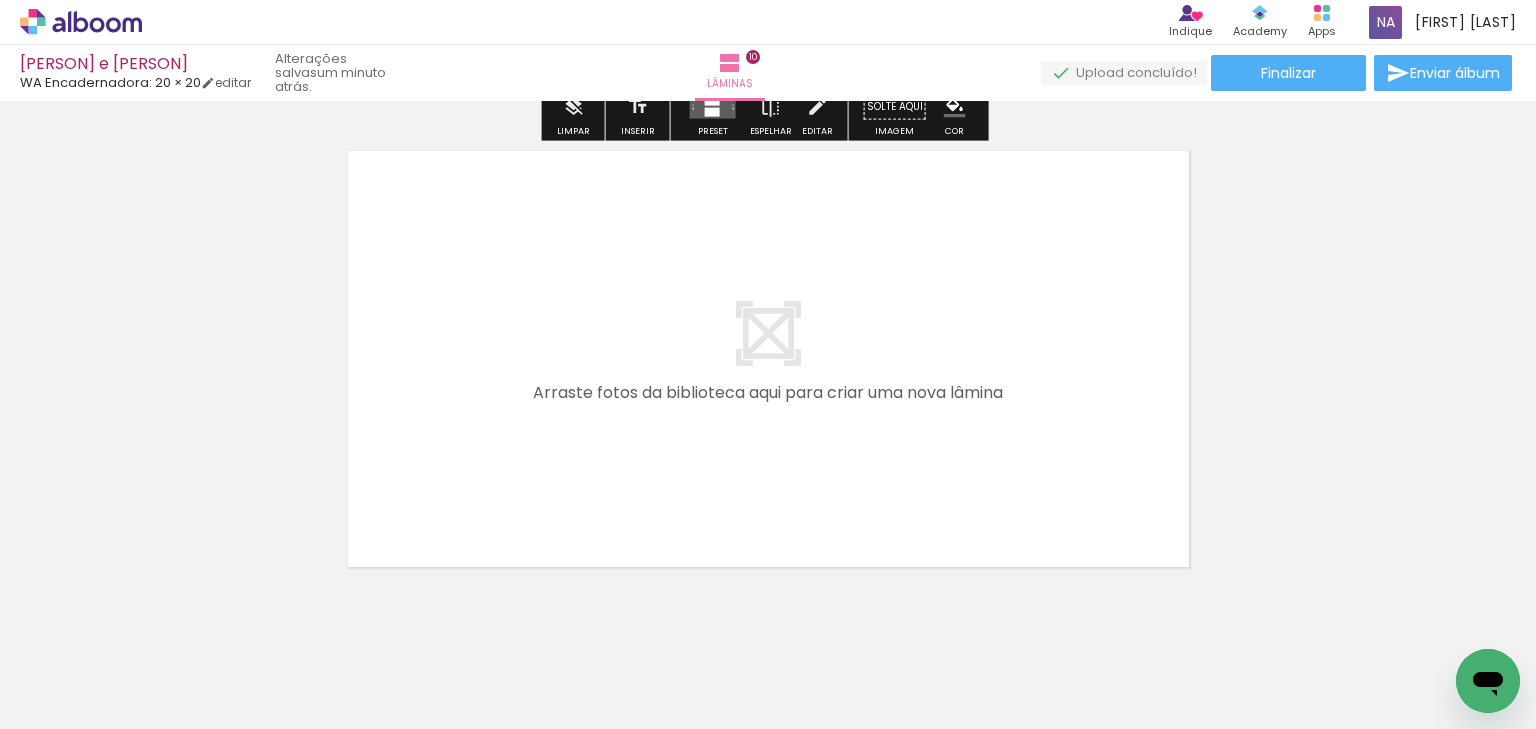scroll, scrollTop: 4943, scrollLeft: 0, axis: vertical 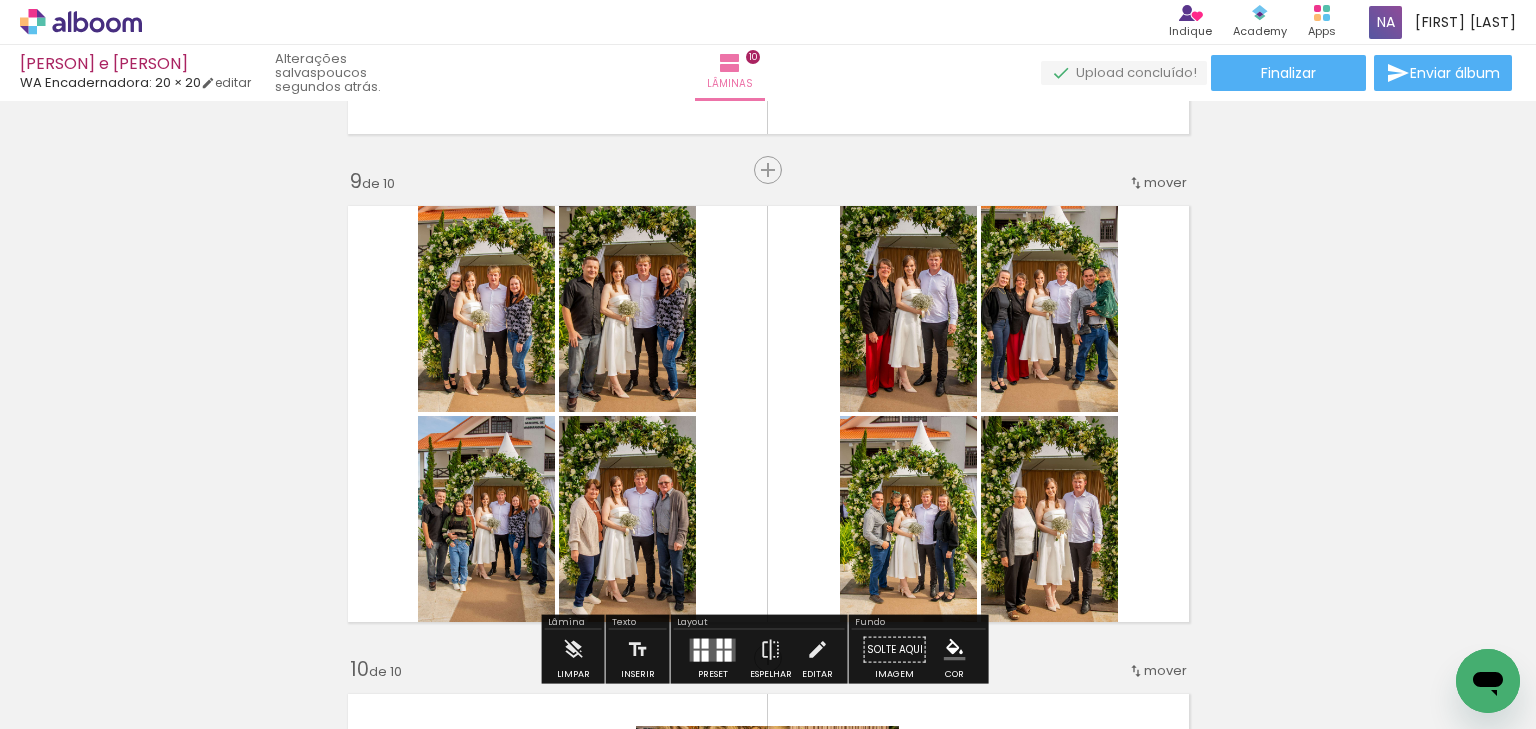 click at bounding box center [2216, 662] 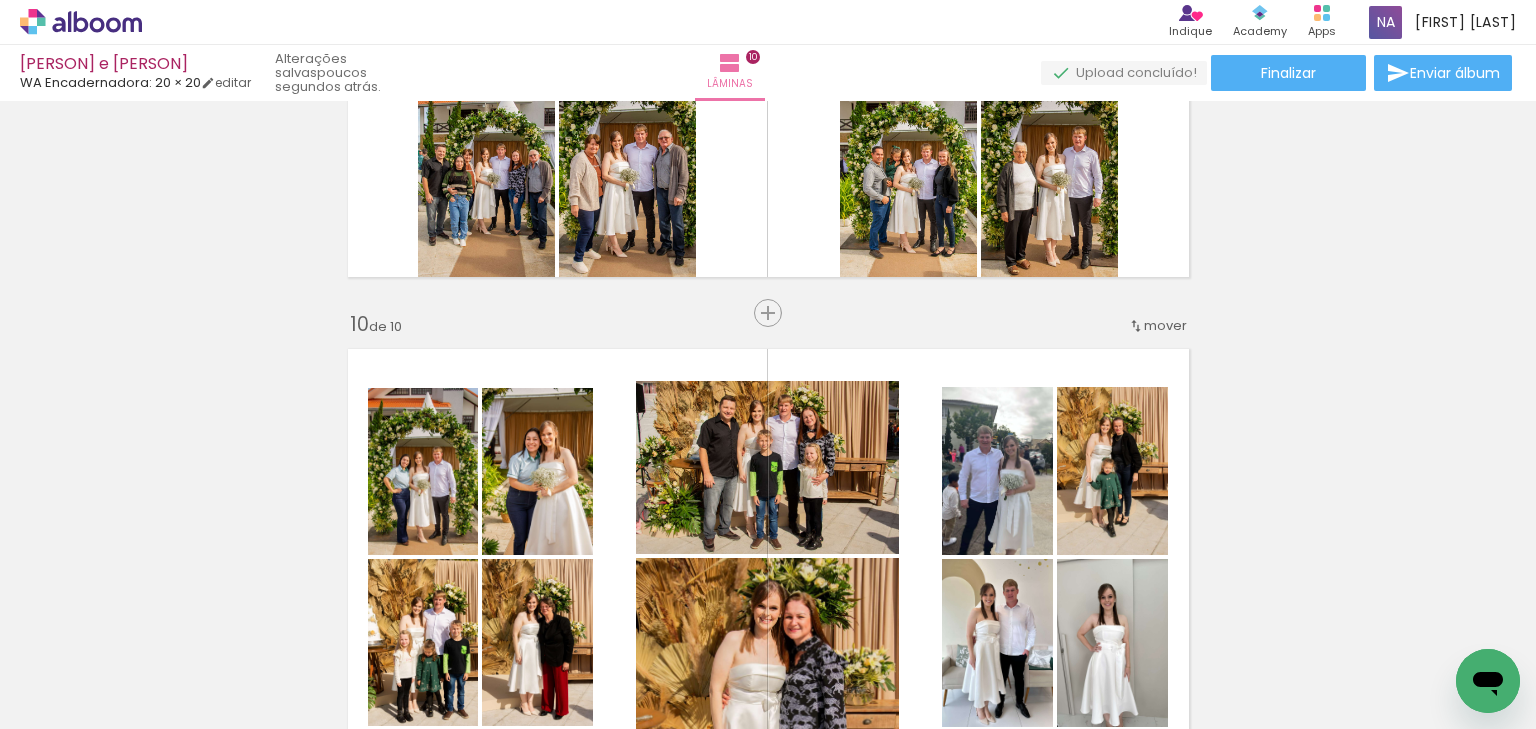 scroll, scrollTop: 4241, scrollLeft: 0, axis: vertical 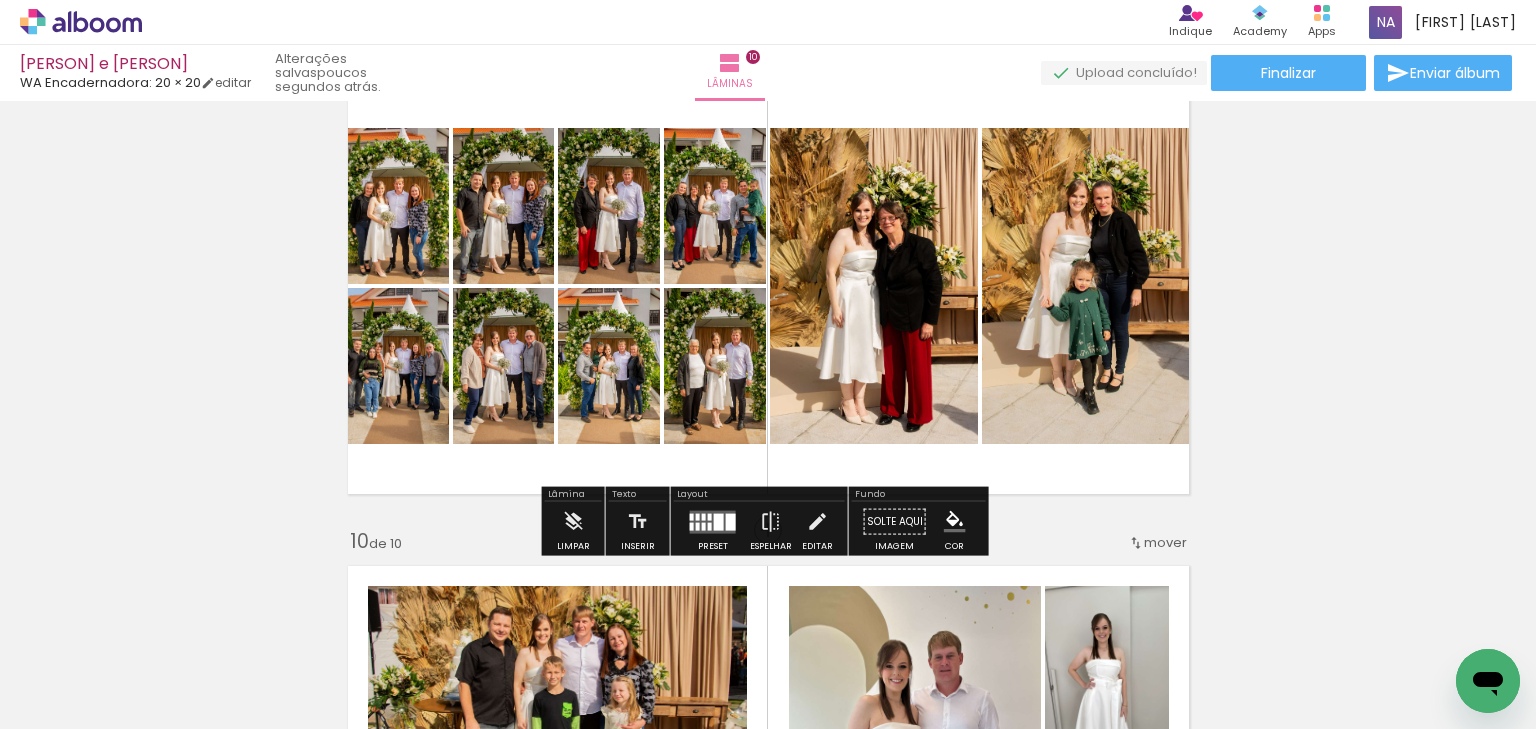 click on "Confirmar Cancelar" at bounding box center (0, 0) 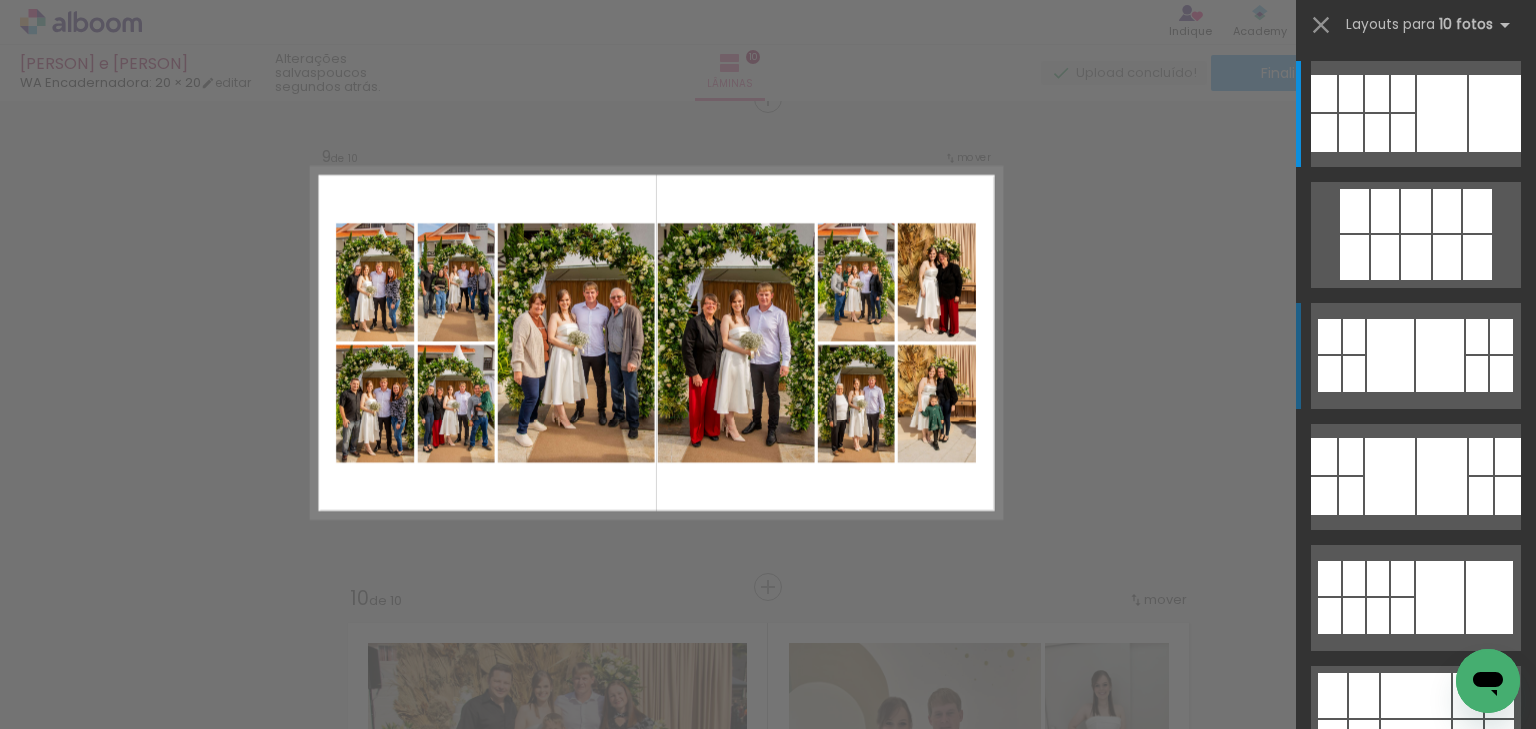 scroll, scrollTop: 3929, scrollLeft: 0, axis: vertical 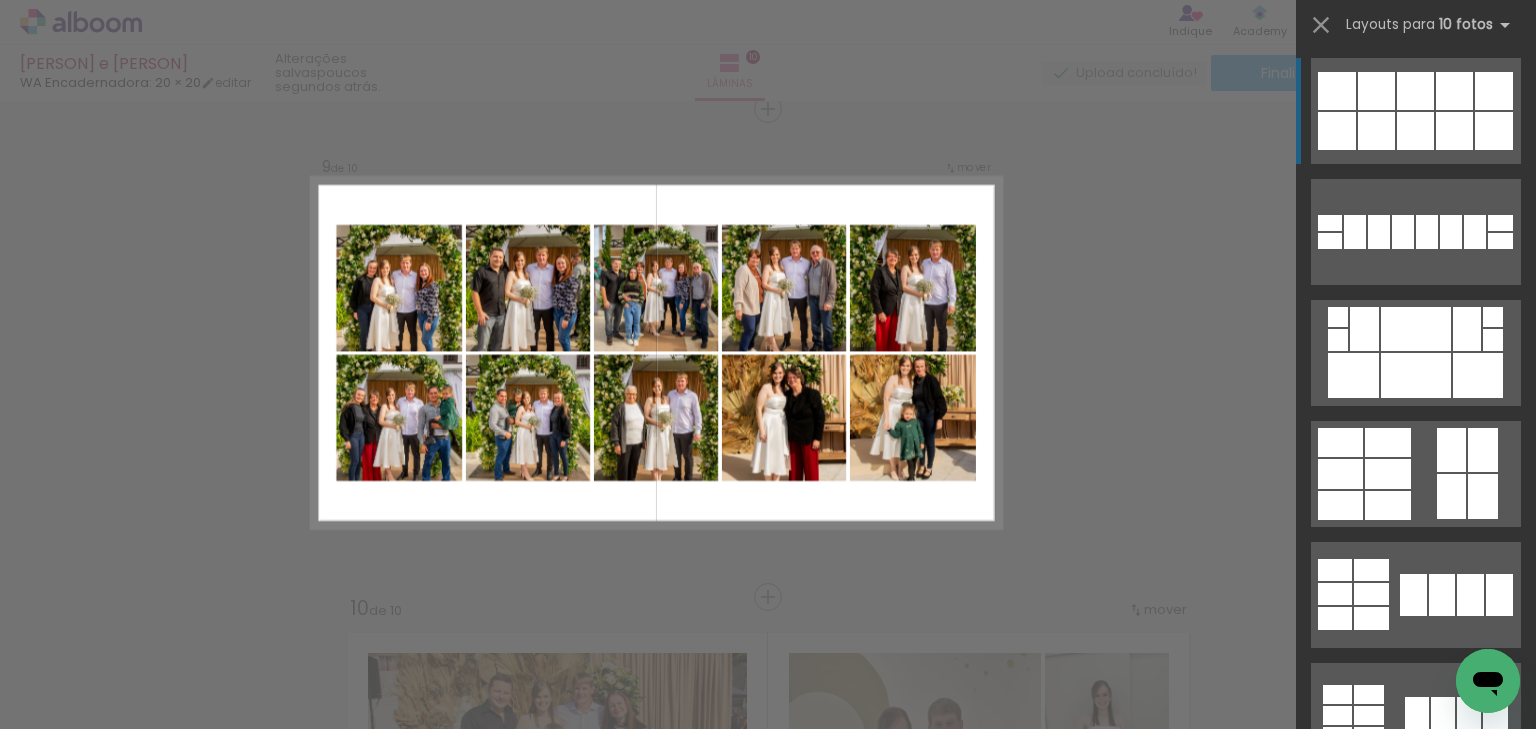 click at bounding box center (1416, 1063) 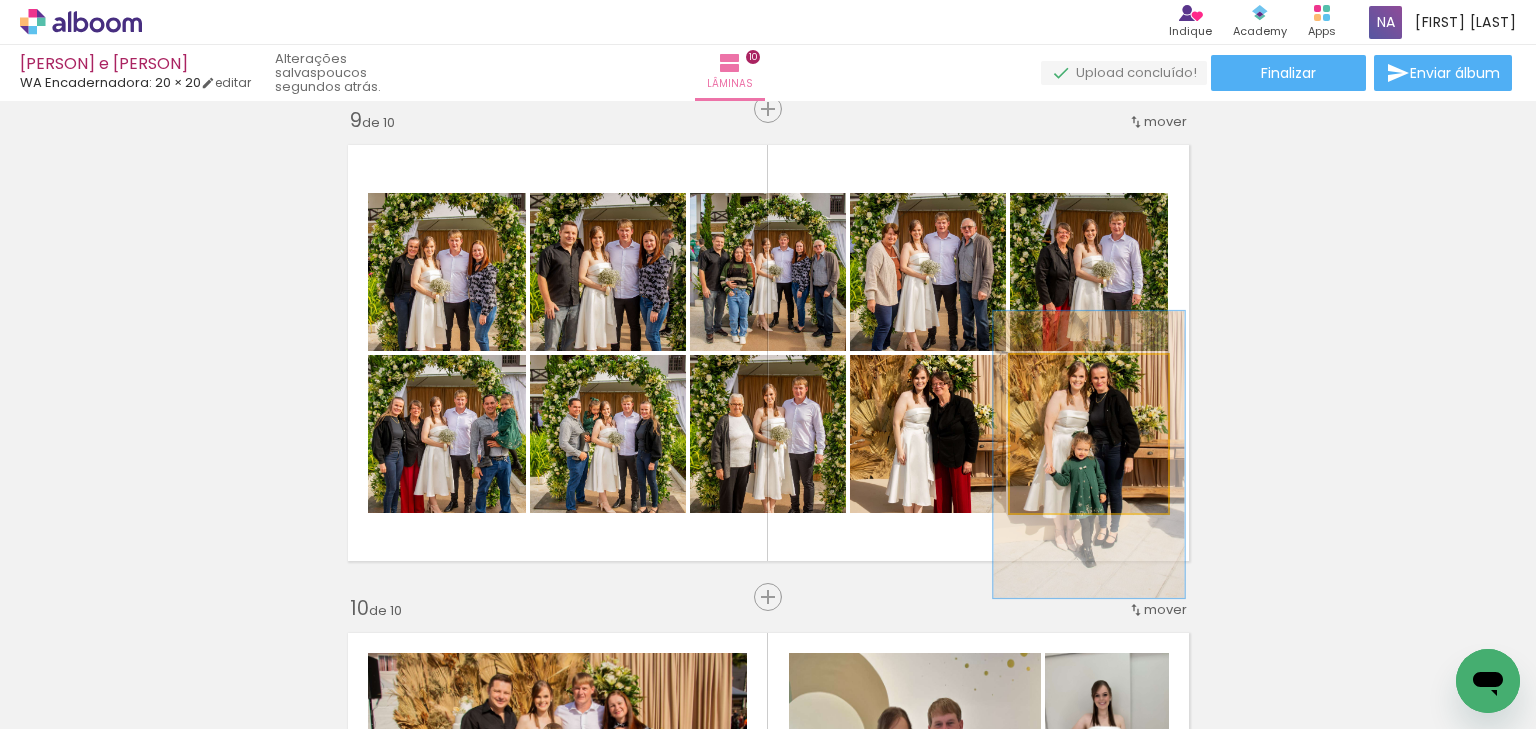 type on "119" 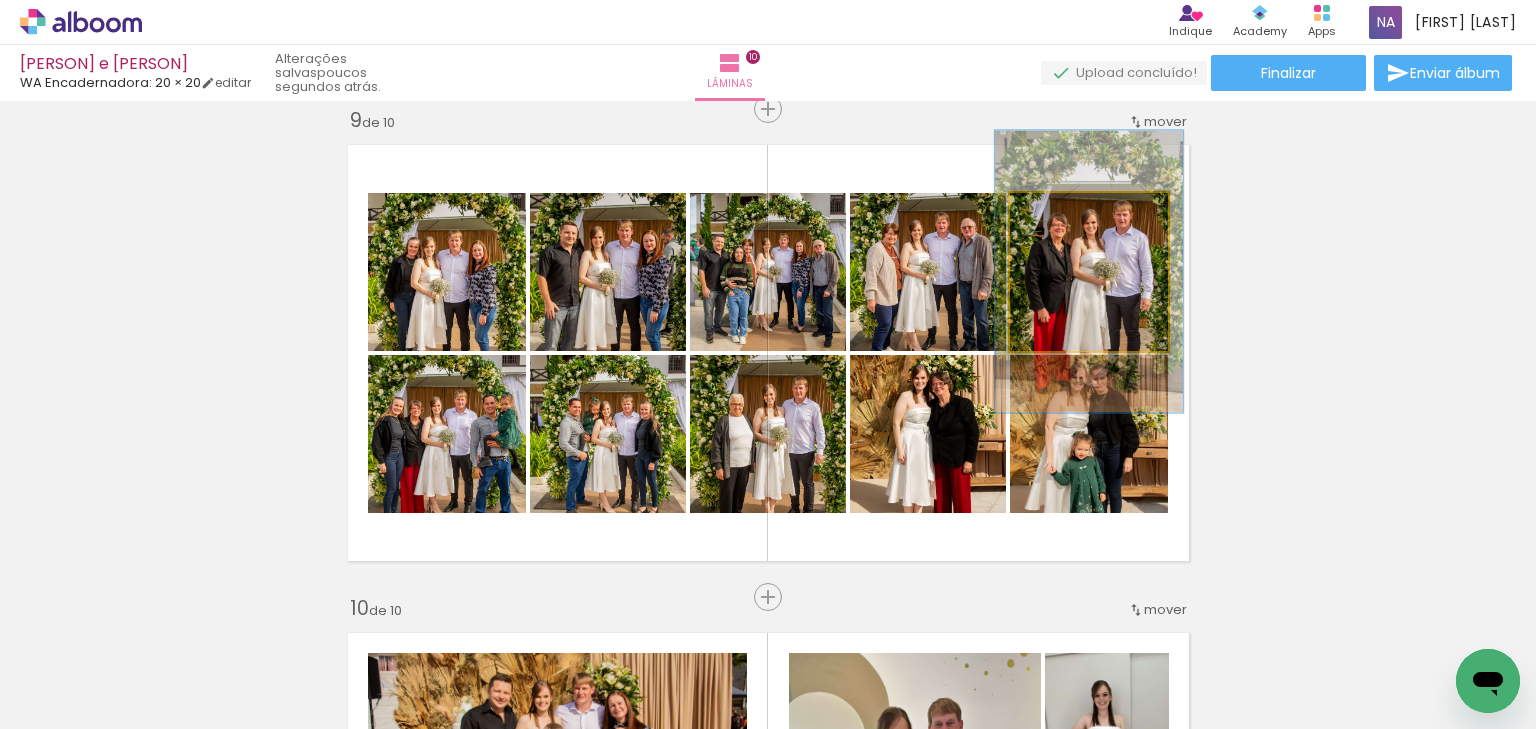 type on "117" 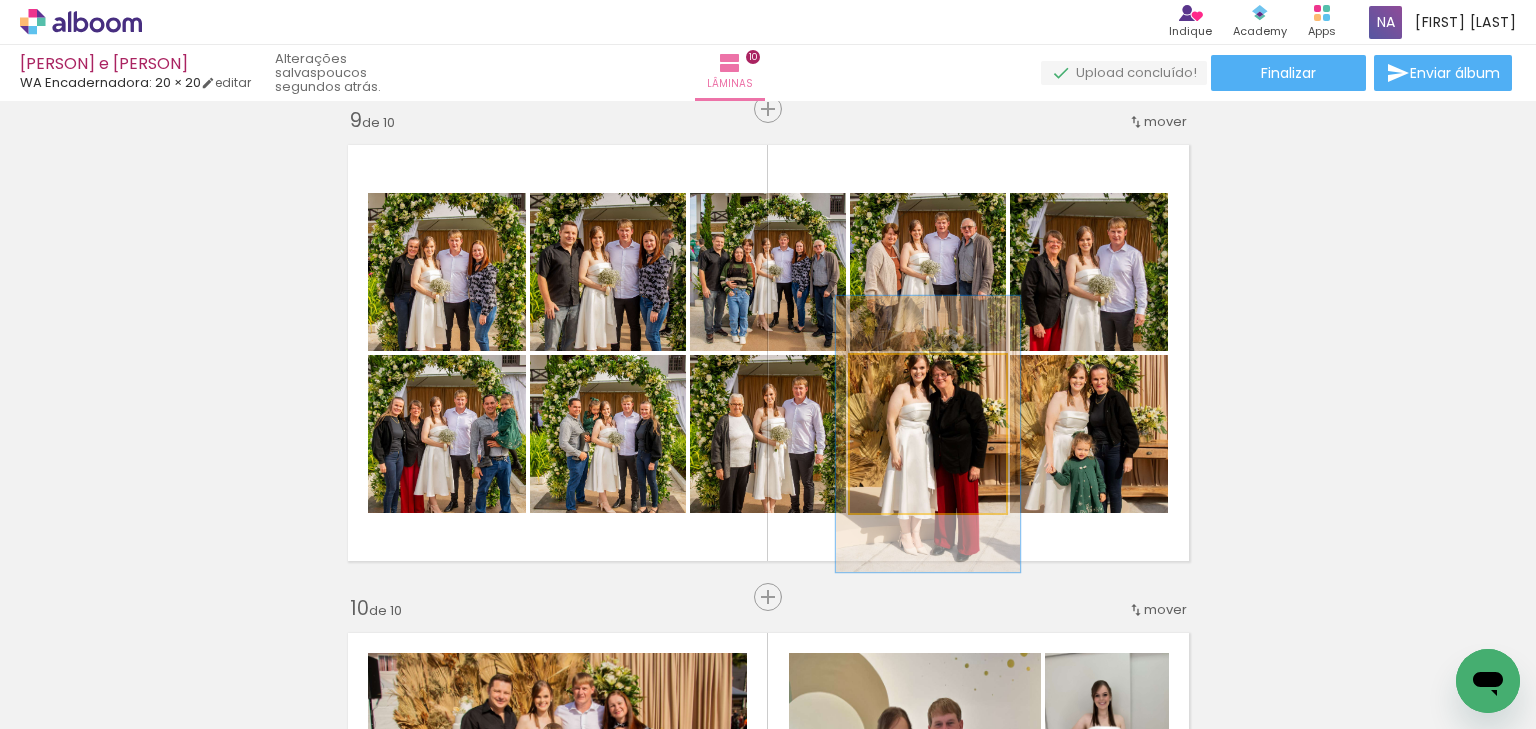 type on "117" 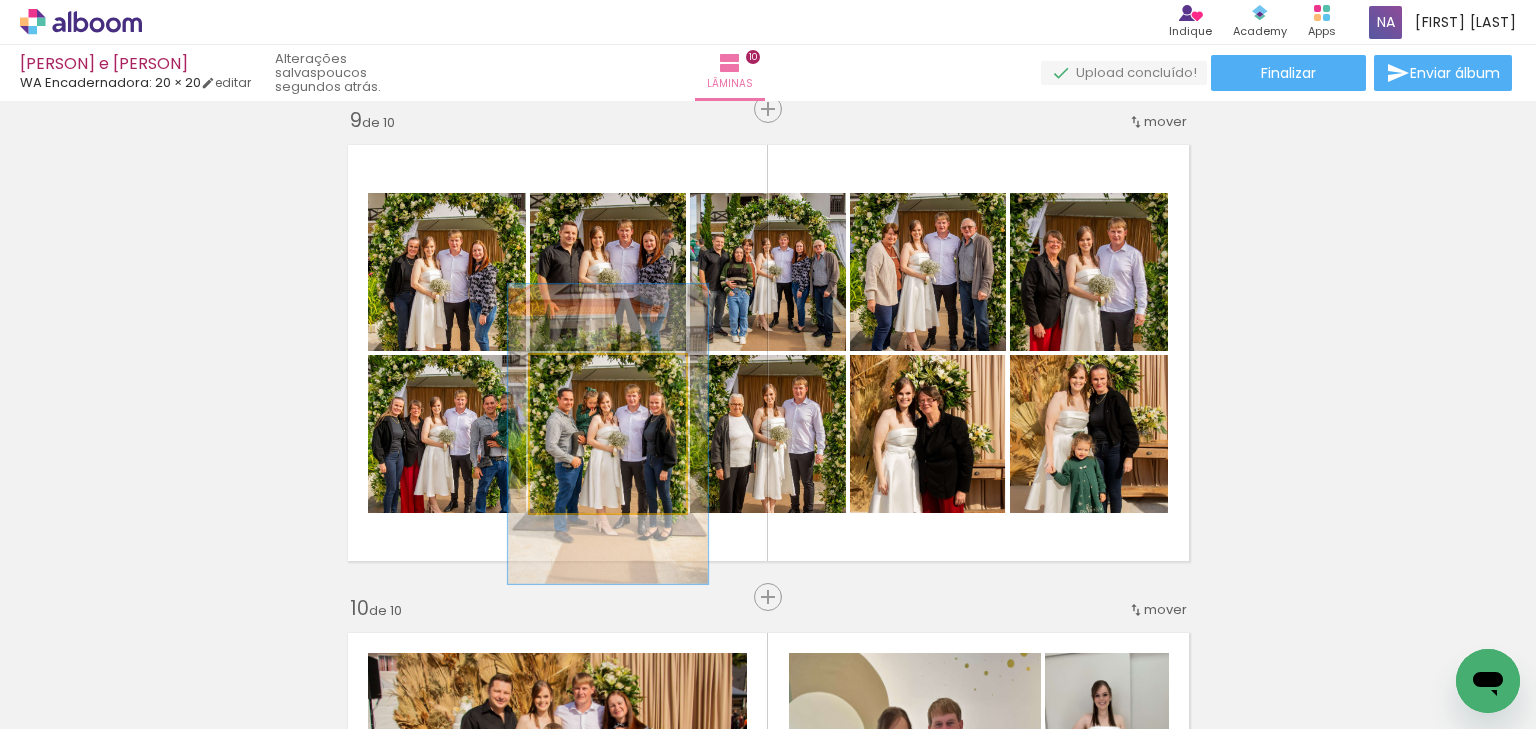 type on "127" 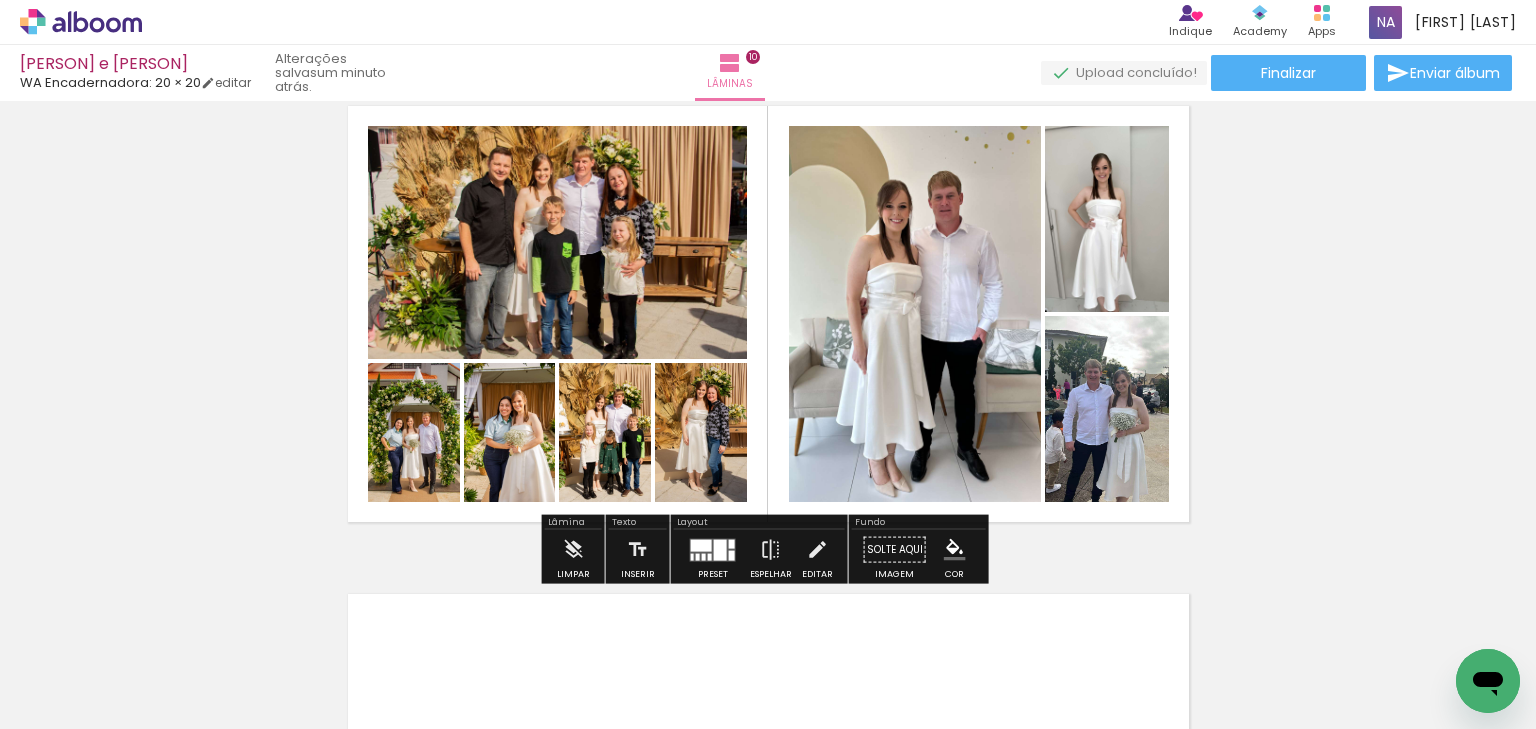 scroll, scrollTop: 4458, scrollLeft: 0, axis: vertical 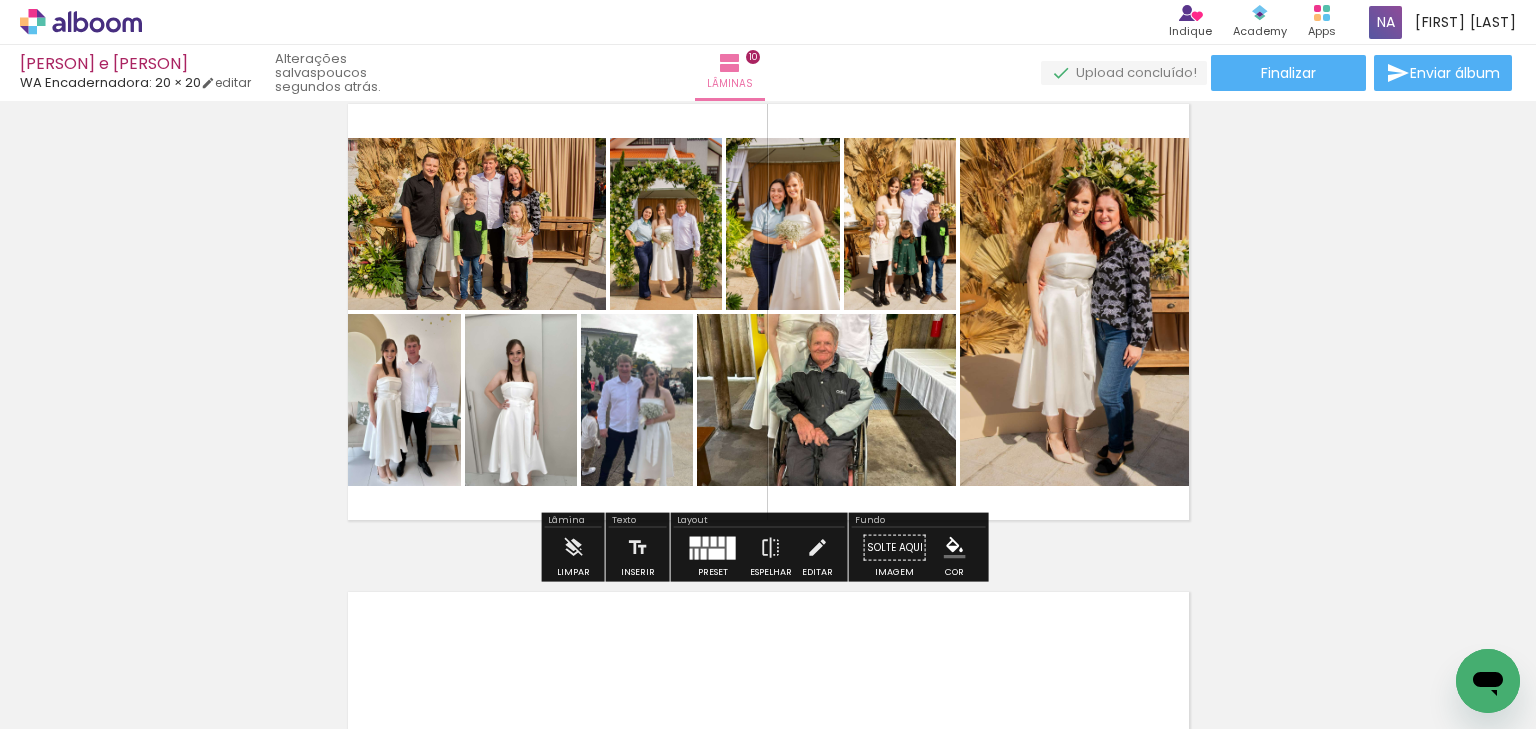 click on "Confirmar Cancelar" at bounding box center [0, 0] 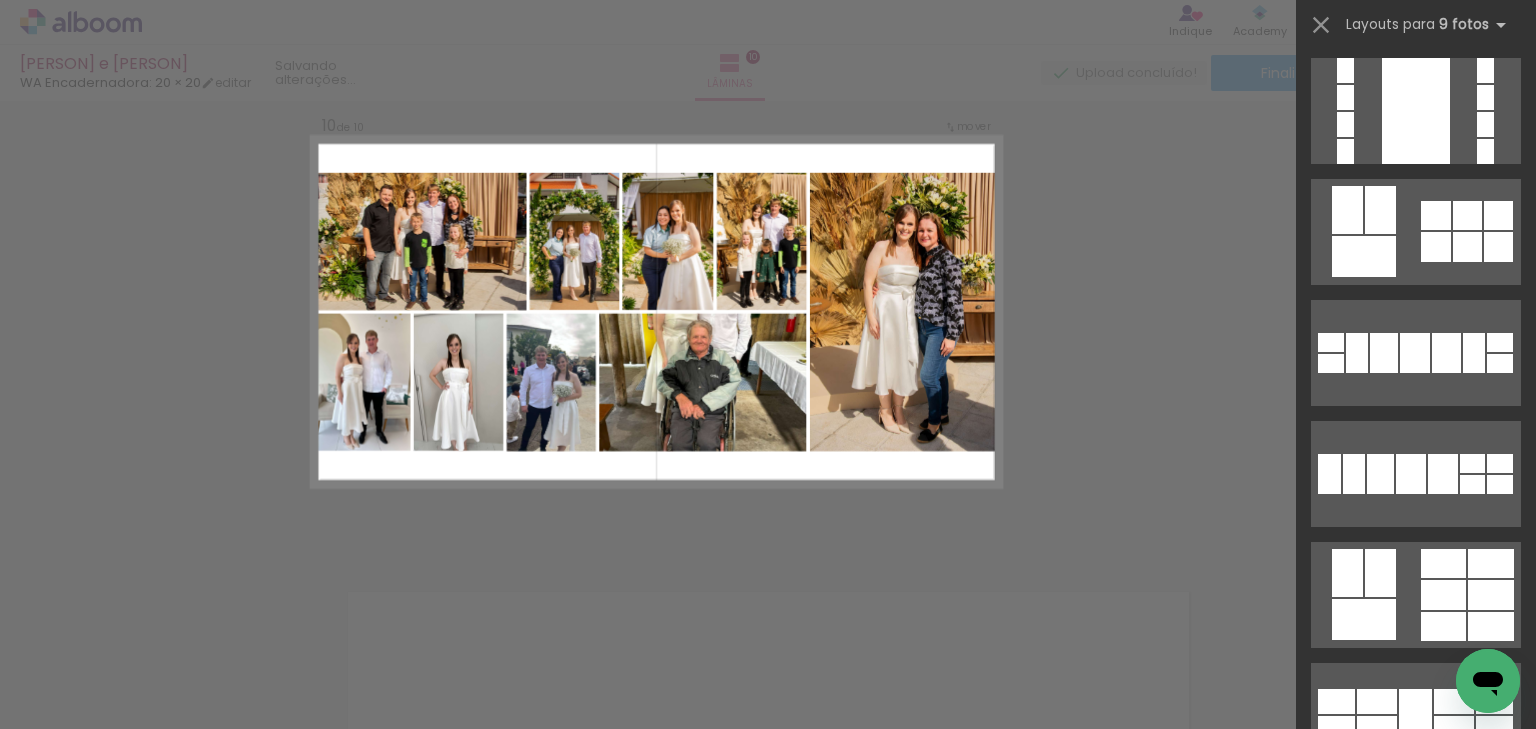 scroll, scrollTop: 0, scrollLeft: 0, axis: both 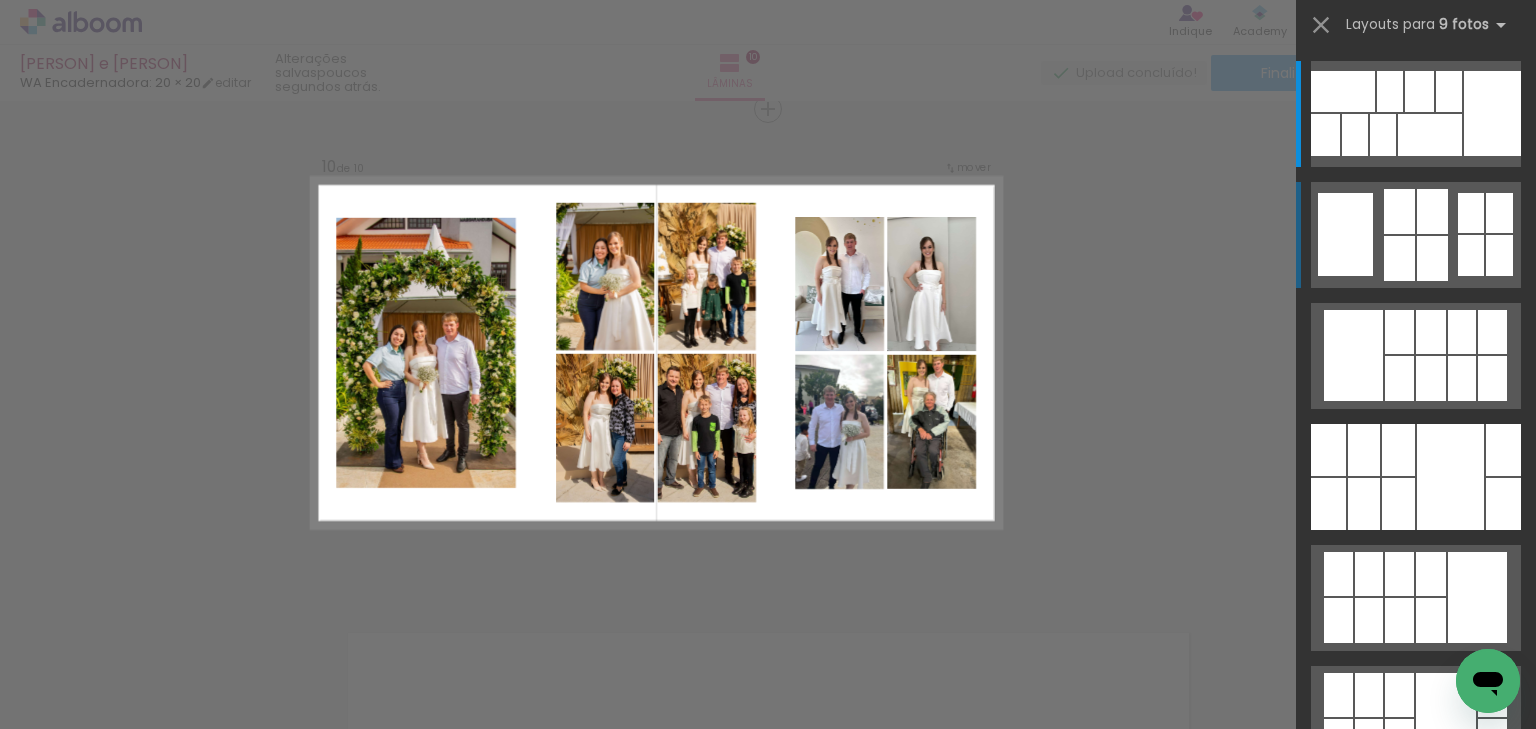 click at bounding box center (1432, 211) 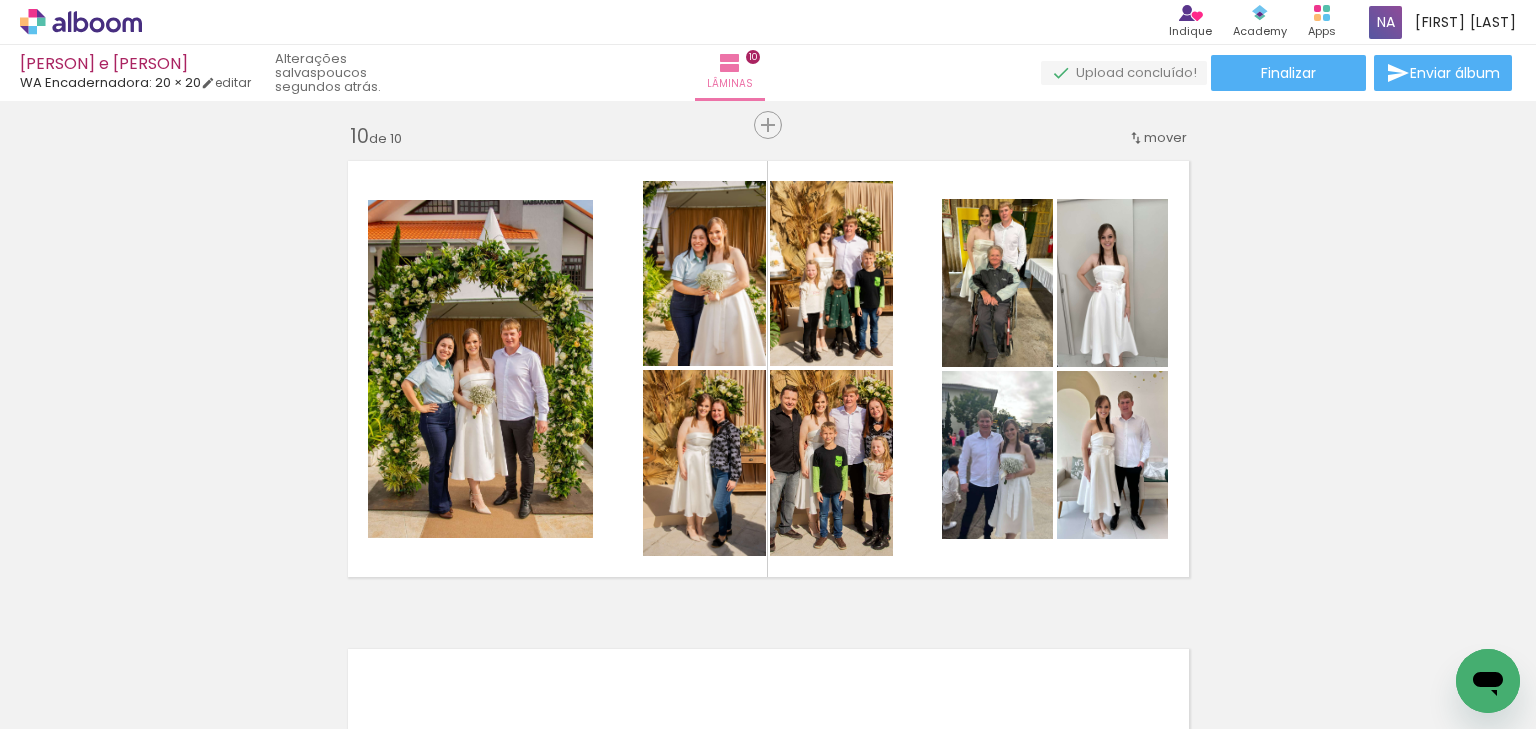 scroll, scrollTop: 4398, scrollLeft: 0, axis: vertical 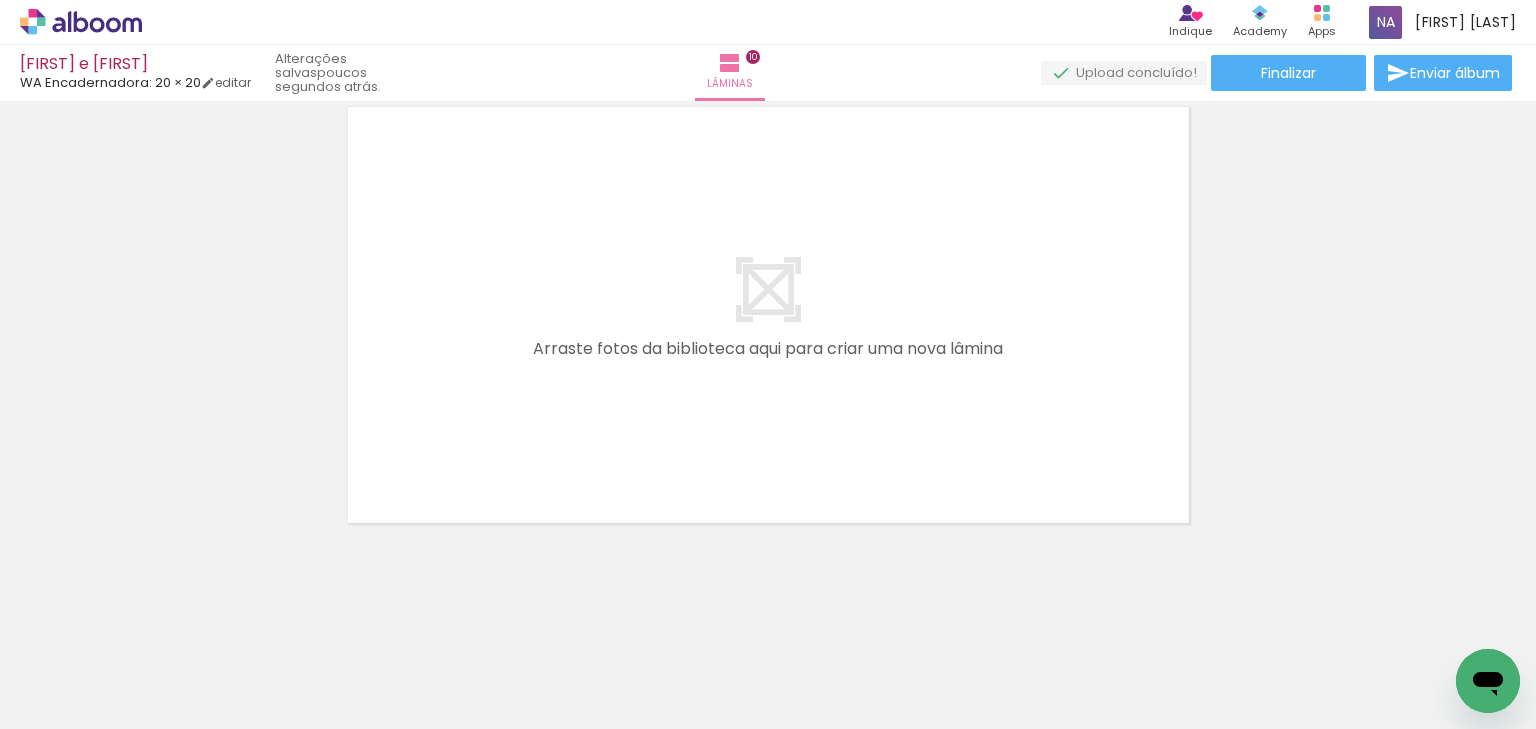 click on "Inserir lâmina 1  de 10  Inserir lâmina 2  de 10  Inserir lâmina 3  de 10  Inserir lâmina 4  de 10  Inserir lâmina 5  de 10  Inserir lâmina 6  de 10  Inserir lâmina 7  de 10  Inserir lâmina 8  de 10  Inserir lâmina 9  de 10  Inserir lâmina 10  de 10 O Designbox precisará aumentar a sua imagem em 158% para exportar para impressão." at bounding box center [768, -2151] 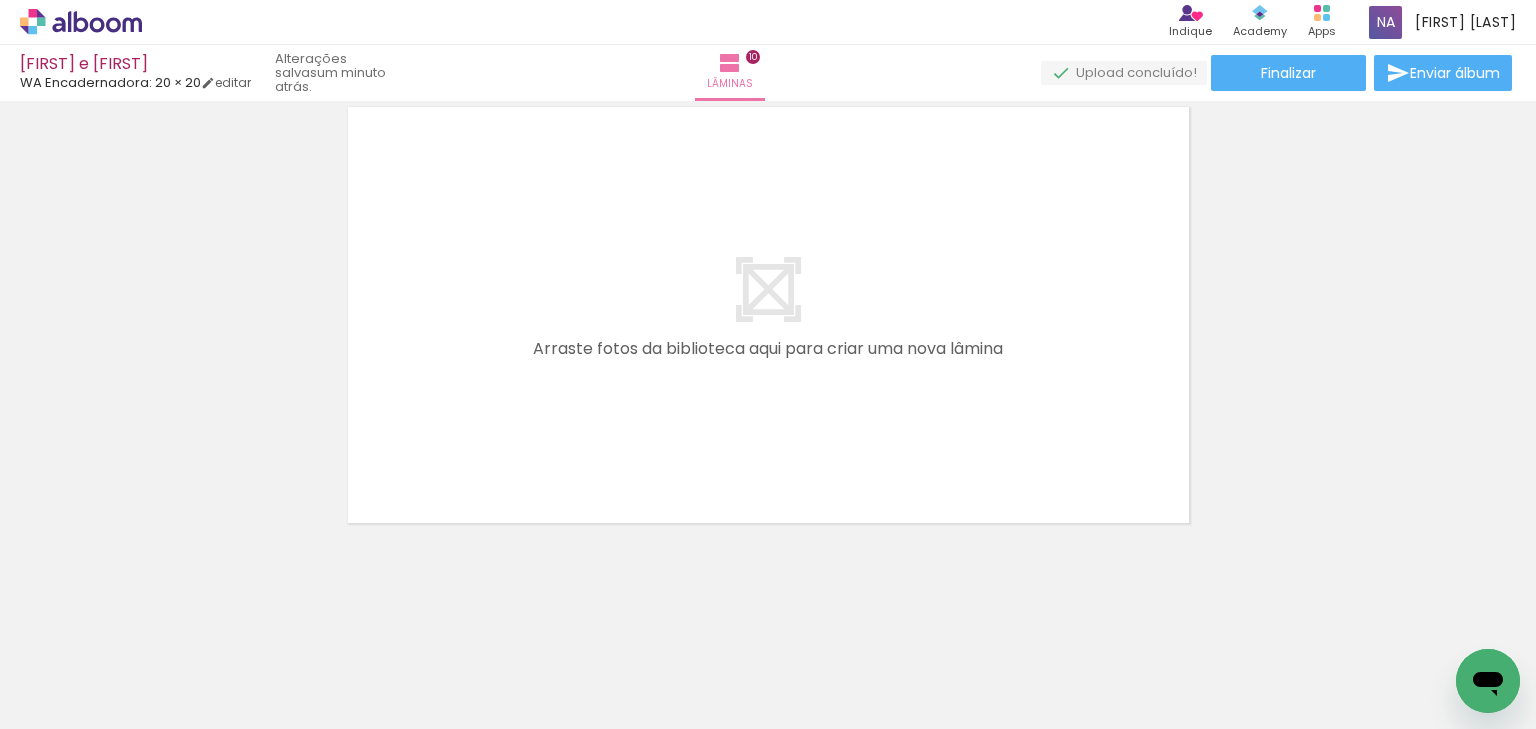 click on "Inserir lâmina 1  de 10  Inserir lâmina 2  de 10  Inserir lâmina 3  de 10  Inserir lâmina 4  de 10  Inserir lâmina 5  de 10  Inserir lâmina 6  de 10  Inserir lâmina 7  de 10  Inserir lâmina 8  de 10  Inserir lâmina 9  de 10  Inserir lâmina 10  de 10 O Designbox precisará aumentar a sua imagem em 158% para exportar para impressão." at bounding box center (768, -2151) 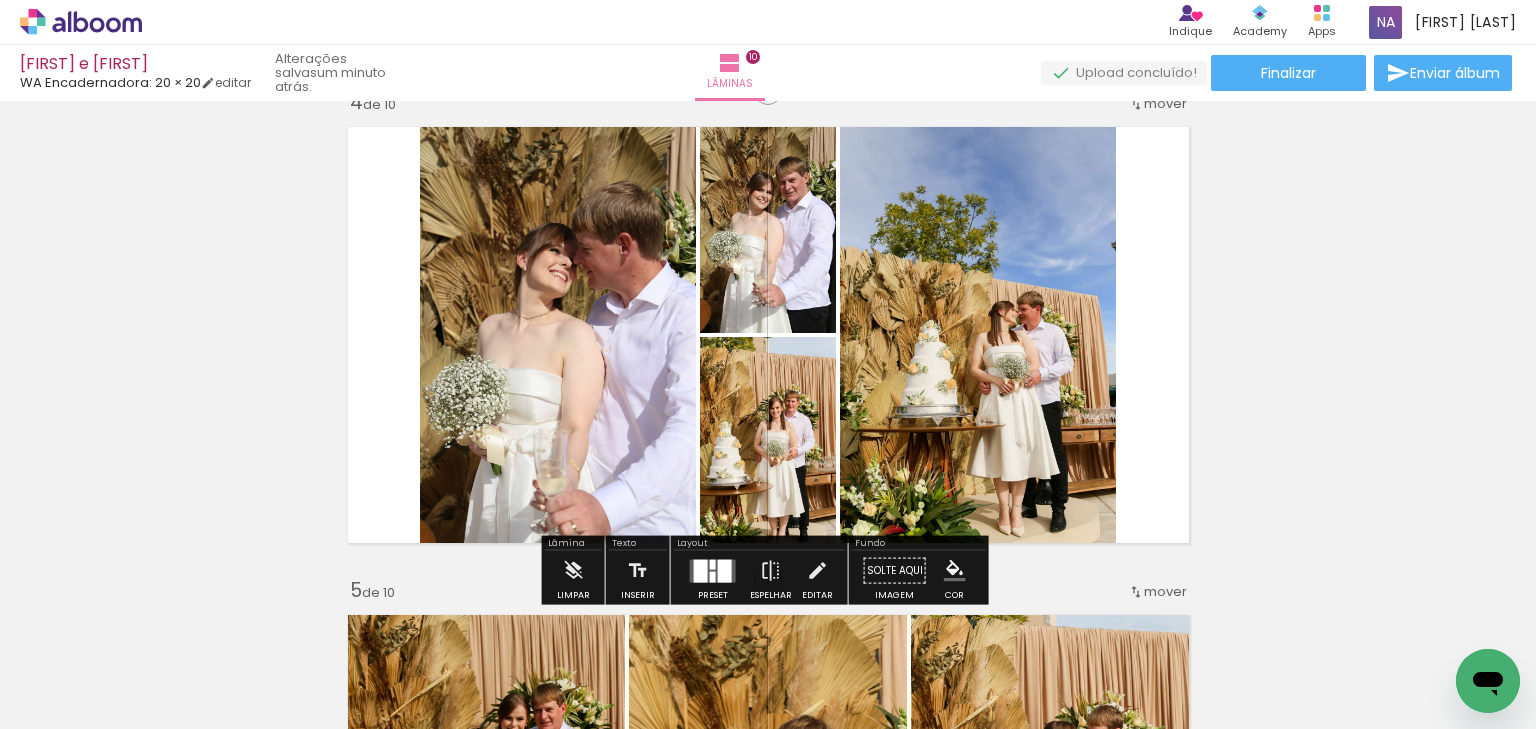 scroll, scrollTop: 1508, scrollLeft: 0, axis: vertical 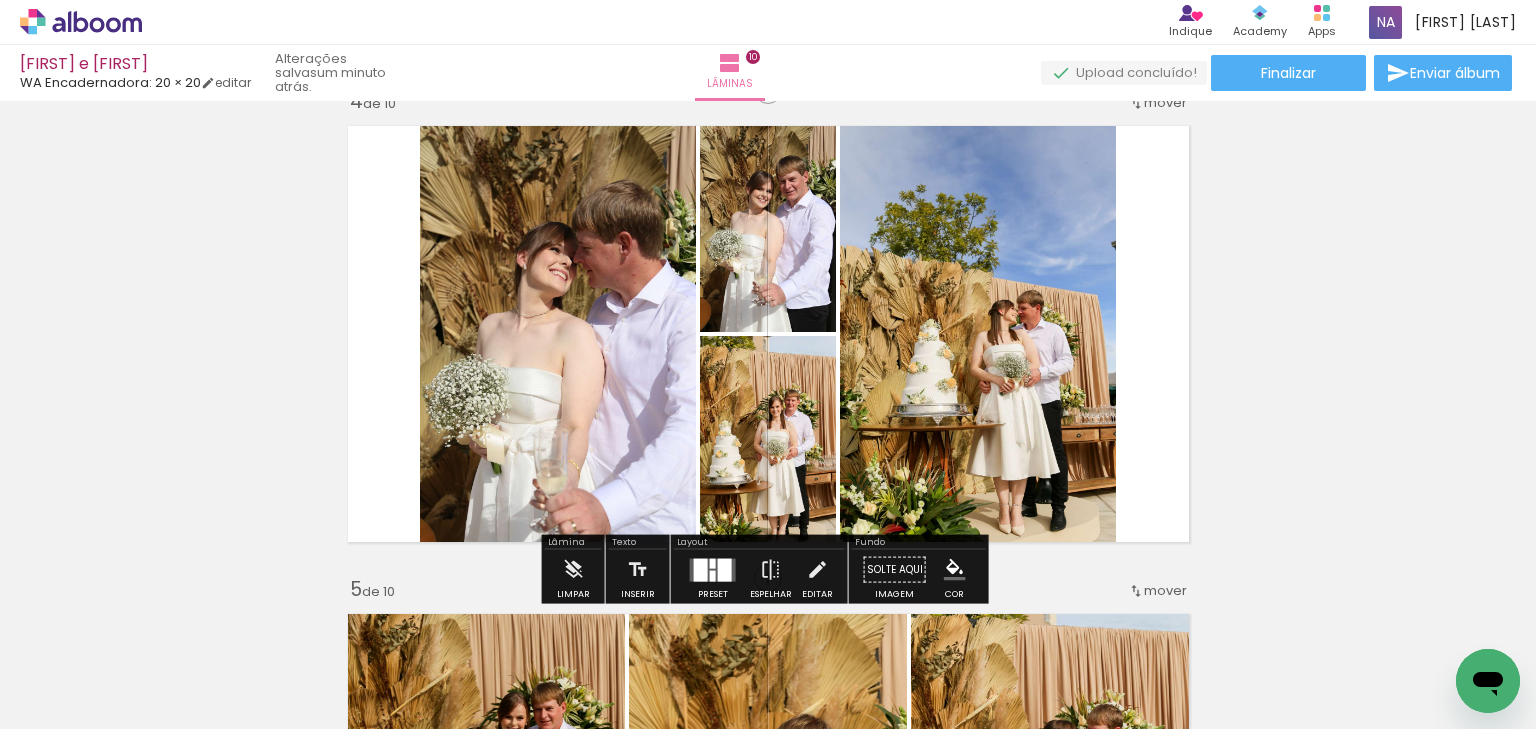 click on "Confirmar Cancelar" at bounding box center [0, 0] 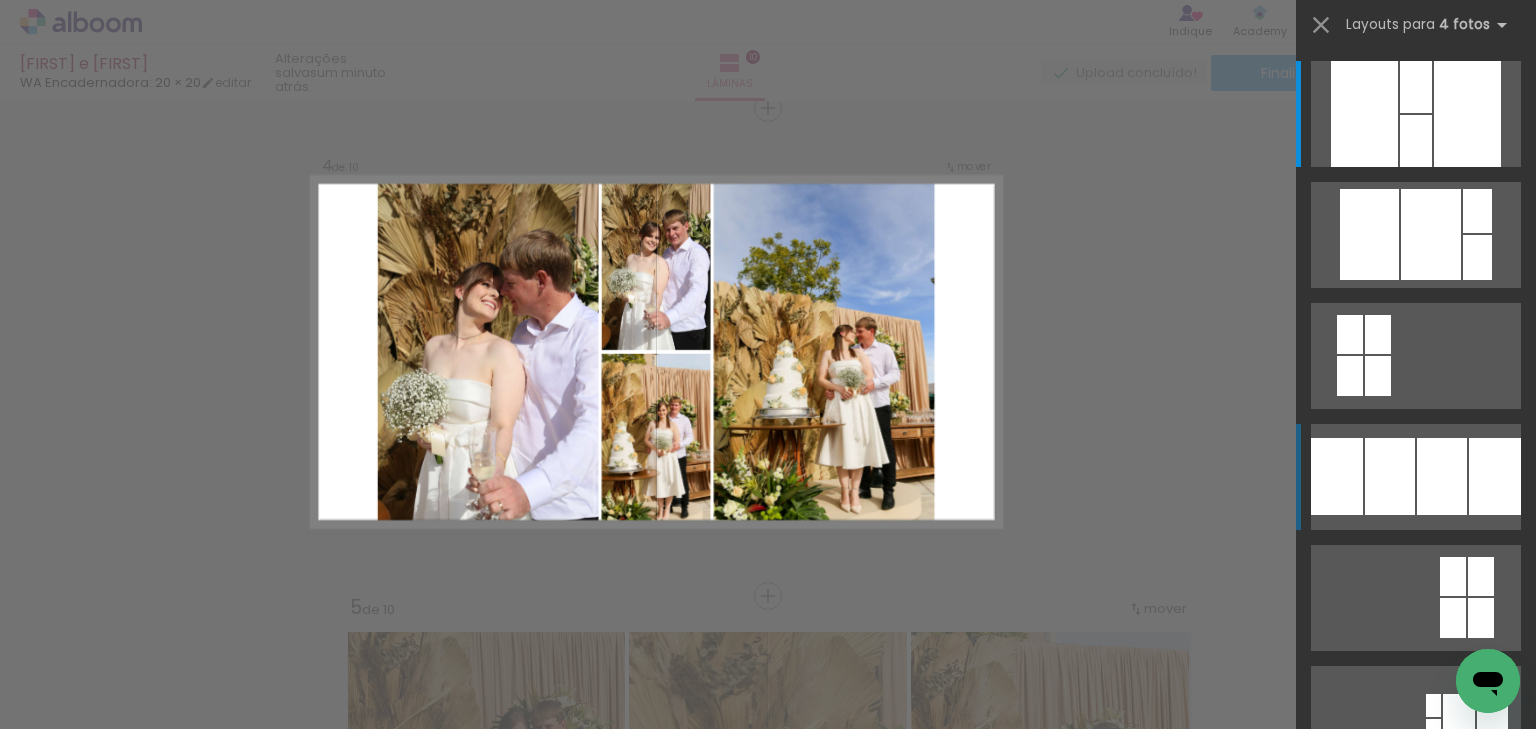 scroll, scrollTop: 1489, scrollLeft: 0, axis: vertical 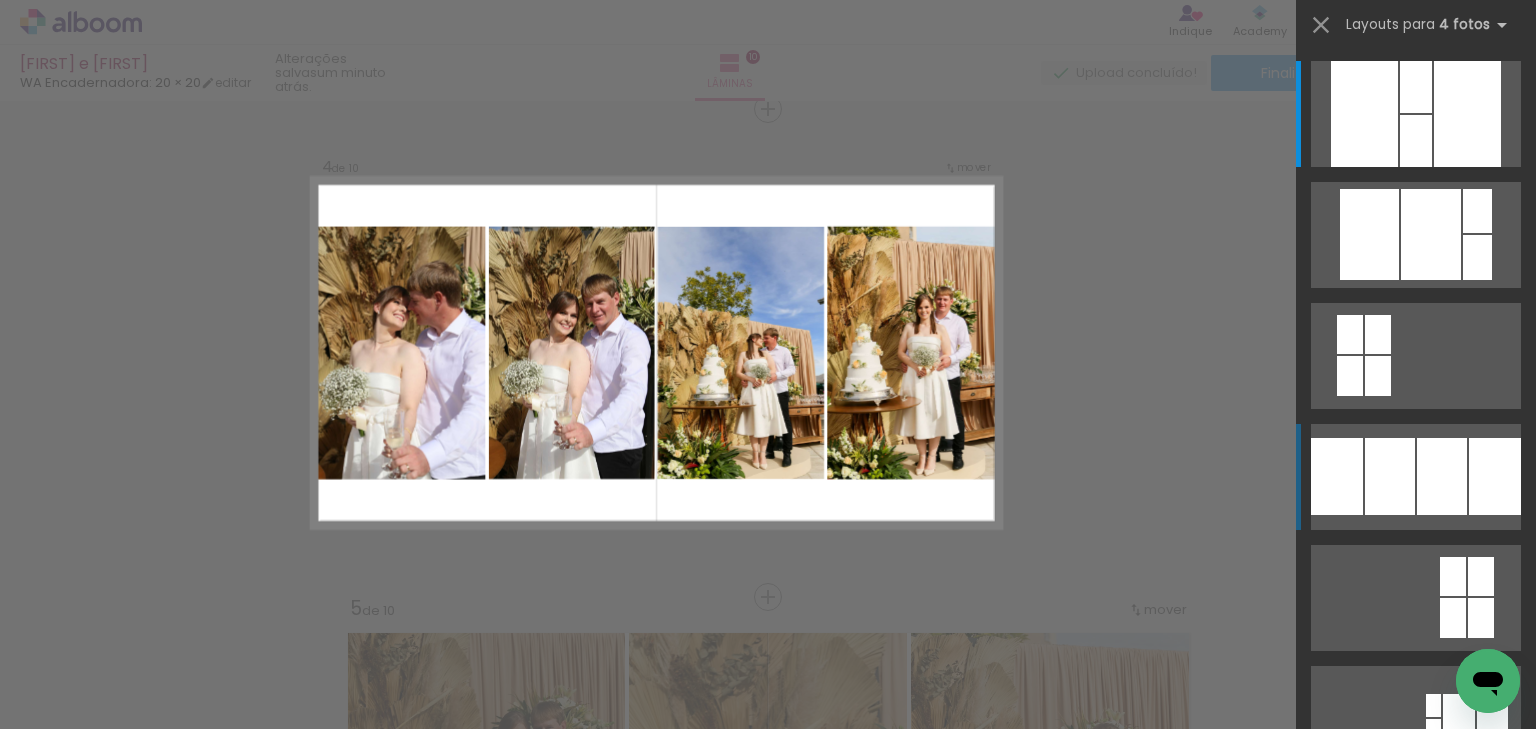 click at bounding box center (1431, 234) 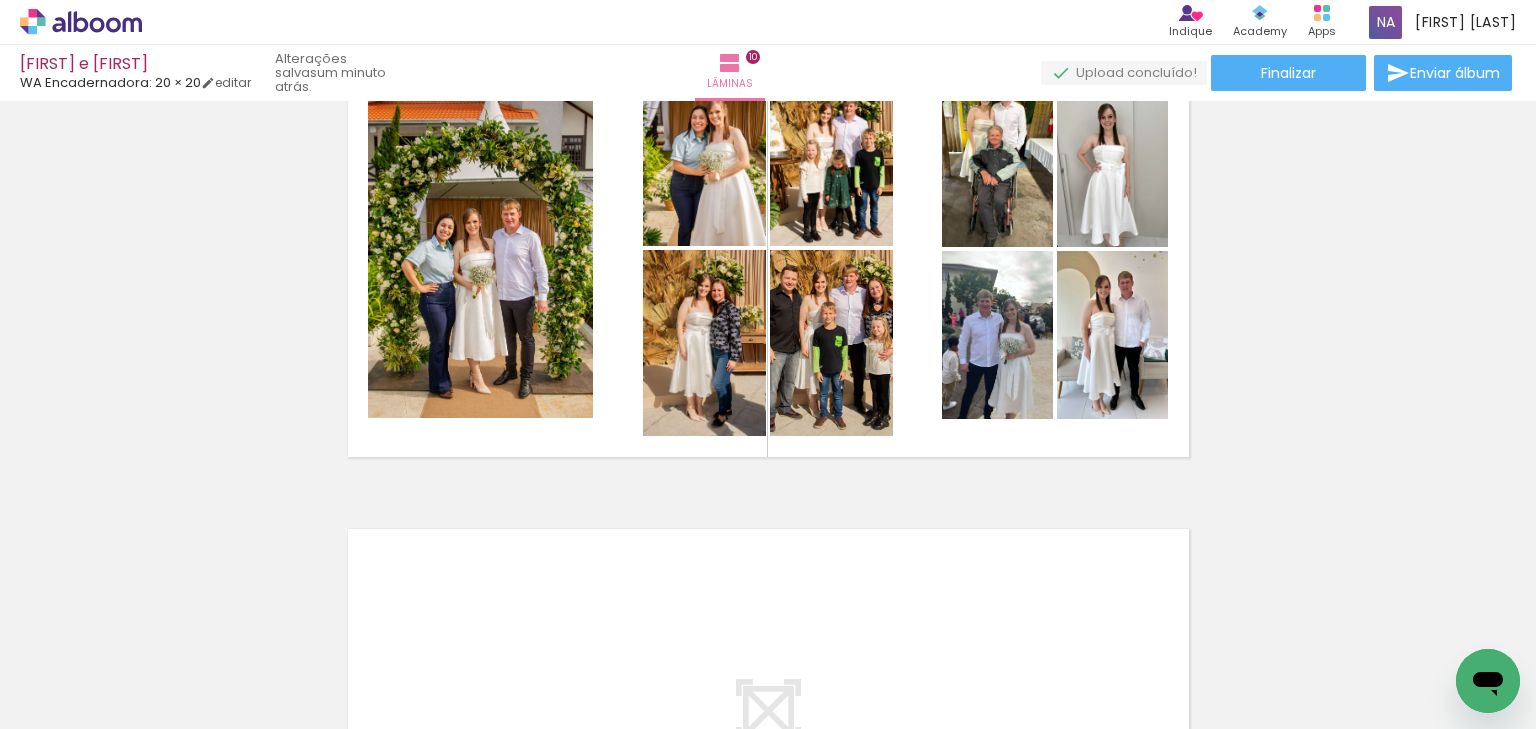 scroll, scrollTop: 4528, scrollLeft: 0, axis: vertical 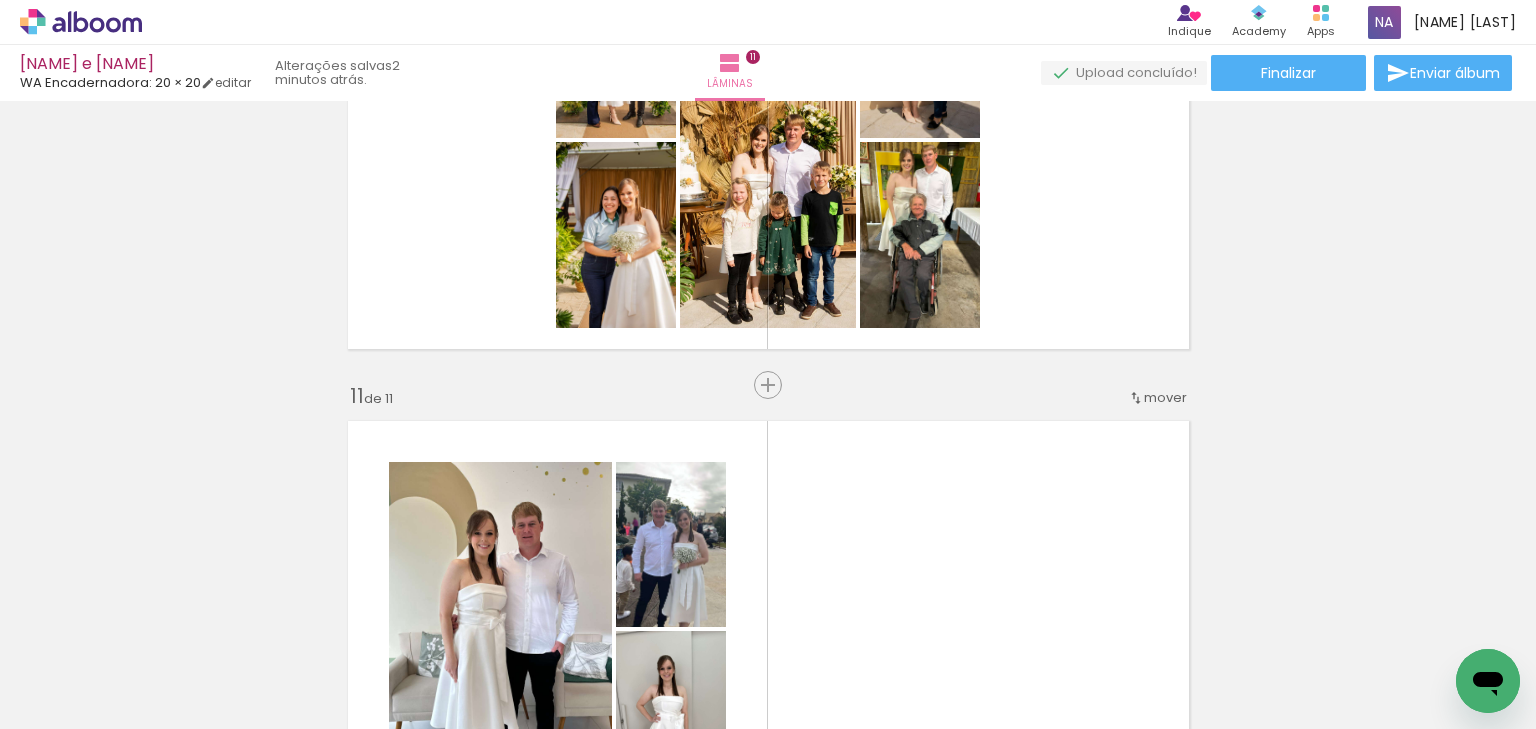 click on "Adicionar
Fotos" at bounding box center (71, 702) 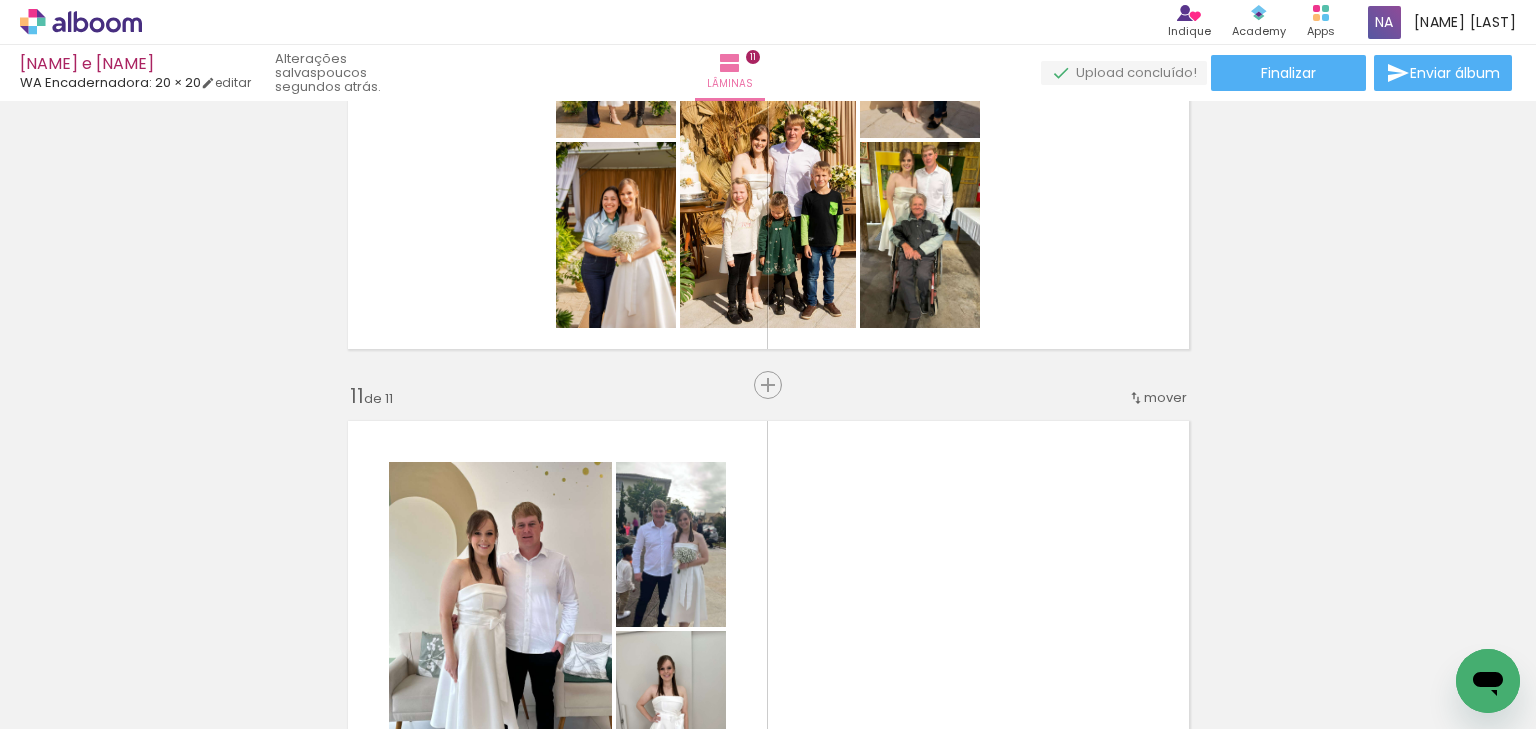 scroll, scrollTop: 0, scrollLeft: 4009, axis: horizontal 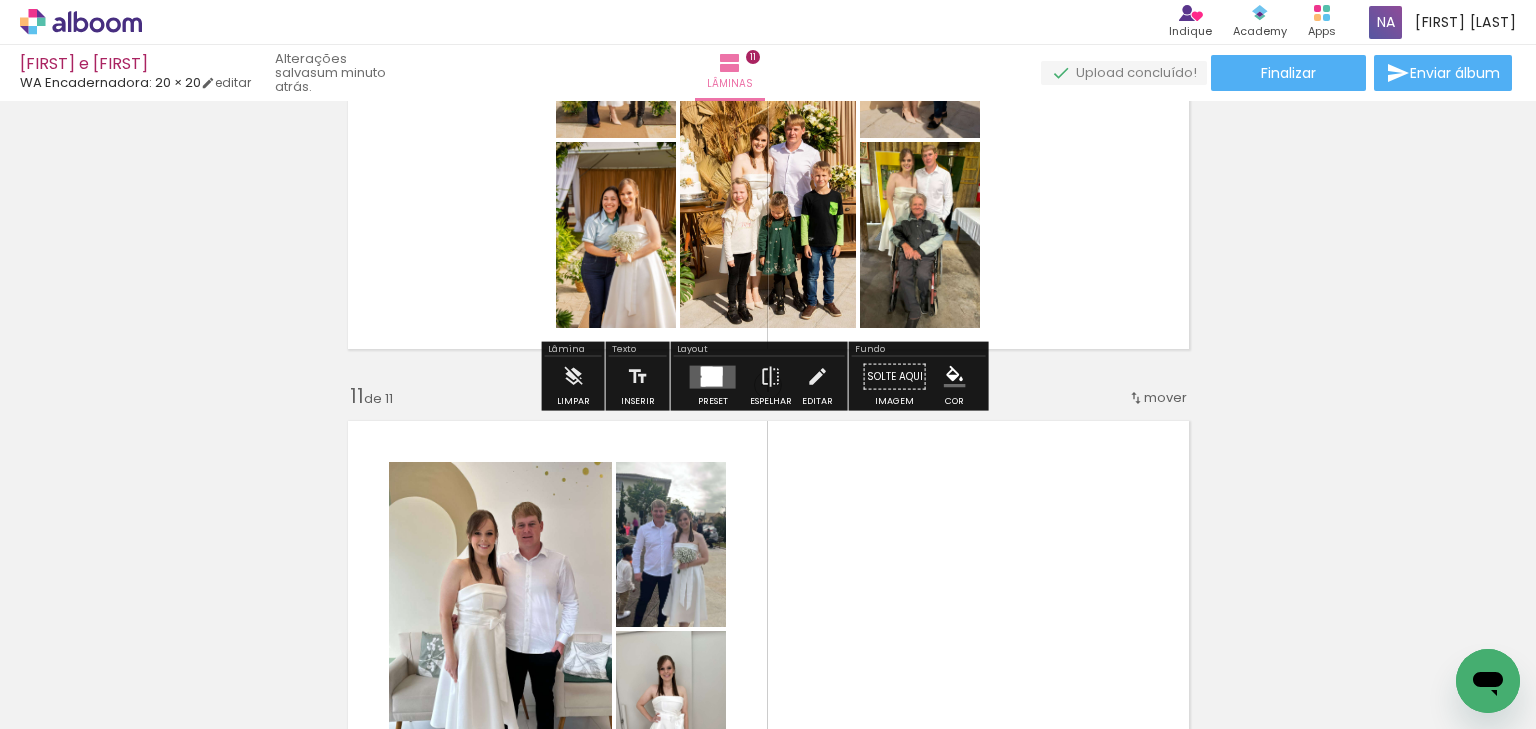 click on "Biblioteca 48 fotos Todas as fotos Não utilizadas Adicionar
Fotos" at bounding box center [62, 666] 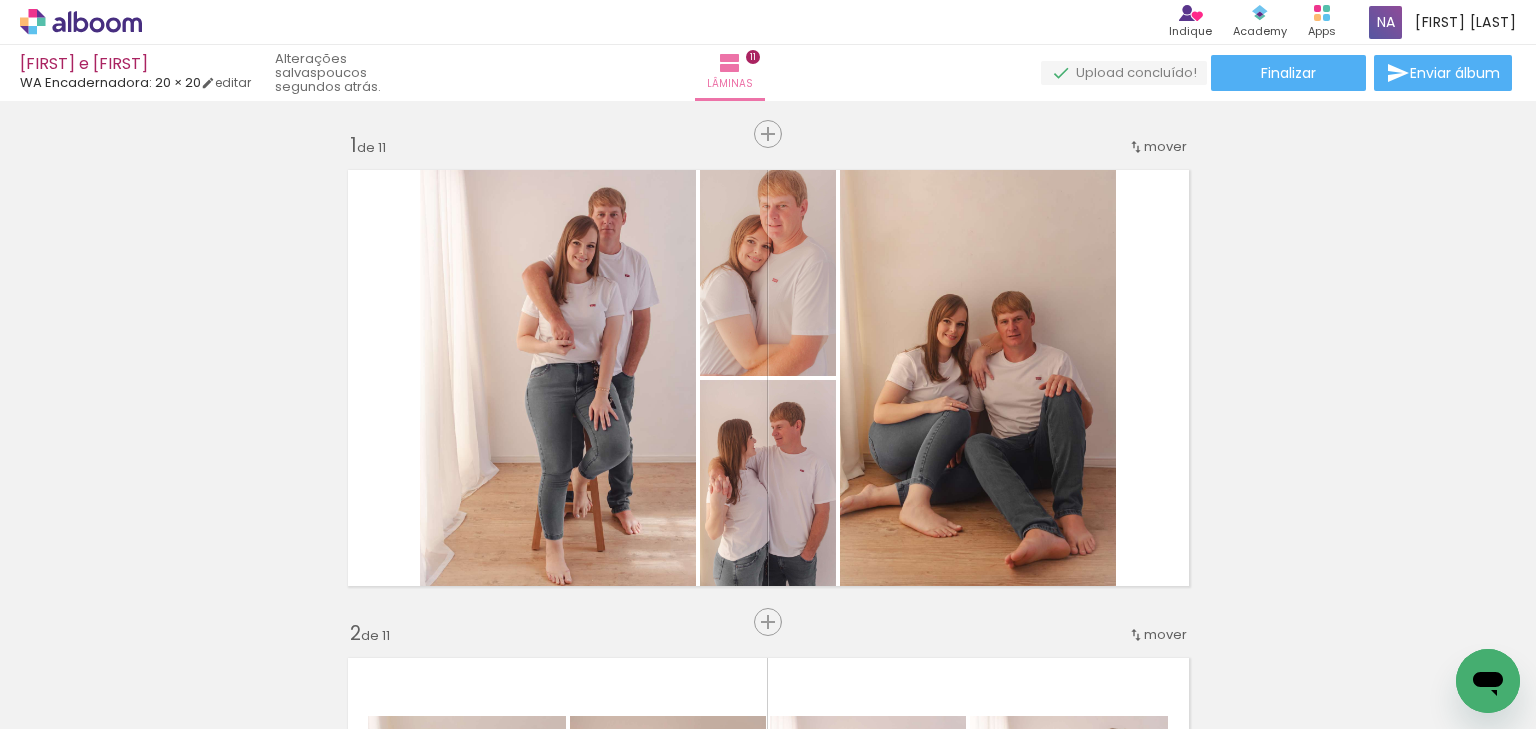 scroll, scrollTop: 0, scrollLeft: 0, axis: both 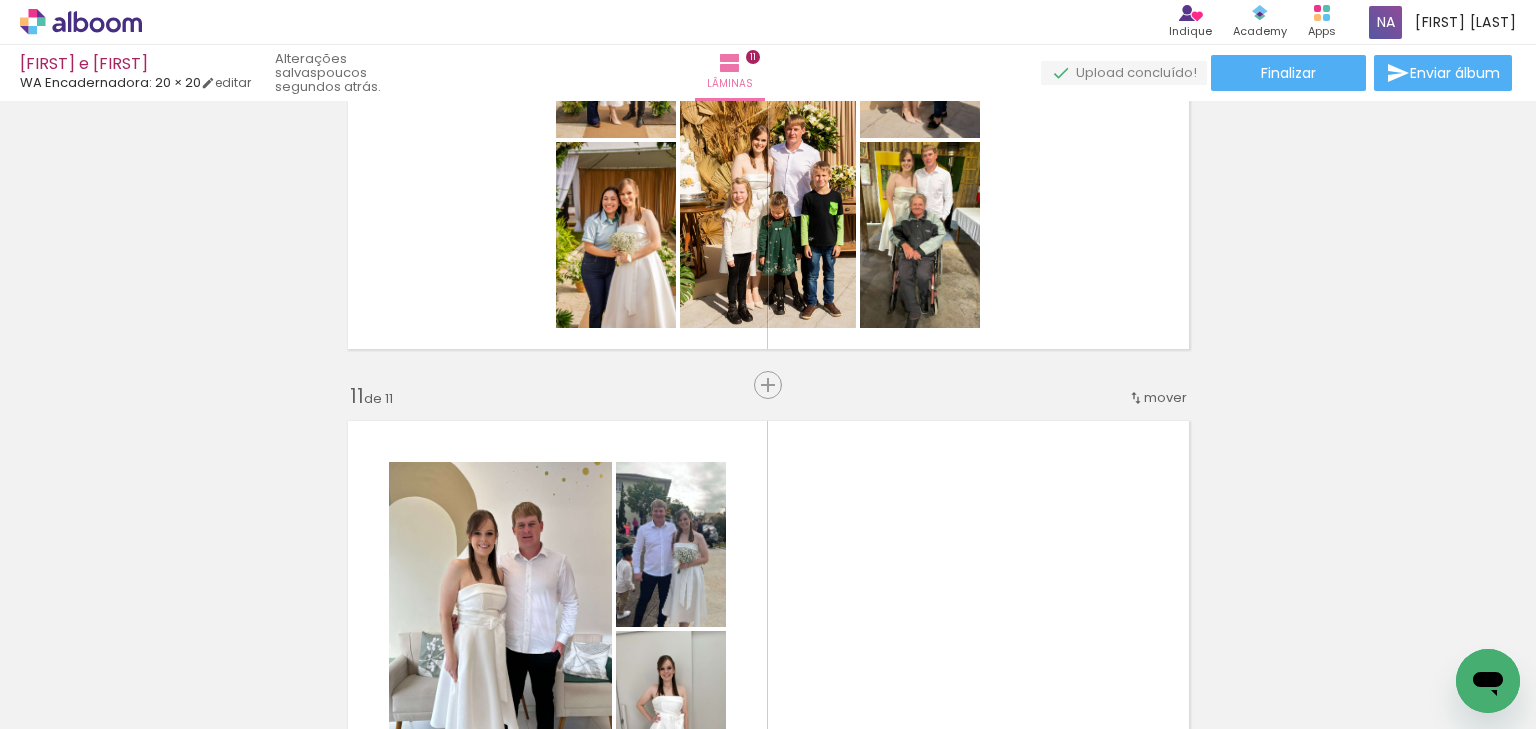 click on "Adicionar
Fotos" at bounding box center [71, 702] 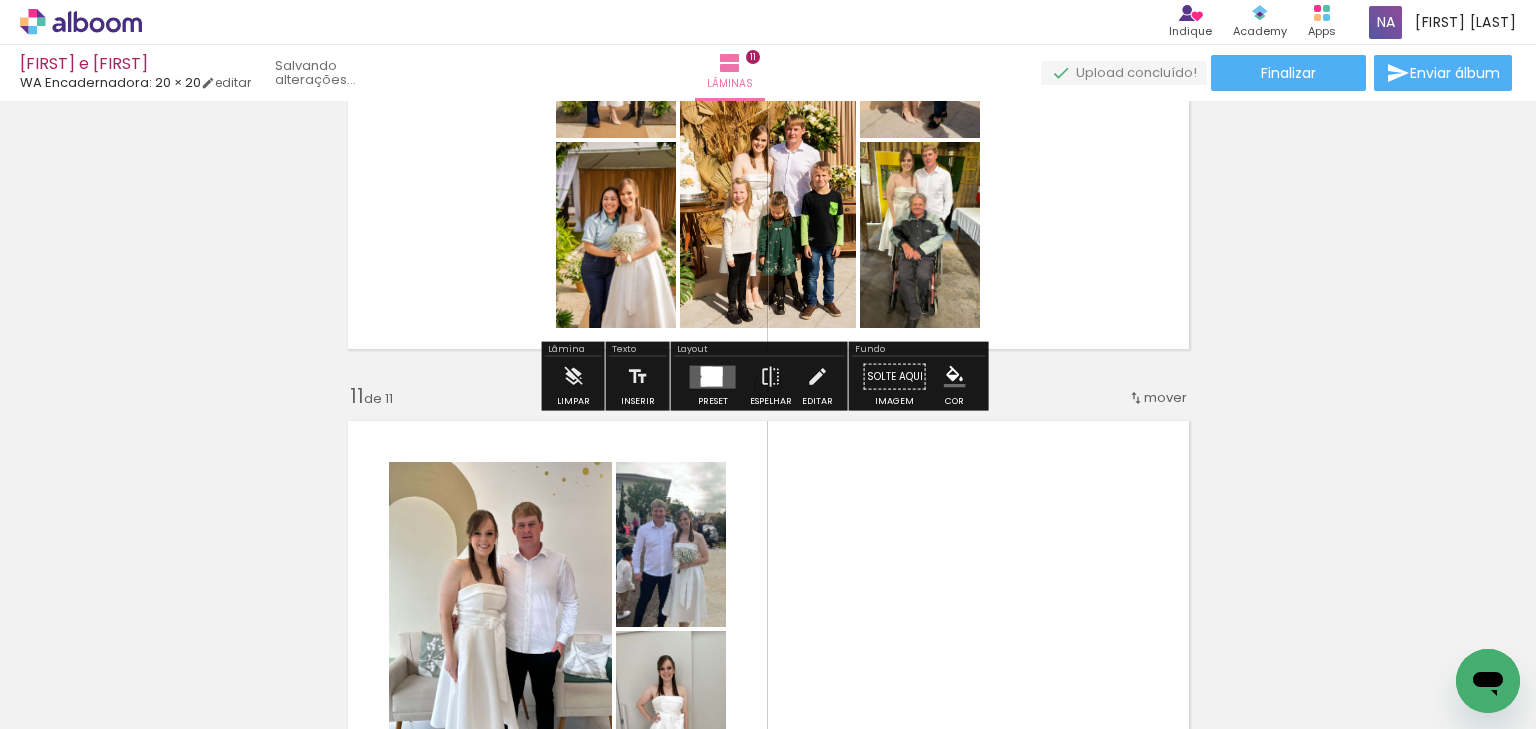 scroll, scrollTop: 0, scrollLeft: 0, axis: both 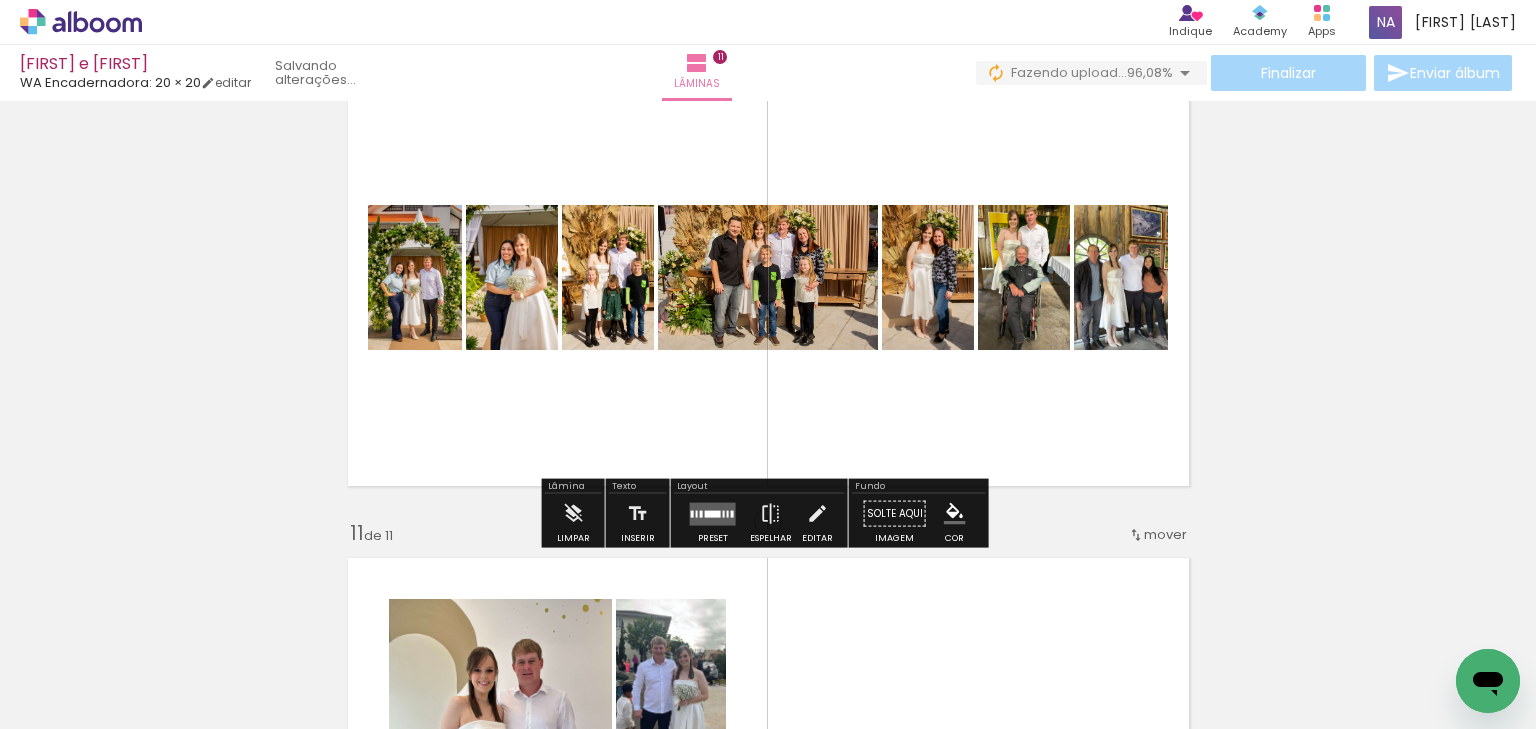 click on "Confirmar Cancelar" at bounding box center [0, 0] 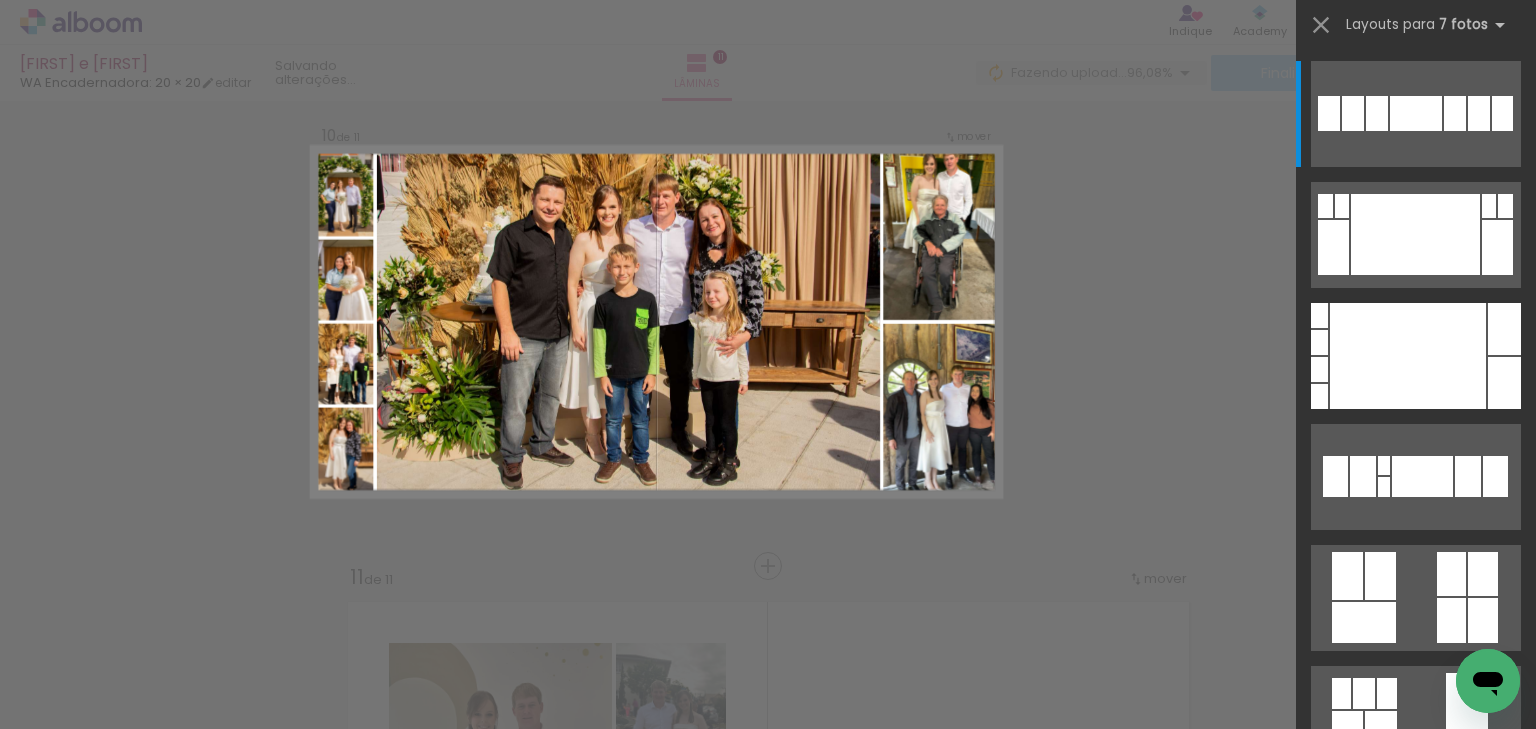 scroll, scrollTop: 4417, scrollLeft: 0, axis: vertical 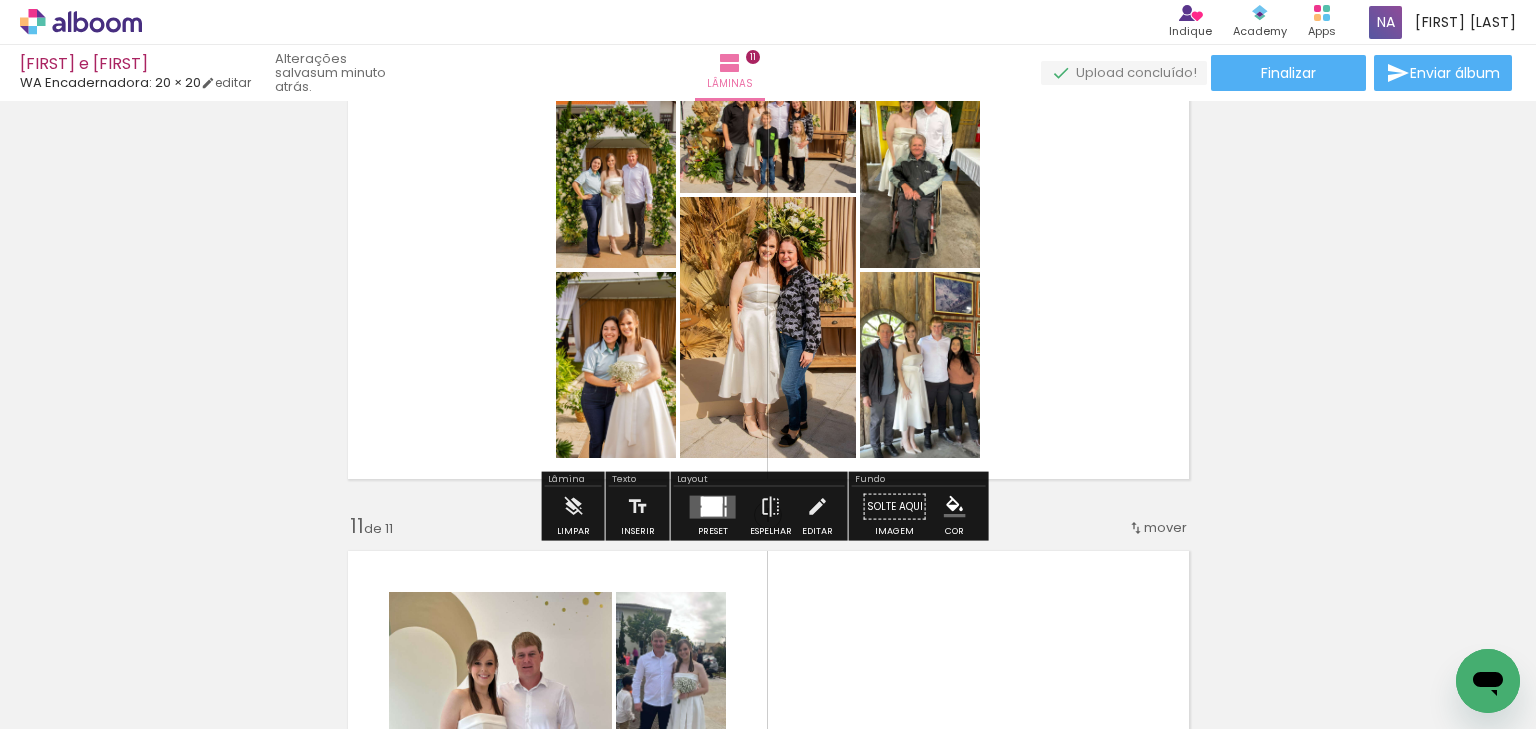 click on "Confirmar Cancelar" at bounding box center (0, 0) 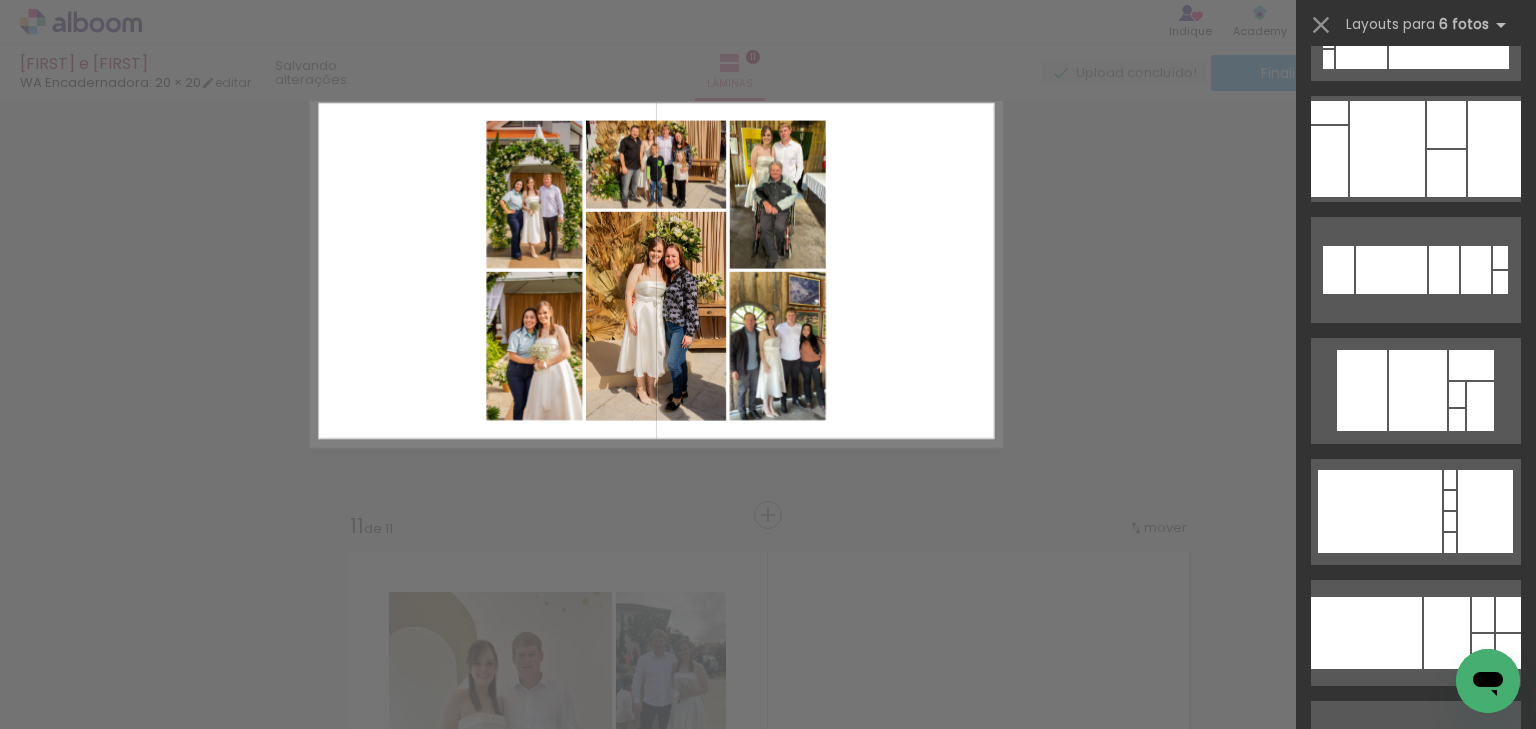 scroll, scrollTop: 0, scrollLeft: 0, axis: both 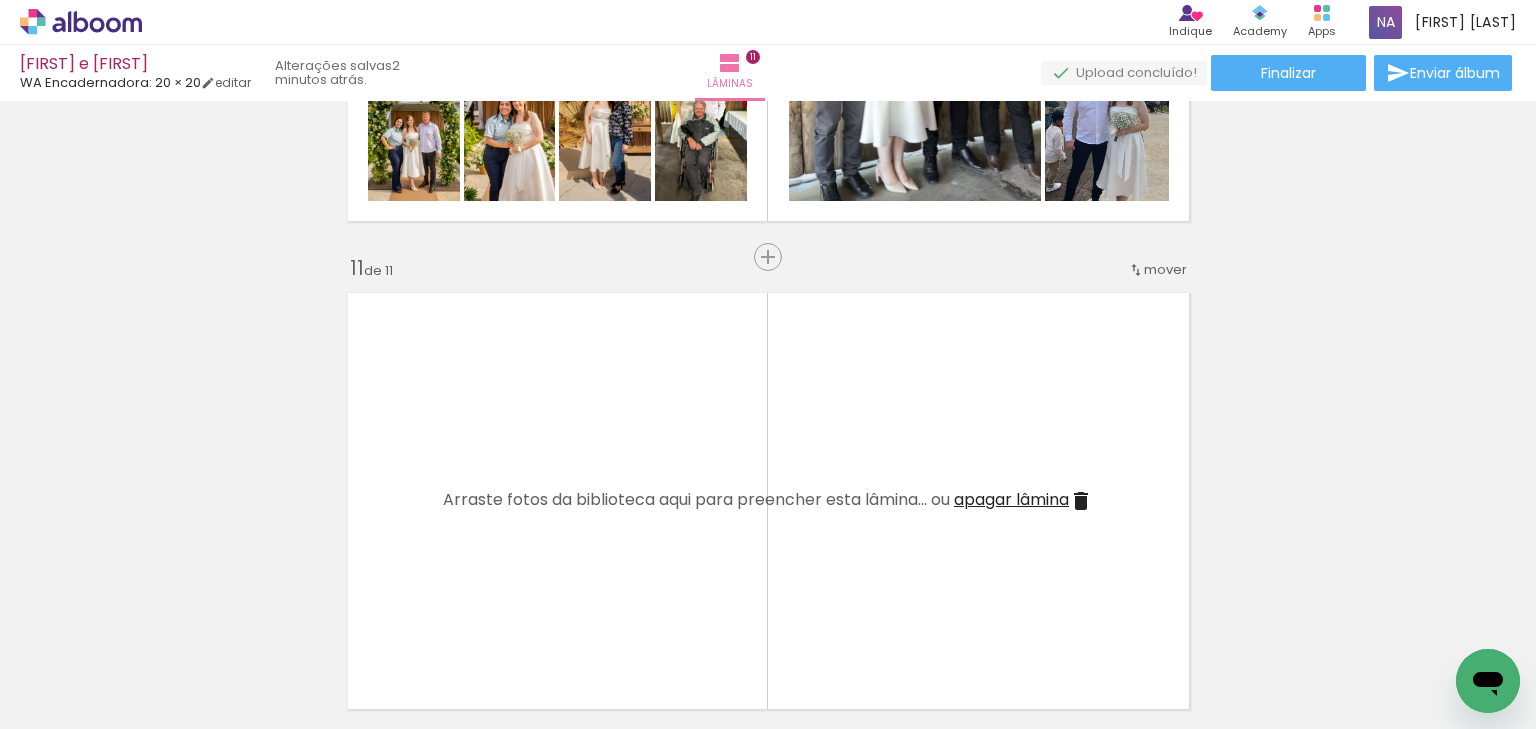 click at bounding box center (768, -4379) 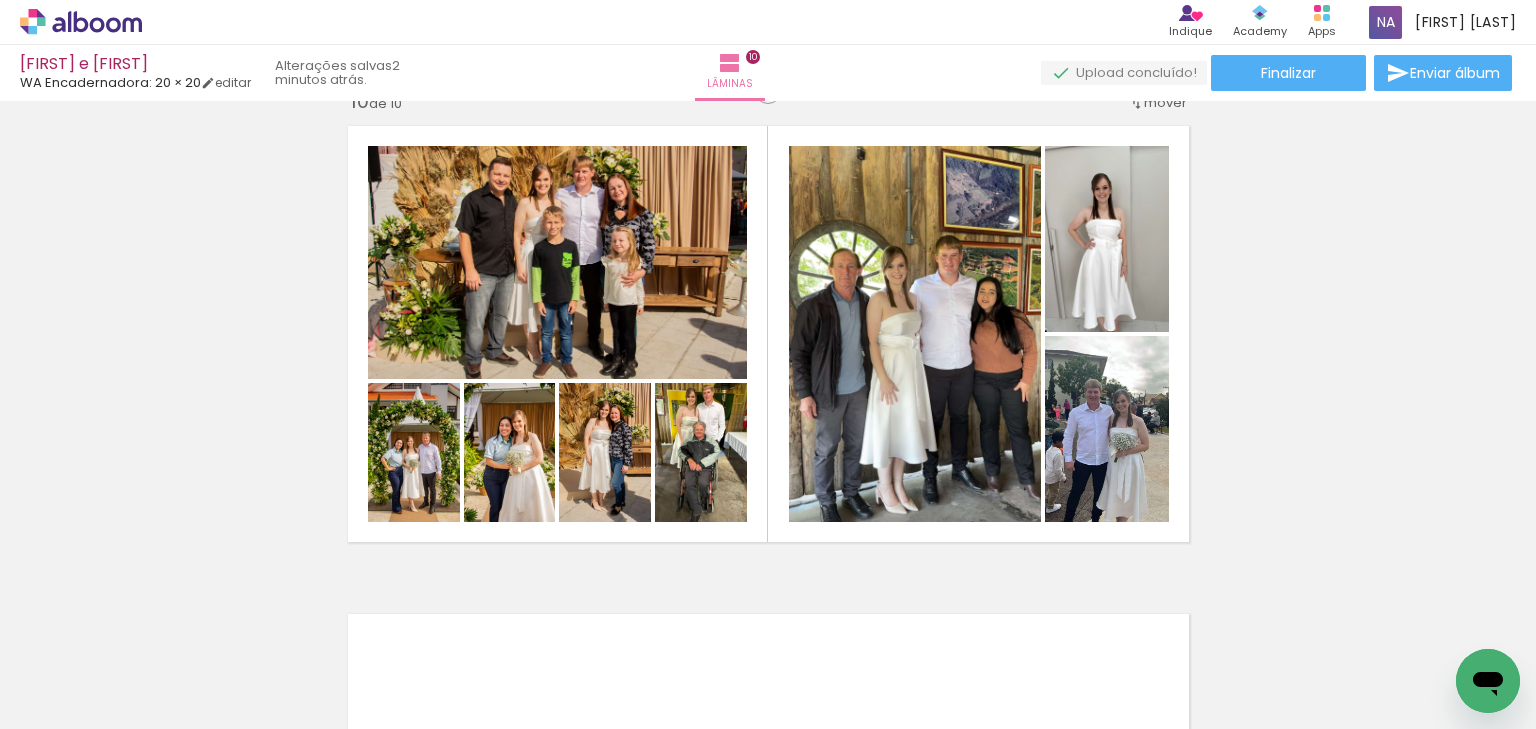 scroll, scrollTop: 4446, scrollLeft: 0, axis: vertical 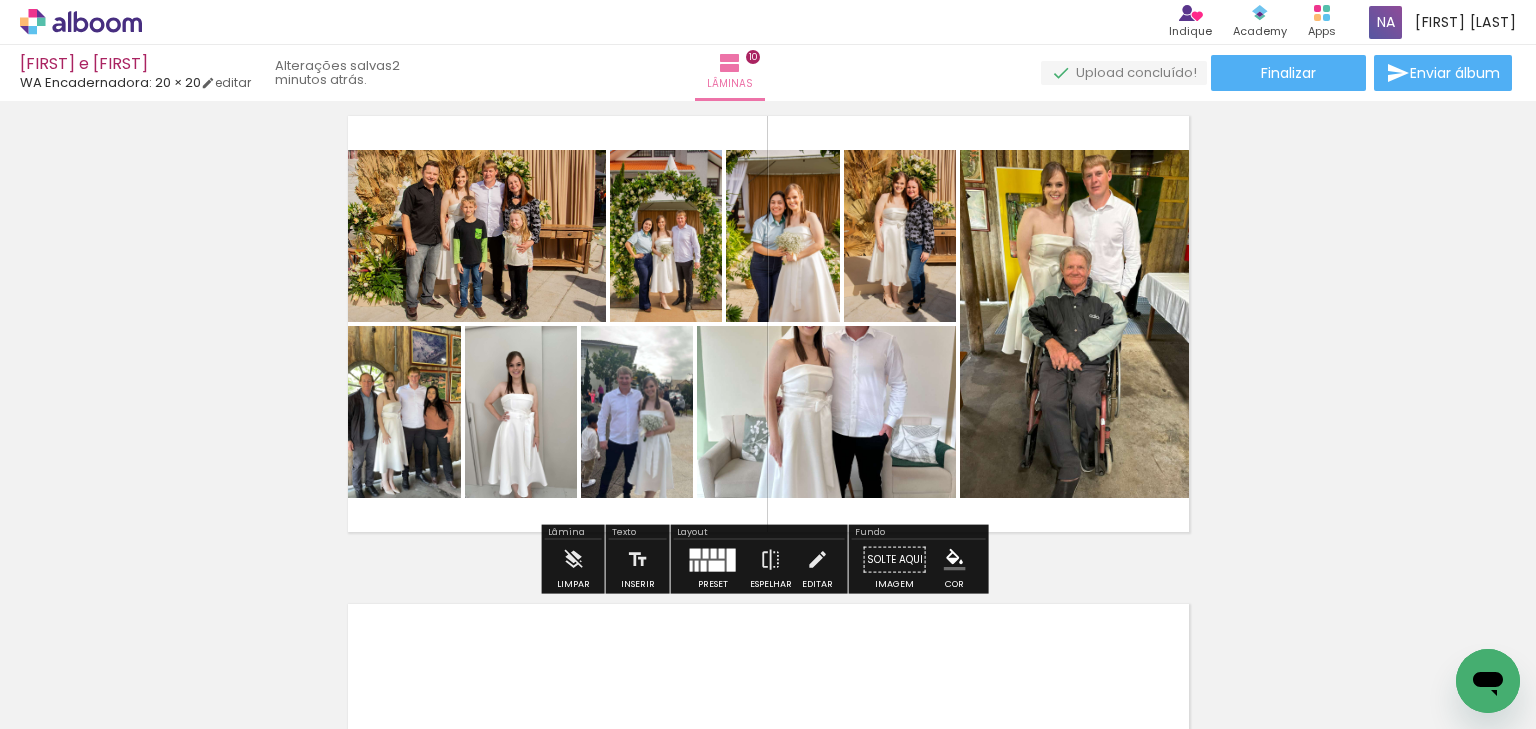 click on "Confirmar Cancelar" at bounding box center [0, 0] 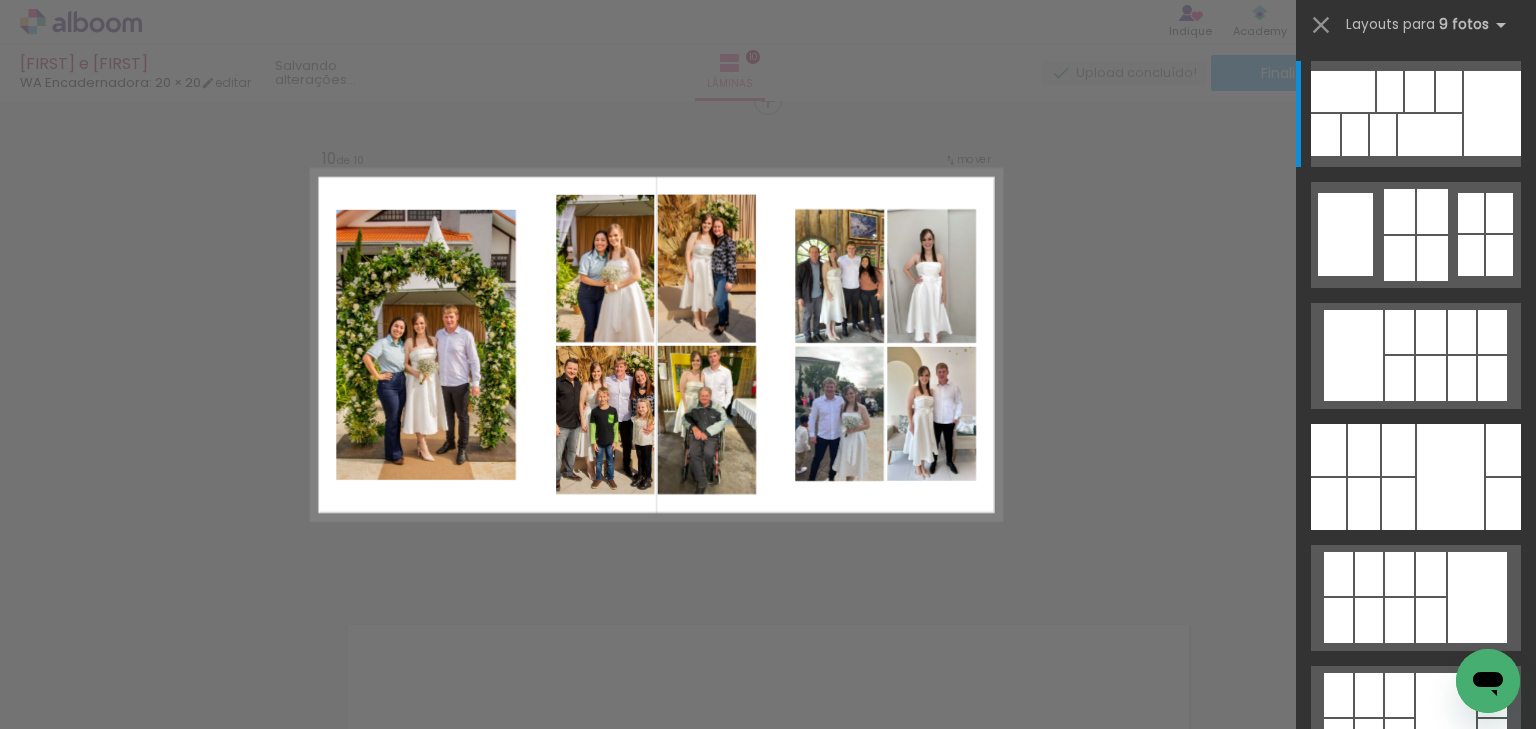 scroll, scrollTop: 4417, scrollLeft: 0, axis: vertical 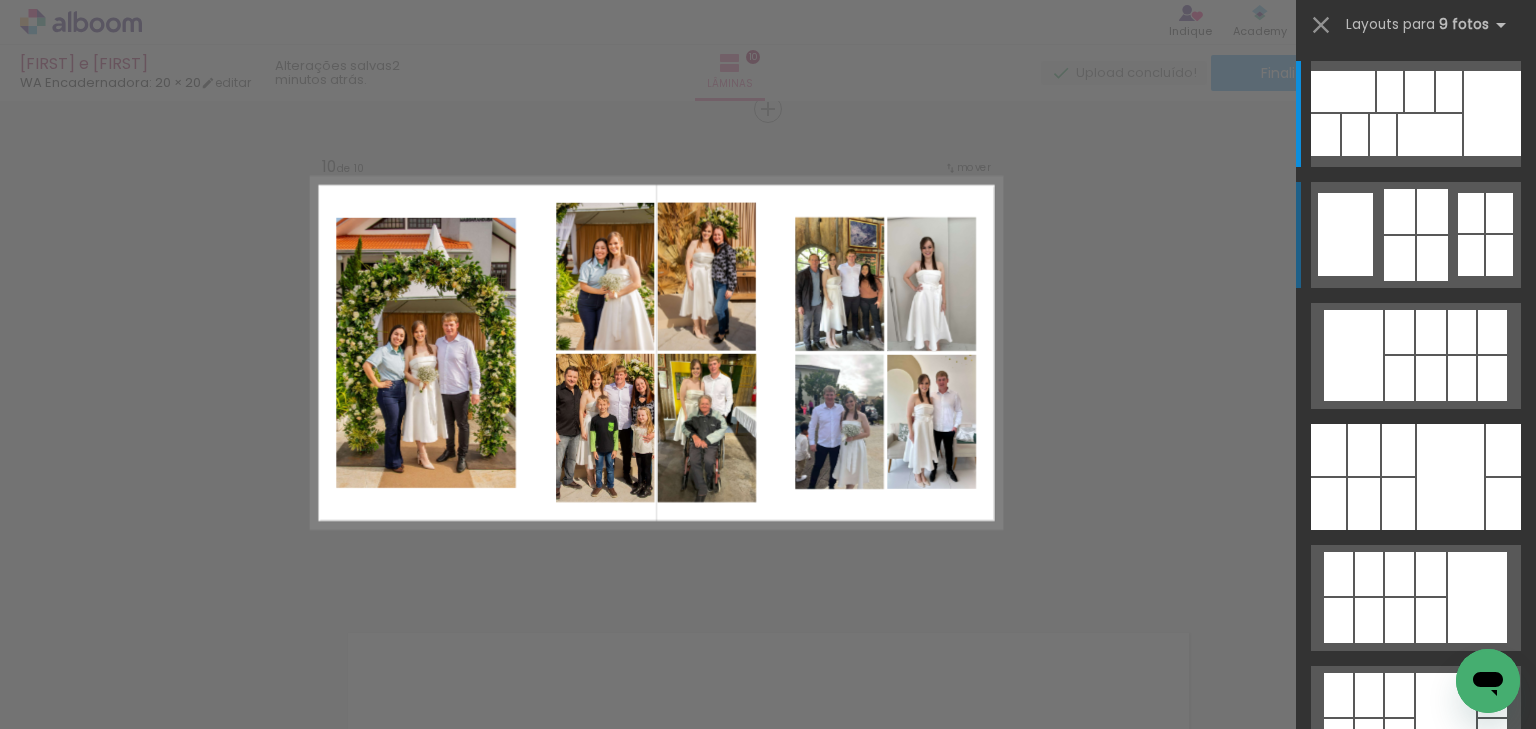 click at bounding box center [1399, 211] 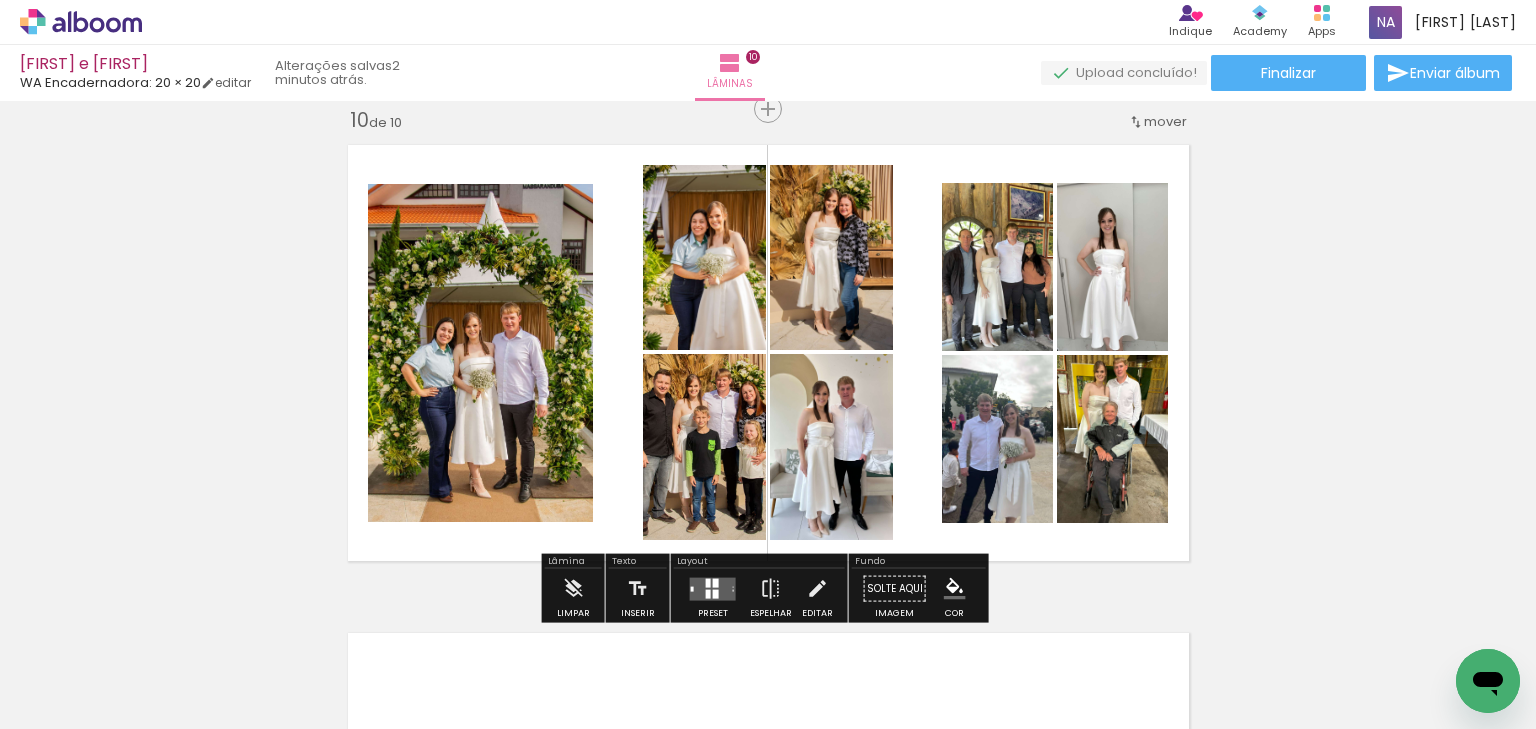 click on "Largura Cor" at bounding box center [571, 205] 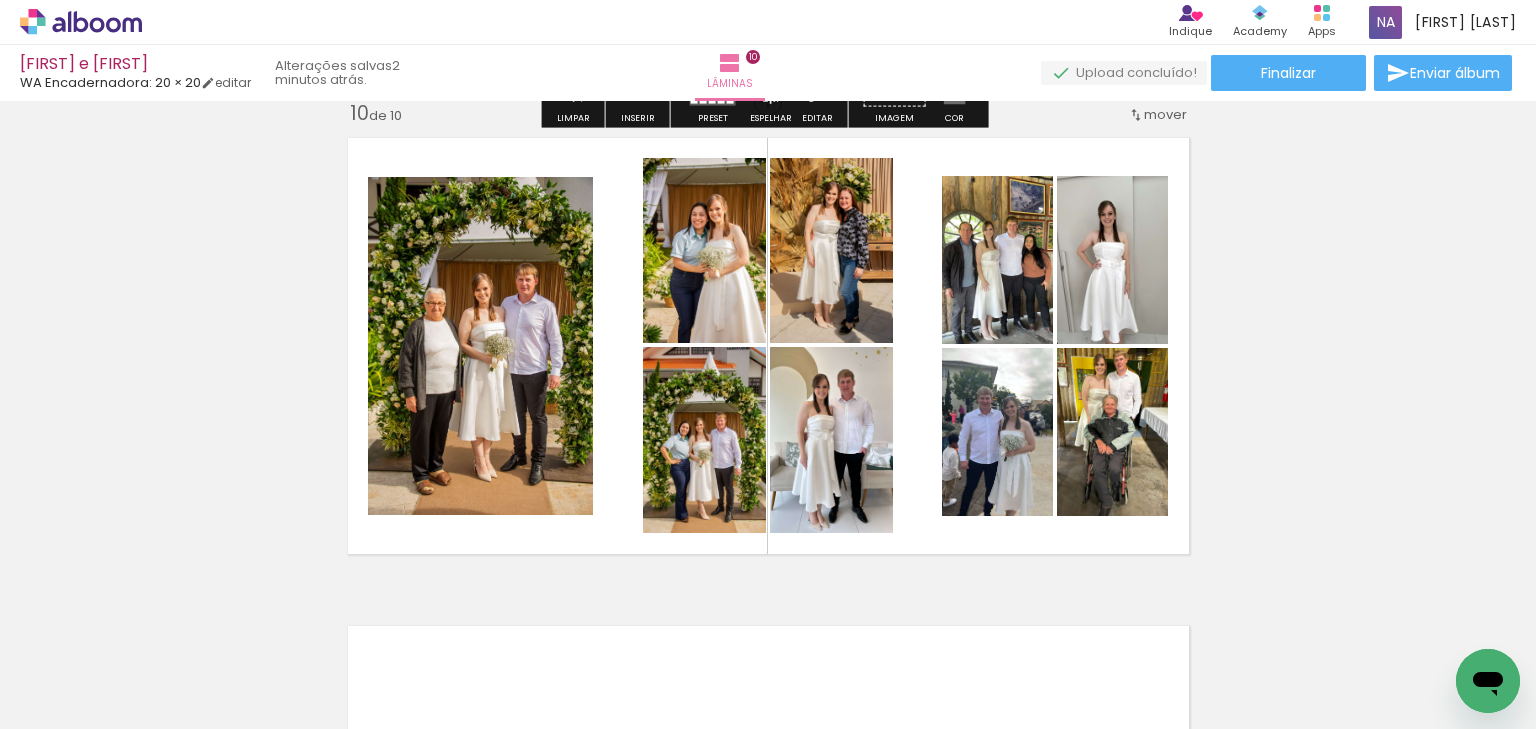 scroll, scrollTop: 4426, scrollLeft: 0, axis: vertical 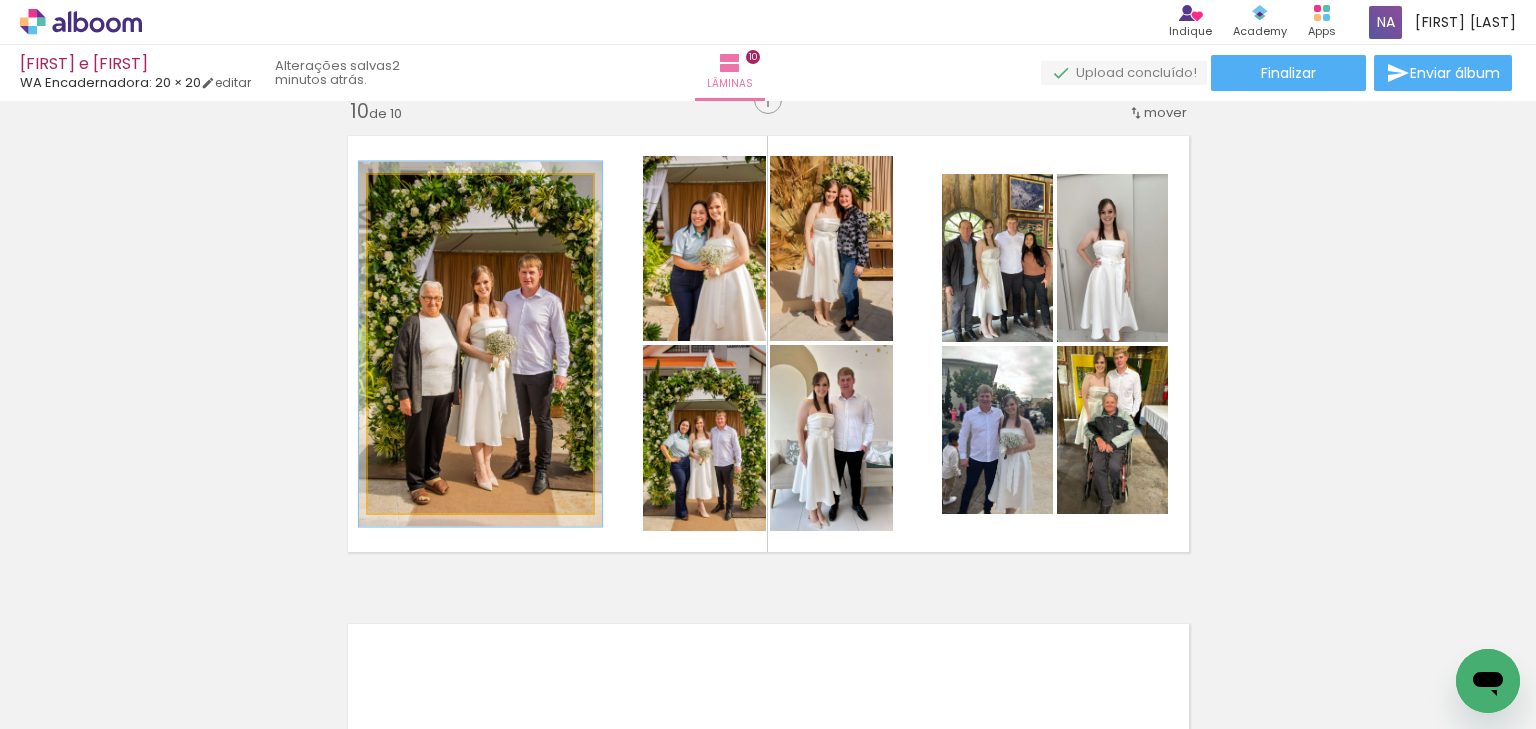 type on "107" 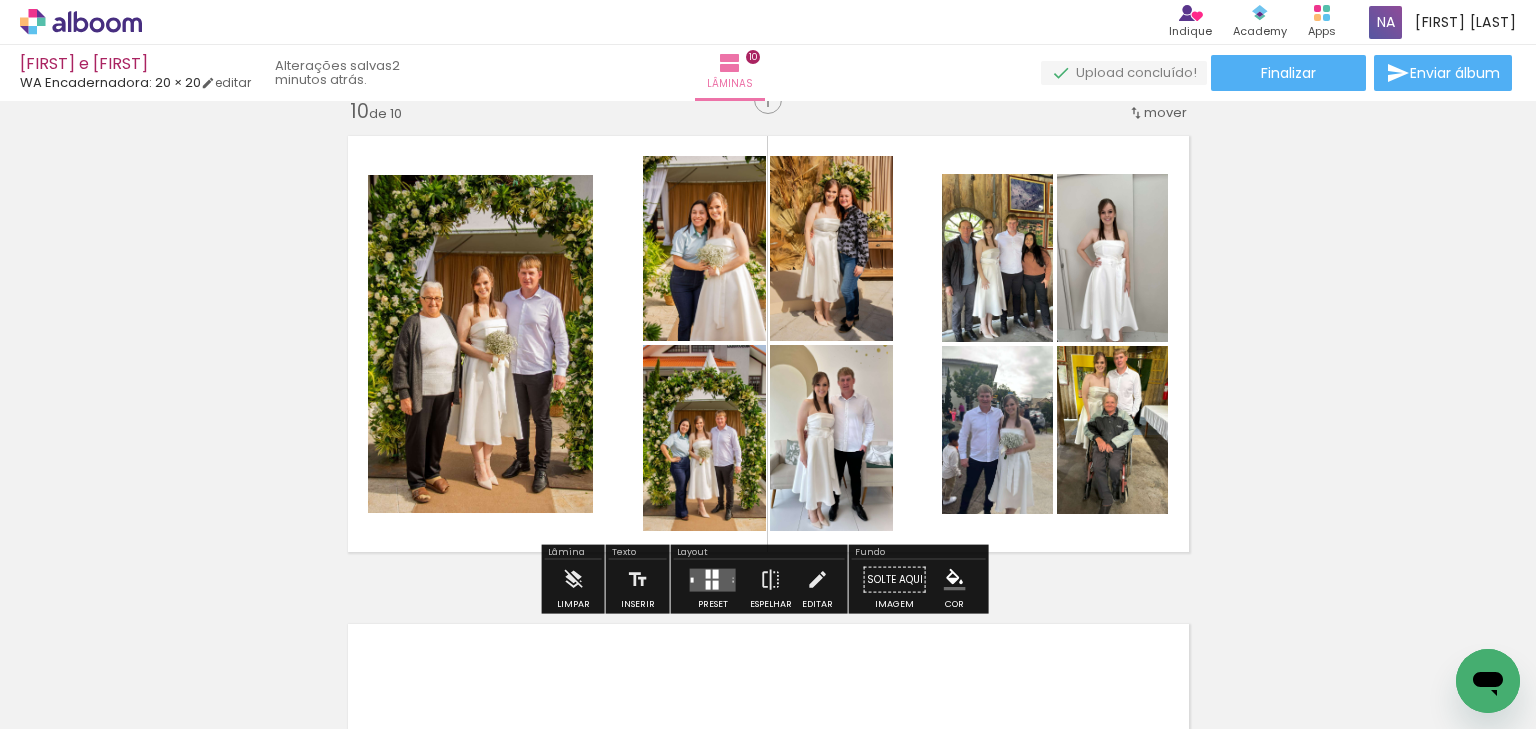 click on "Inserir lâmina 1  de 10  Inserir lâmina 2  de 10  Inserir lâmina 3  de 10  Inserir lâmina 4  de 10  Inserir lâmina 5  de 10  Inserir lâmina 6  de 10  Inserir lâmina 7  de 10  Inserir lâmina 8  de 10  Inserir lâmina 9  de 10  Inserir lâmina 10  de 10 O Designbox precisará aumentar a sua imagem em 158% para exportar para impressão." at bounding box center (768, -1634) 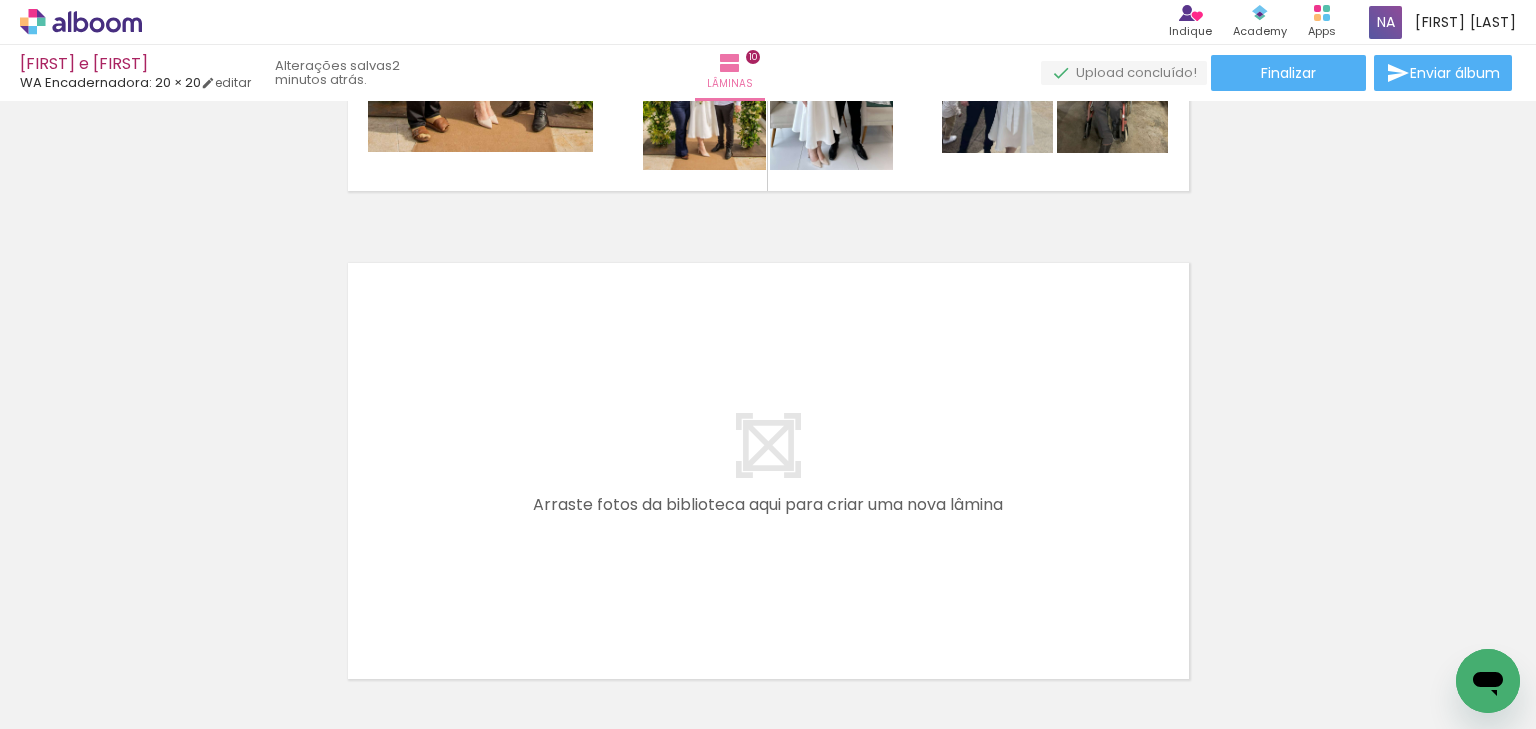 scroll, scrollTop: 4943, scrollLeft: 0, axis: vertical 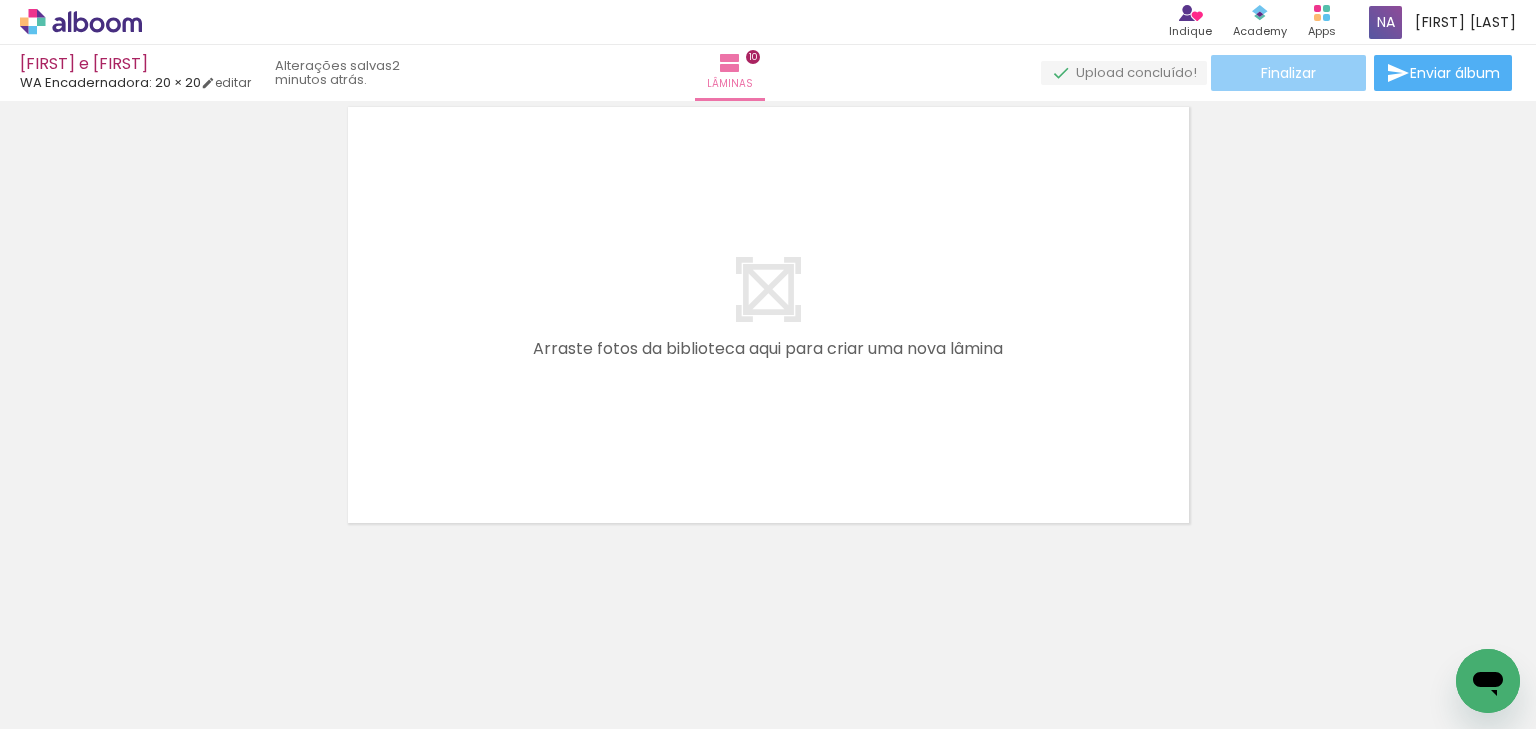 click on "Finalizar" 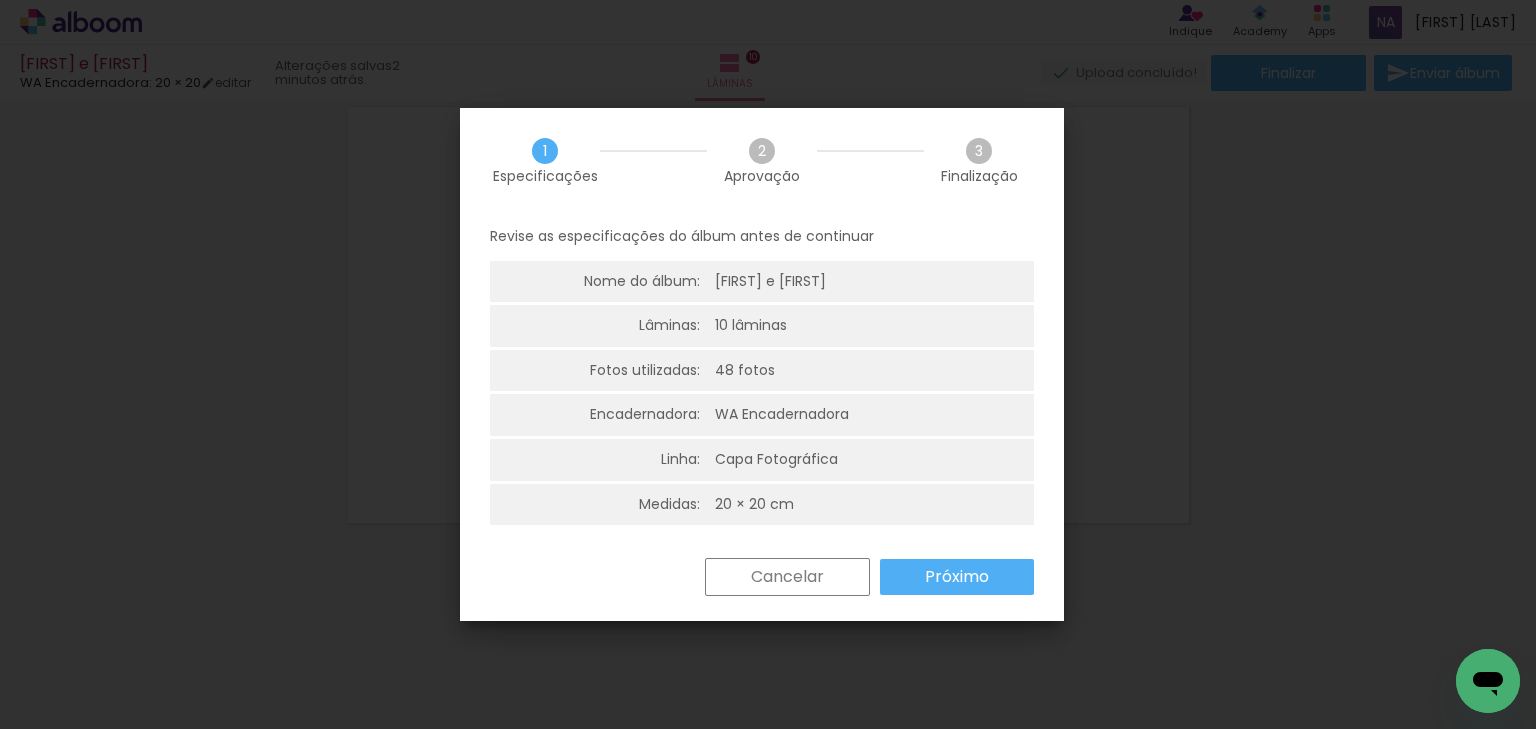 click on "Próximo" at bounding box center (0, 0) 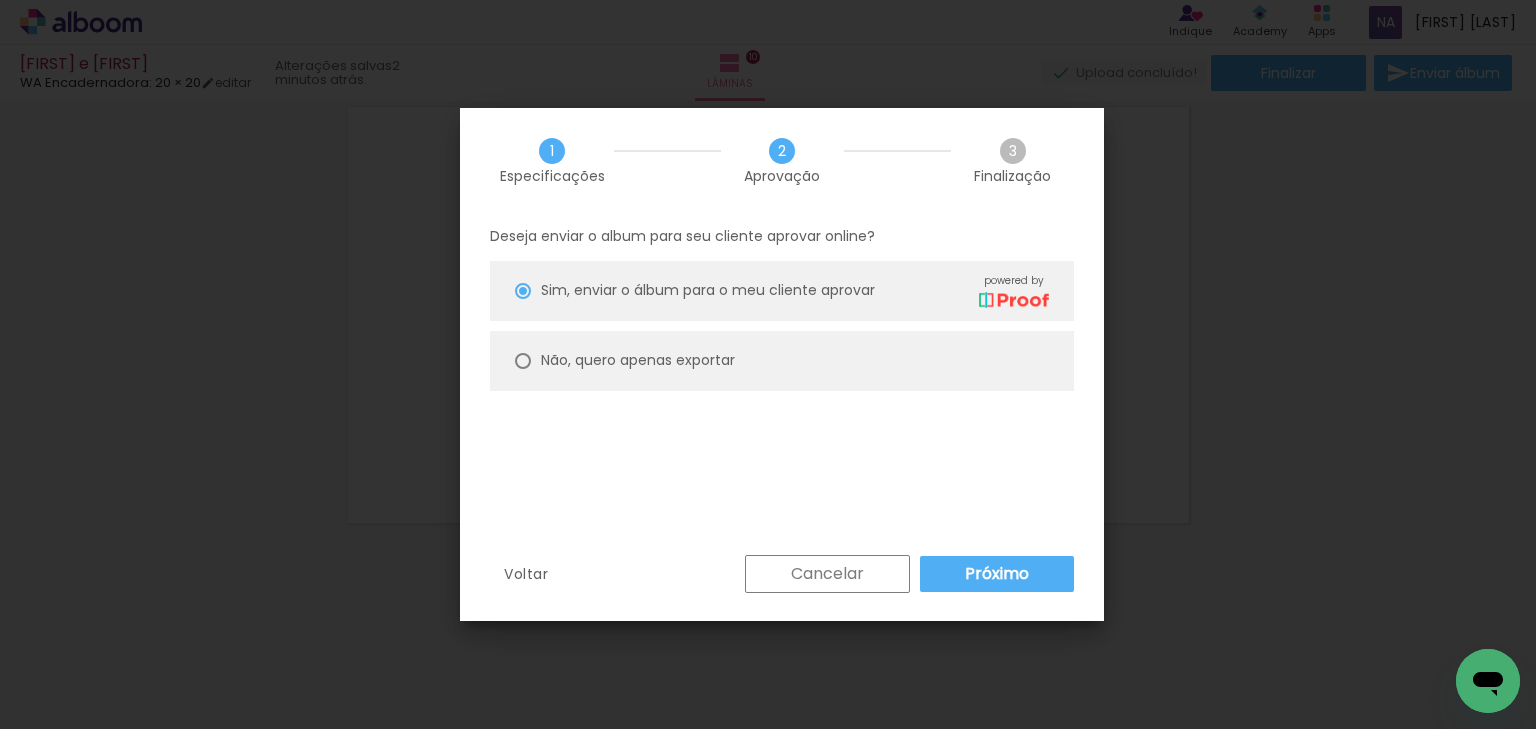 type on "on" 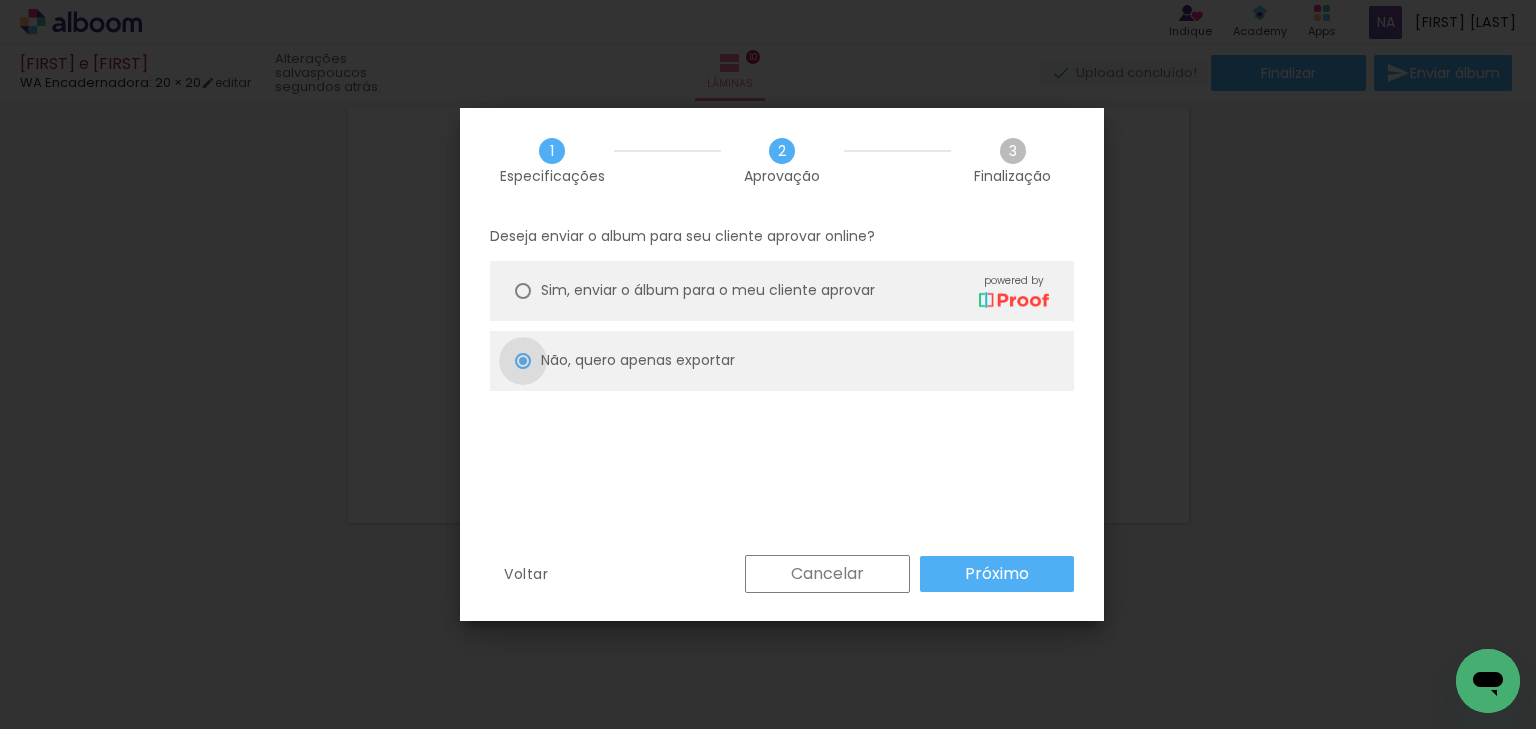 click on "Próximo" at bounding box center [997, 574] 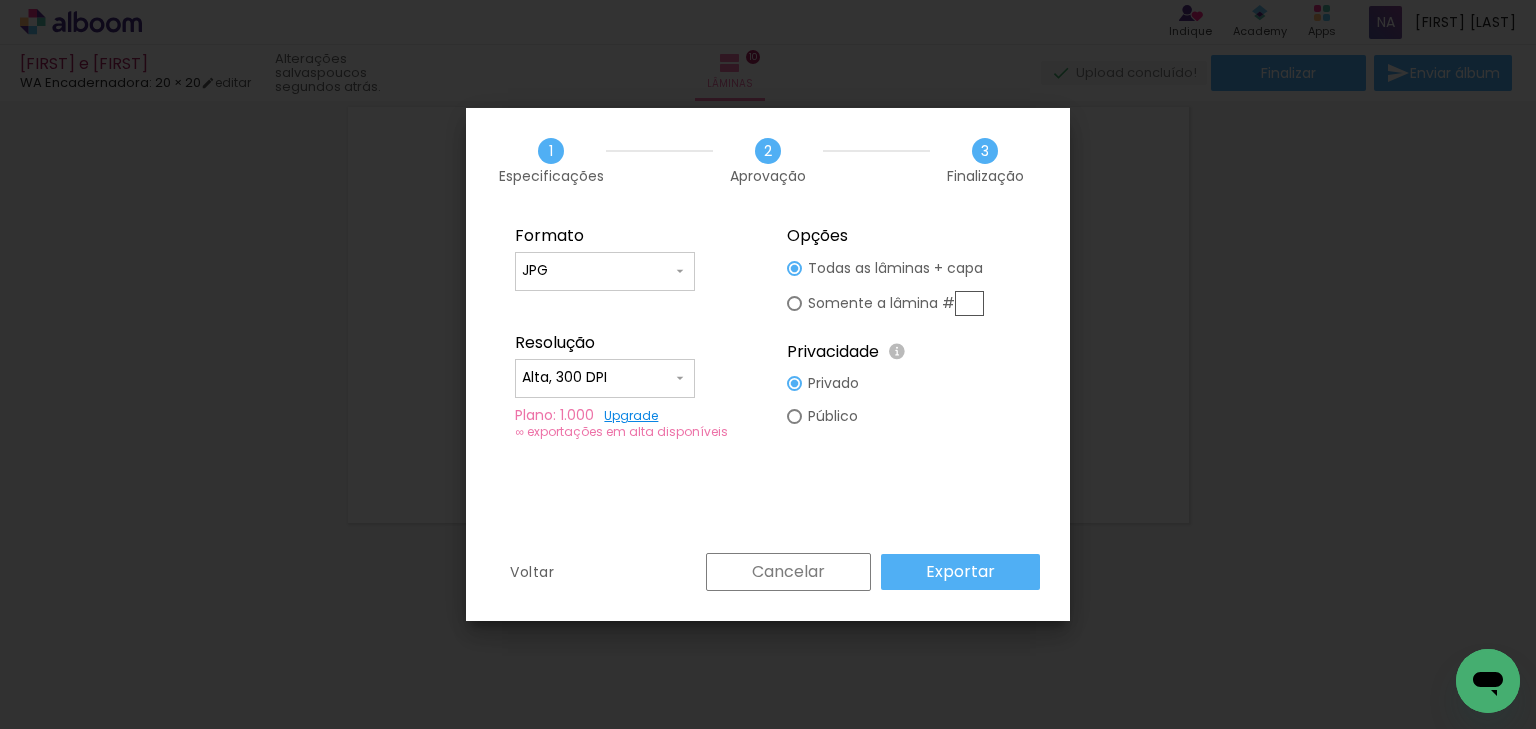 click on "Exportar" at bounding box center [0, 0] 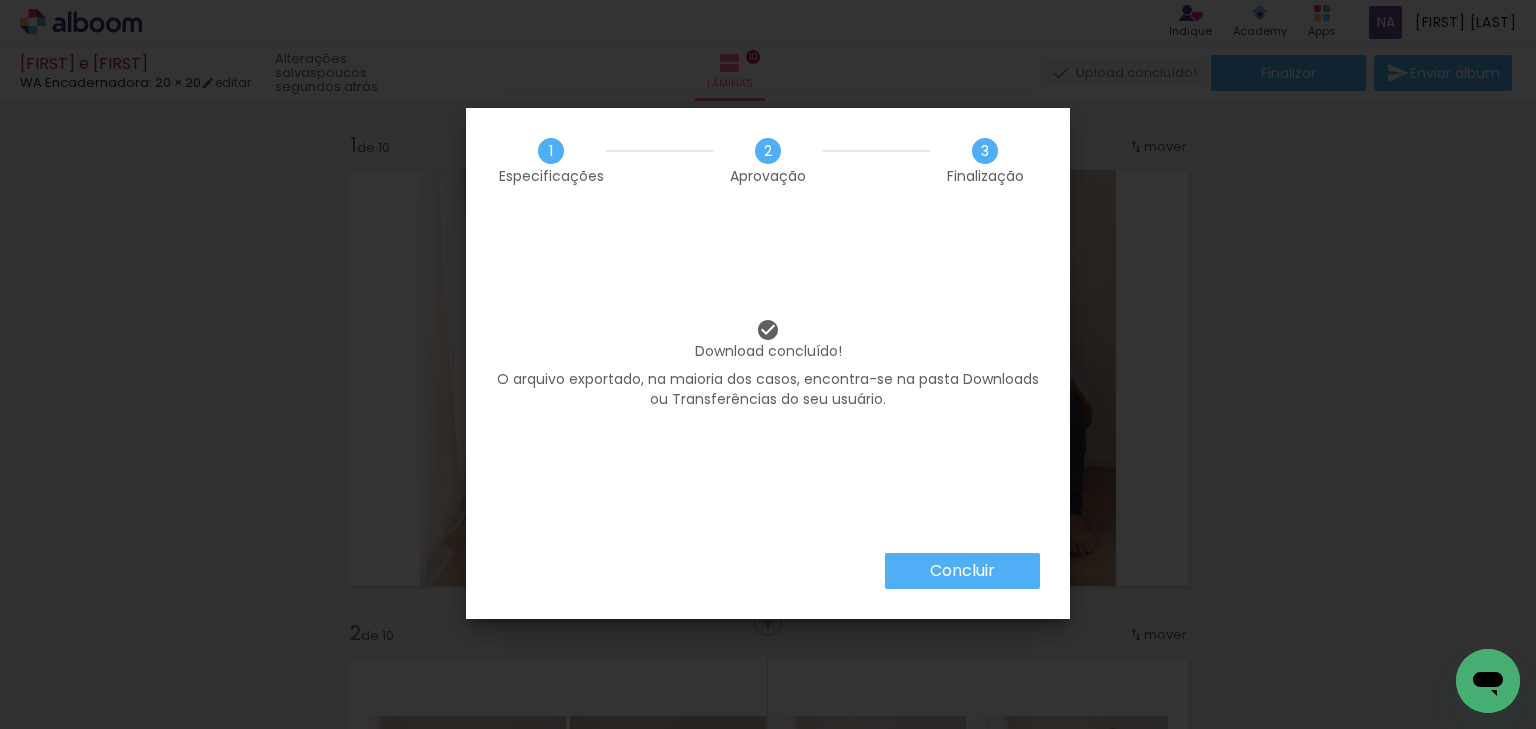 scroll, scrollTop: 0, scrollLeft: 0, axis: both 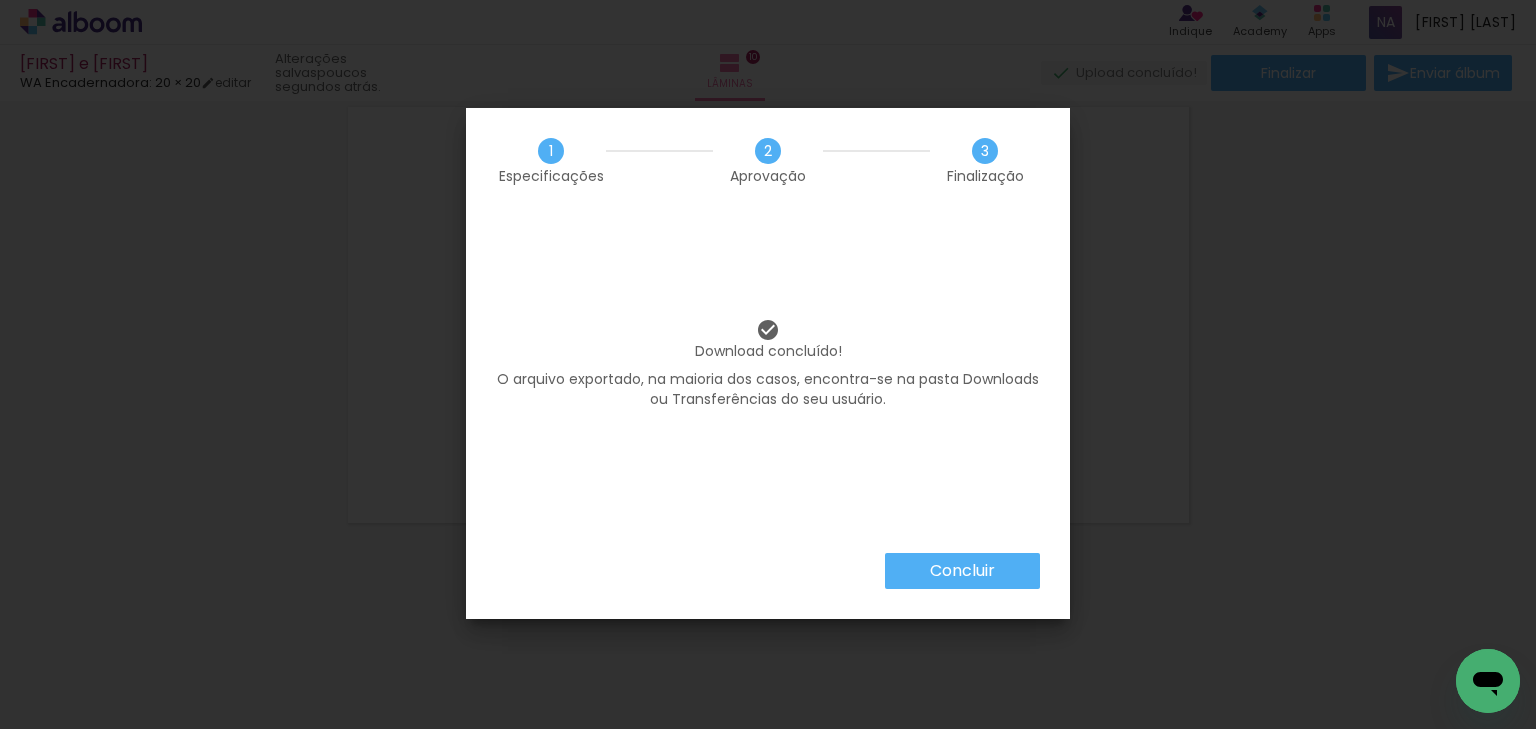 click 